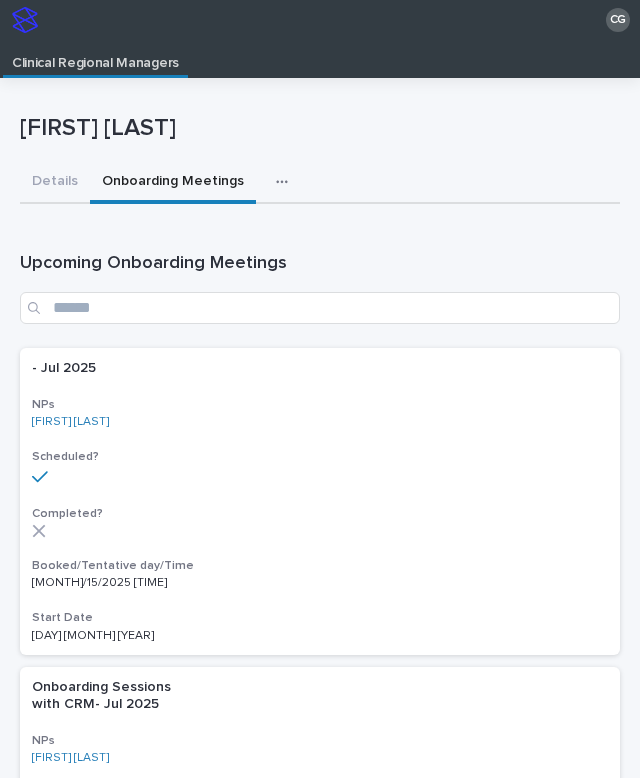 scroll, scrollTop: 0, scrollLeft: 0, axis: both 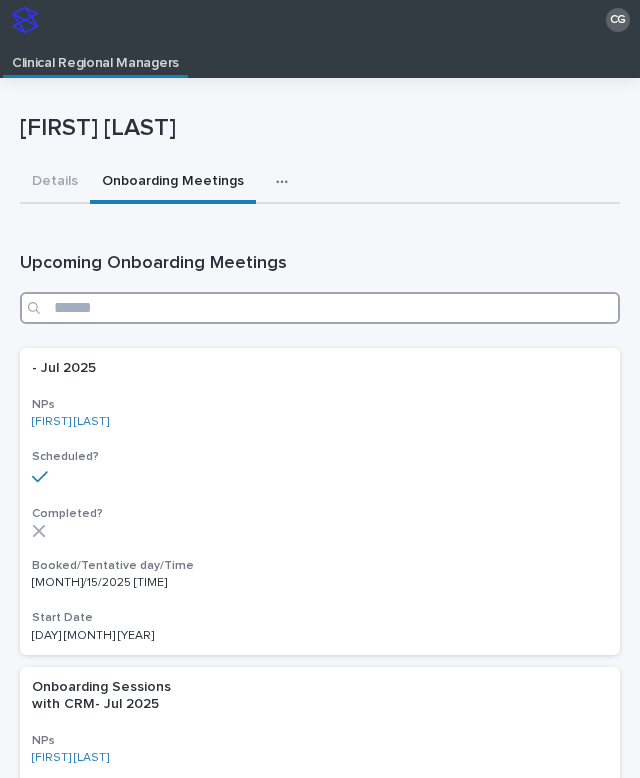 click at bounding box center (320, 308) 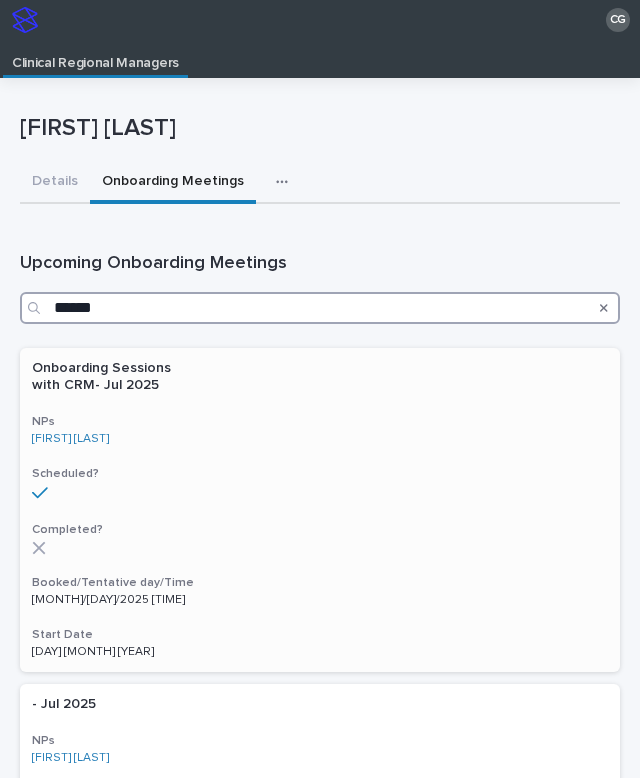 type on "******" 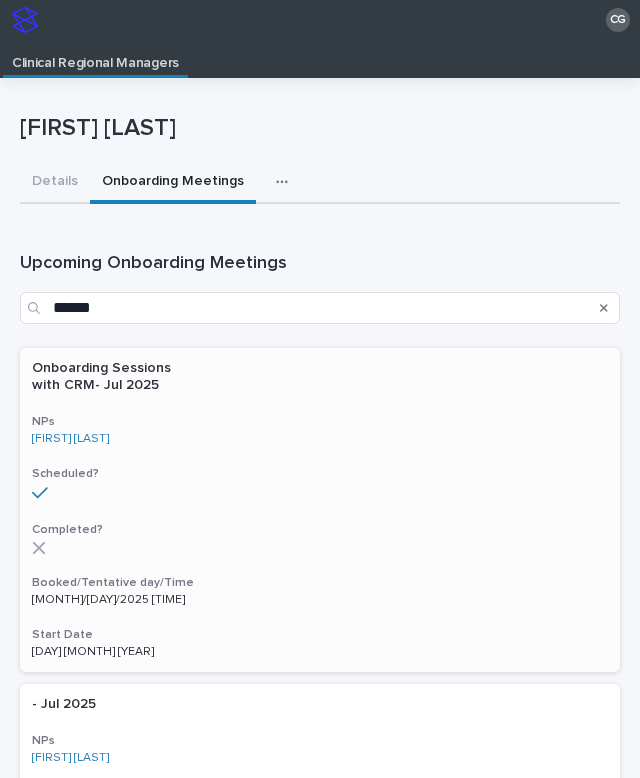 click on "Scheduled?" at bounding box center (320, 474) 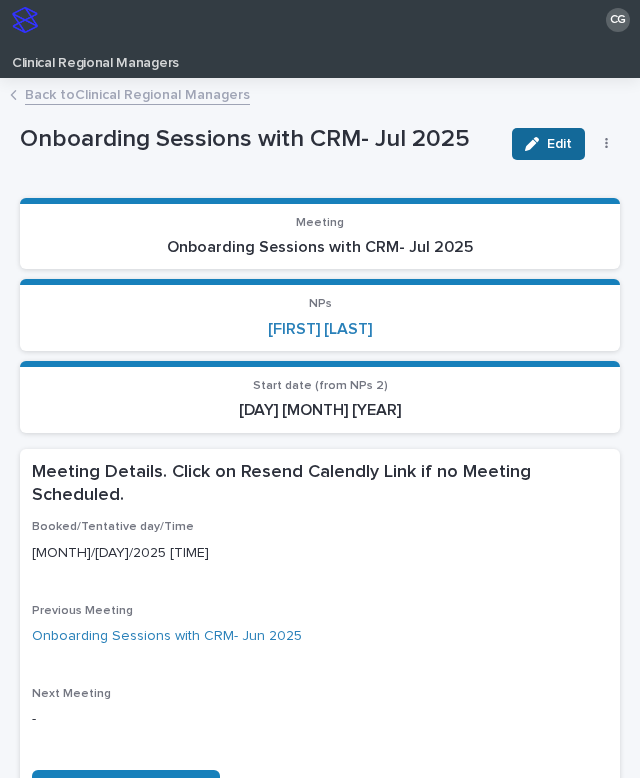click on "Edit" at bounding box center [559, 144] 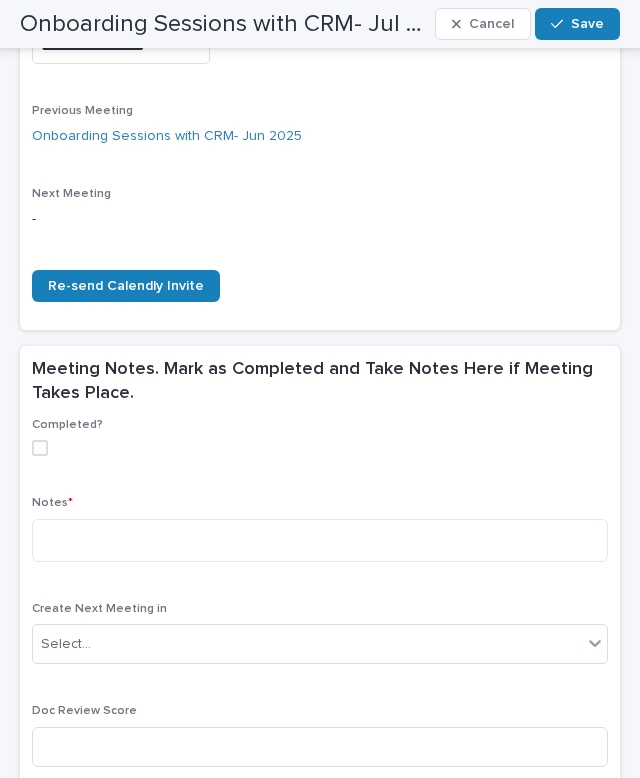 scroll, scrollTop: 582, scrollLeft: 0, axis: vertical 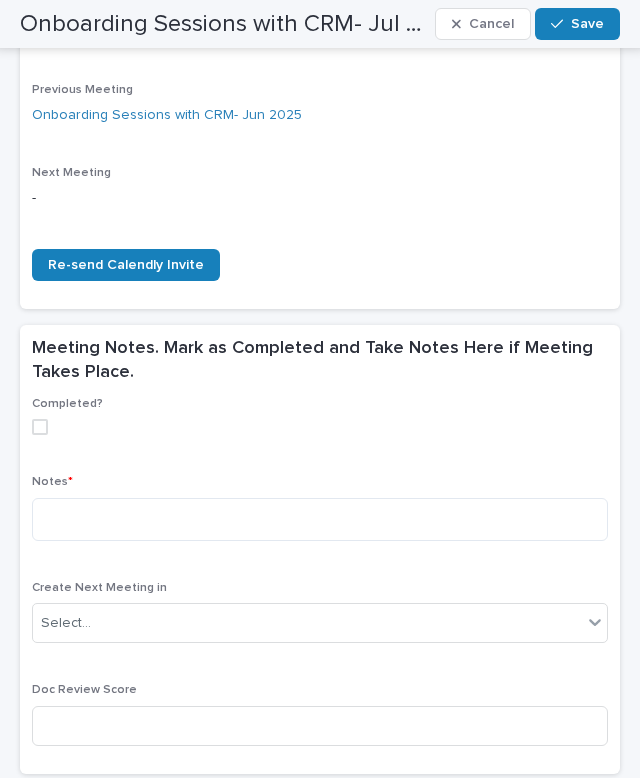 click on "Completed? Notes * Create Next Meeting in Select... Doc Review Score" at bounding box center (320, 585) 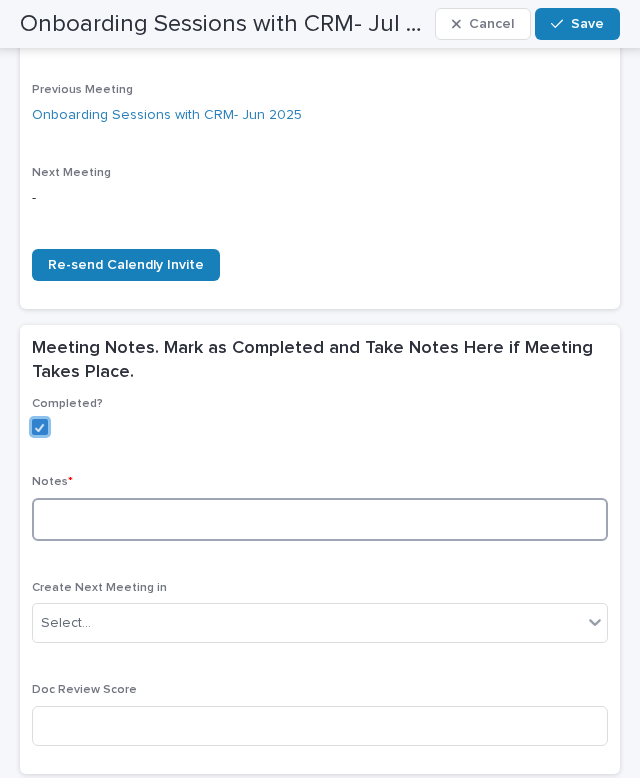 click at bounding box center [320, 519] 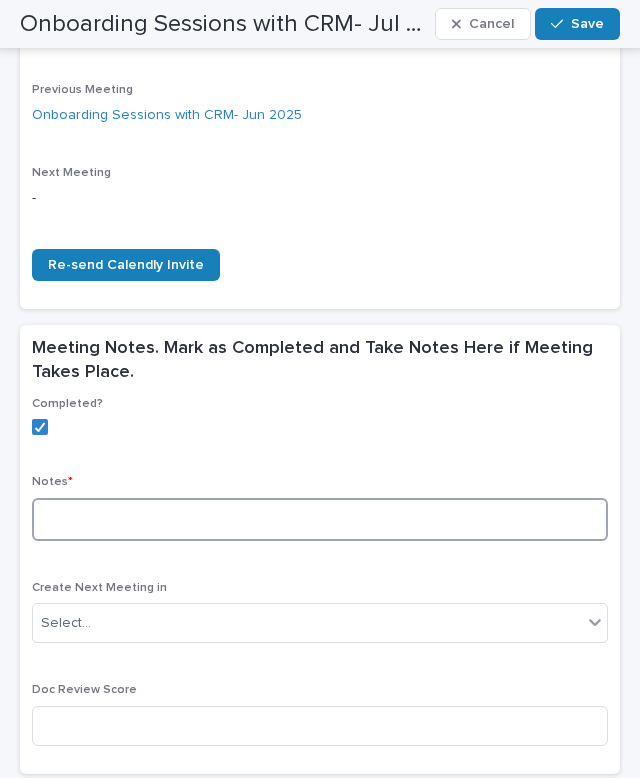paste on "**********" 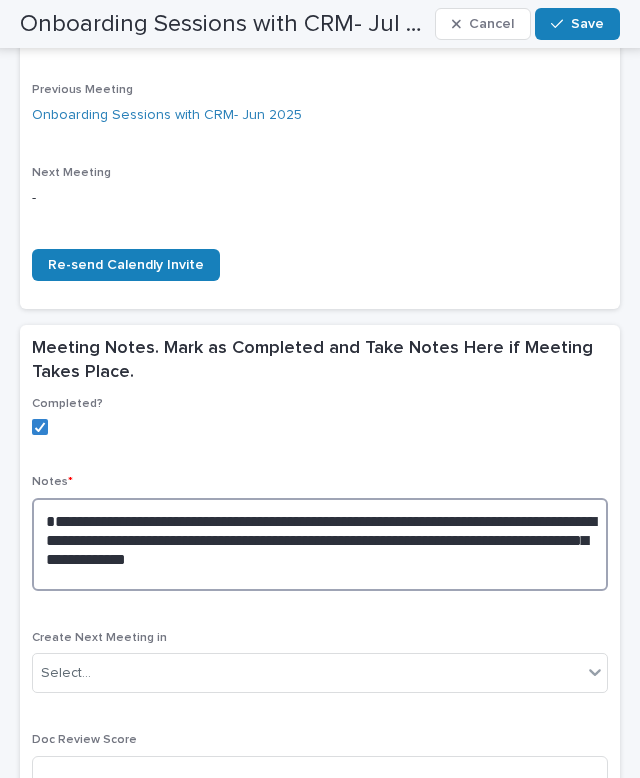 scroll, scrollTop: 732, scrollLeft: 0, axis: vertical 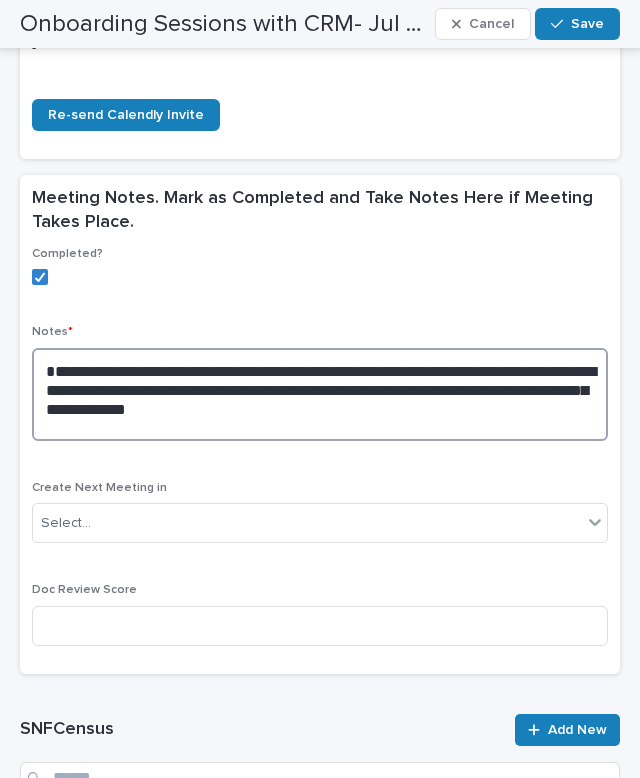 click on "**********" at bounding box center [320, 394] 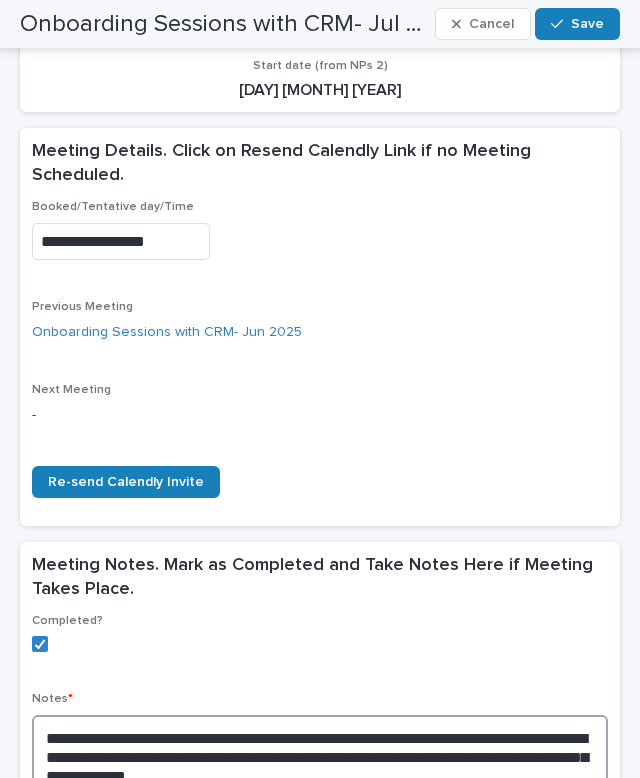 scroll, scrollTop: 353, scrollLeft: 0, axis: vertical 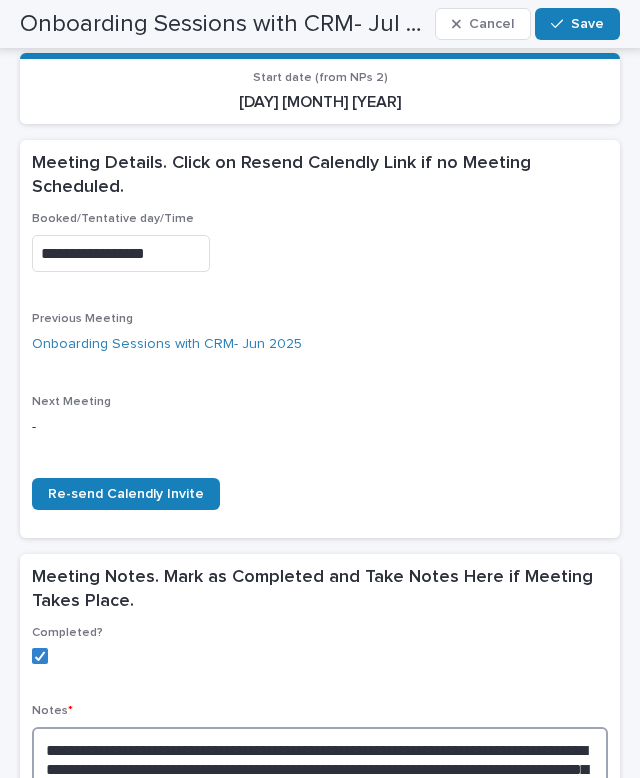 type on "**********" 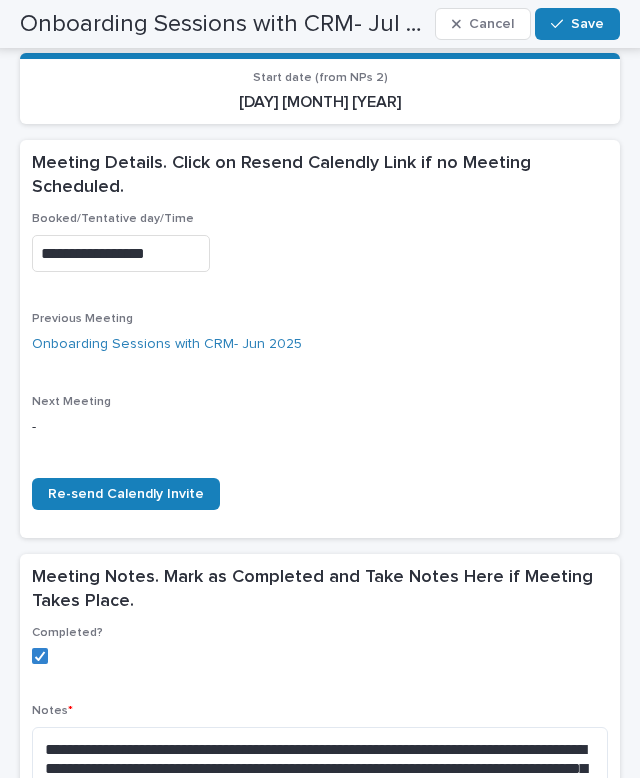 click on "**********" at bounding box center [121, 253] 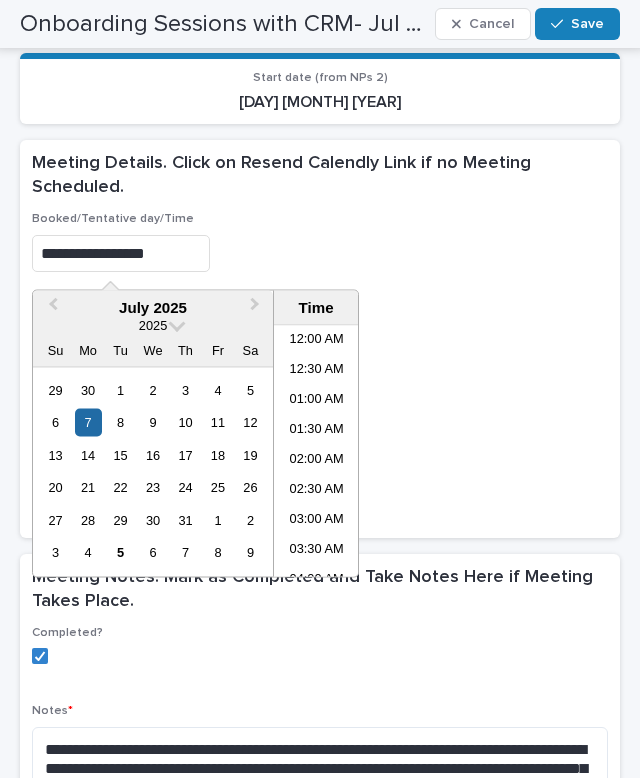 scroll, scrollTop: 879, scrollLeft: 0, axis: vertical 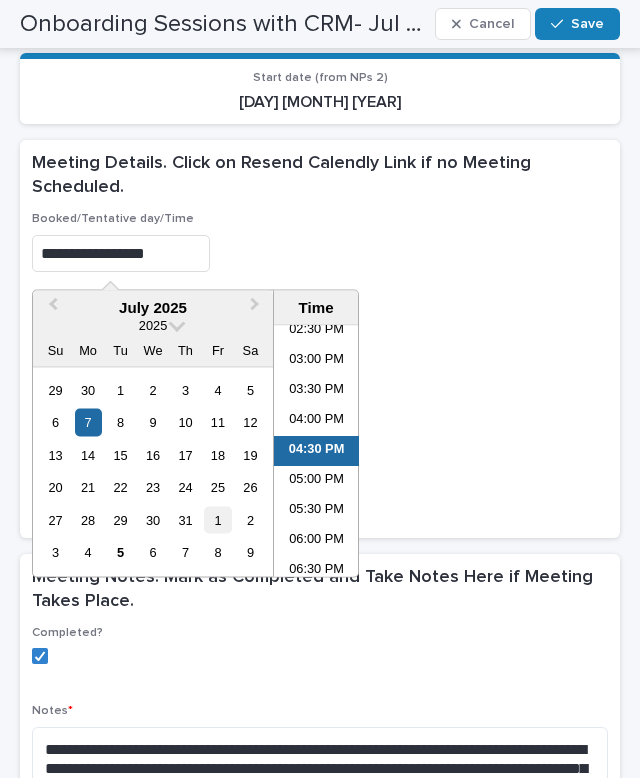 click on "1" at bounding box center [217, 519] 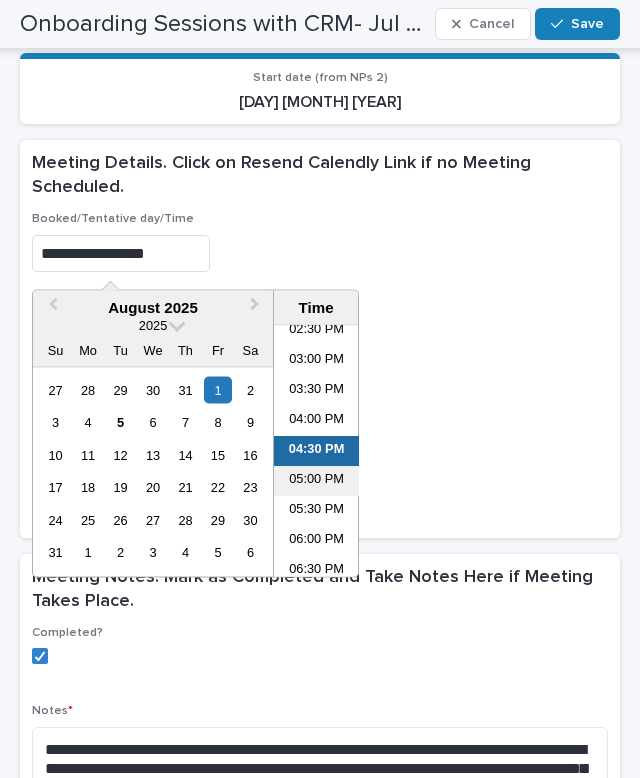 type on "**********" 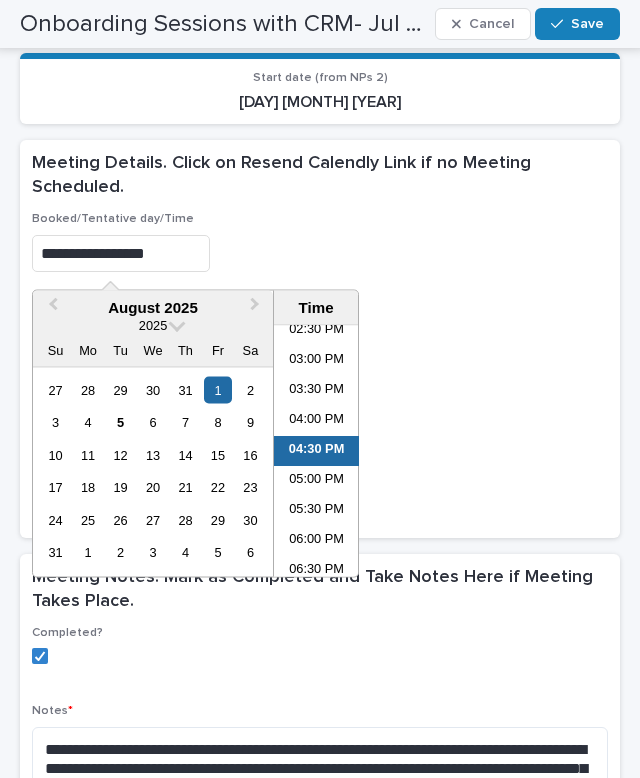 click on "**********" at bounding box center (320, 369) 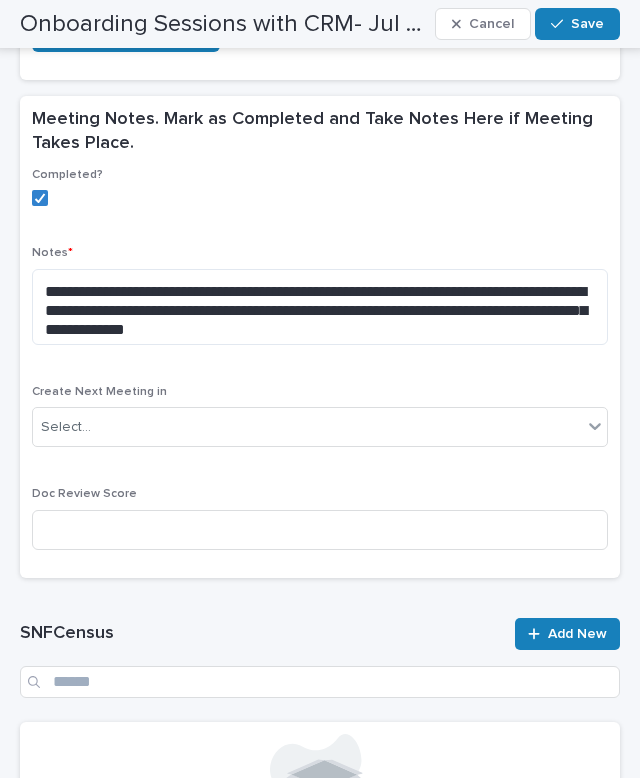 scroll, scrollTop: 846, scrollLeft: 0, axis: vertical 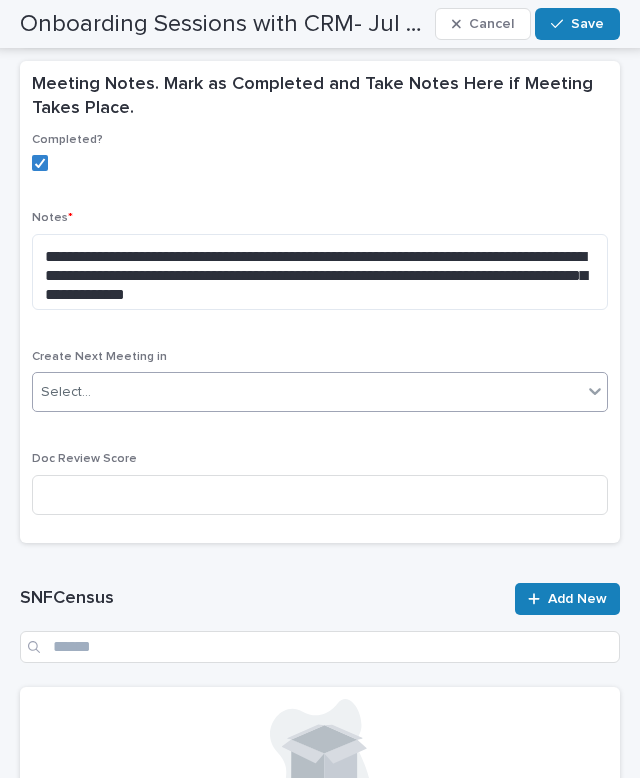 click on "Select..." at bounding box center [307, 392] 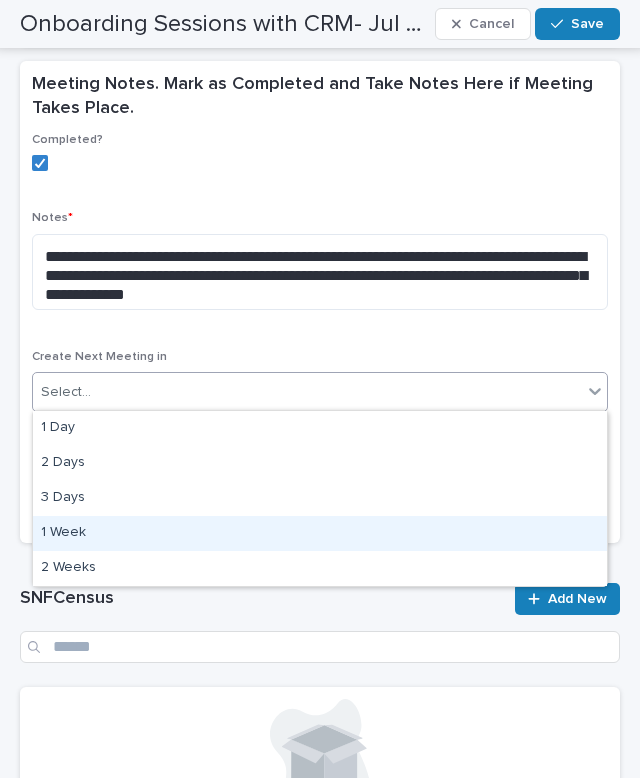 click on "1 Week" at bounding box center (320, 533) 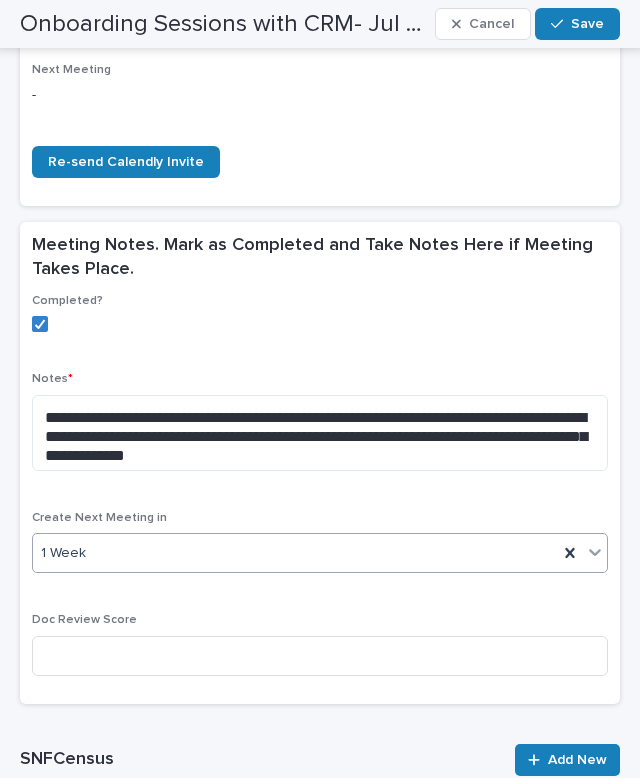 scroll, scrollTop: 688, scrollLeft: 0, axis: vertical 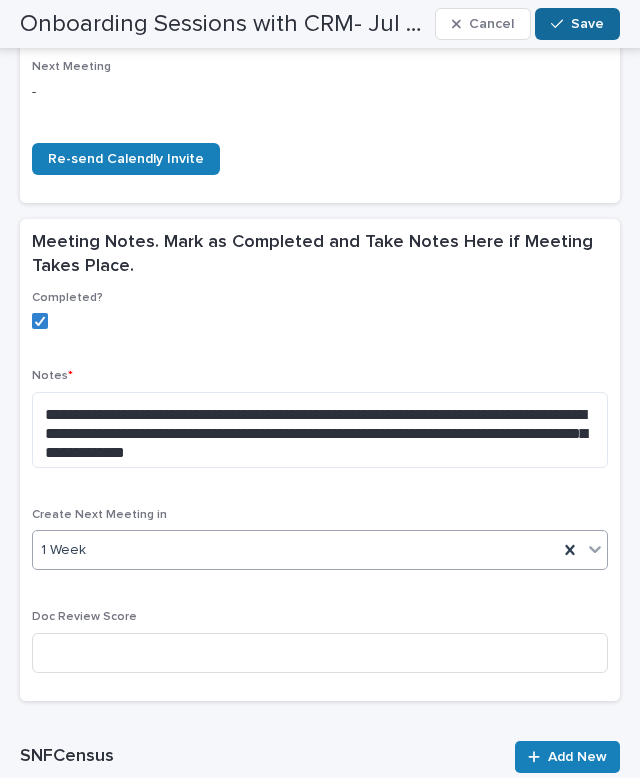 click on "Save" at bounding box center (577, 24) 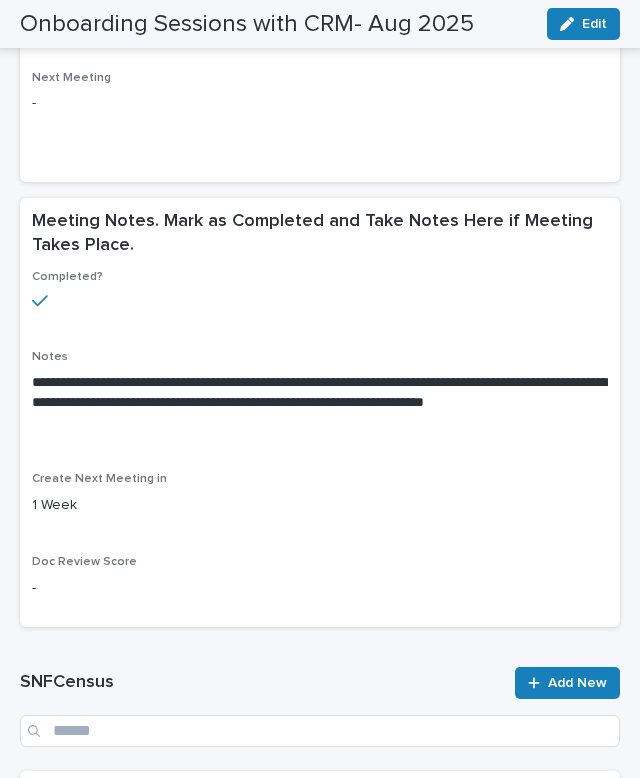 scroll, scrollTop: 0, scrollLeft: 0, axis: both 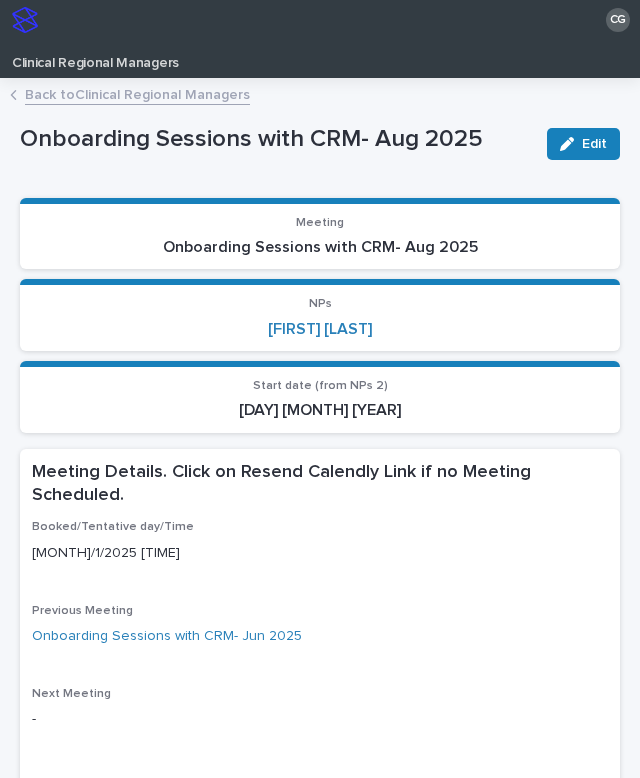 click on "Back to  Clinical Regional Managers" at bounding box center (137, 93) 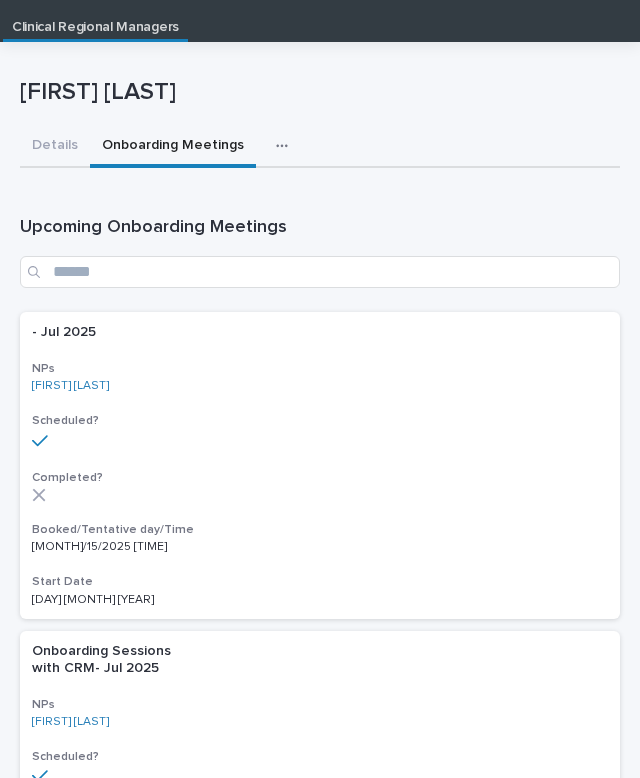 scroll, scrollTop: 40, scrollLeft: 0, axis: vertical 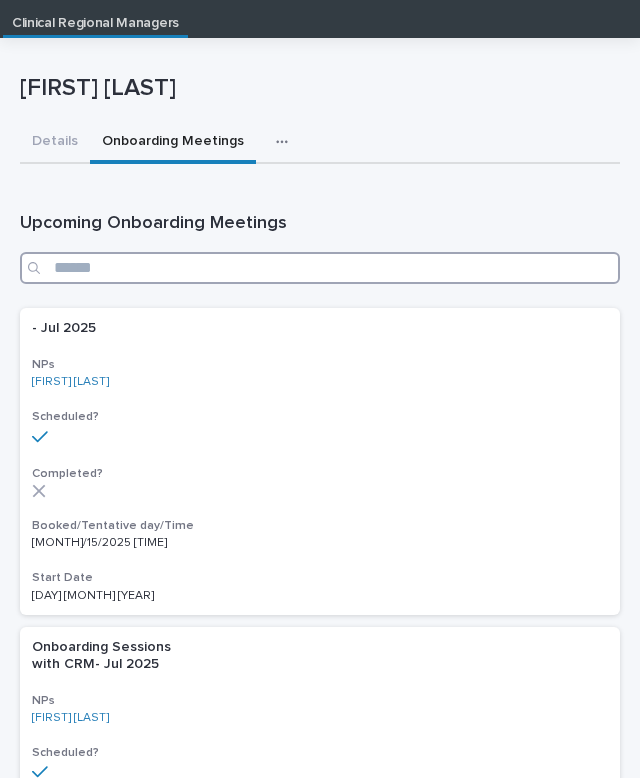 click at bounding box center (320, 268) 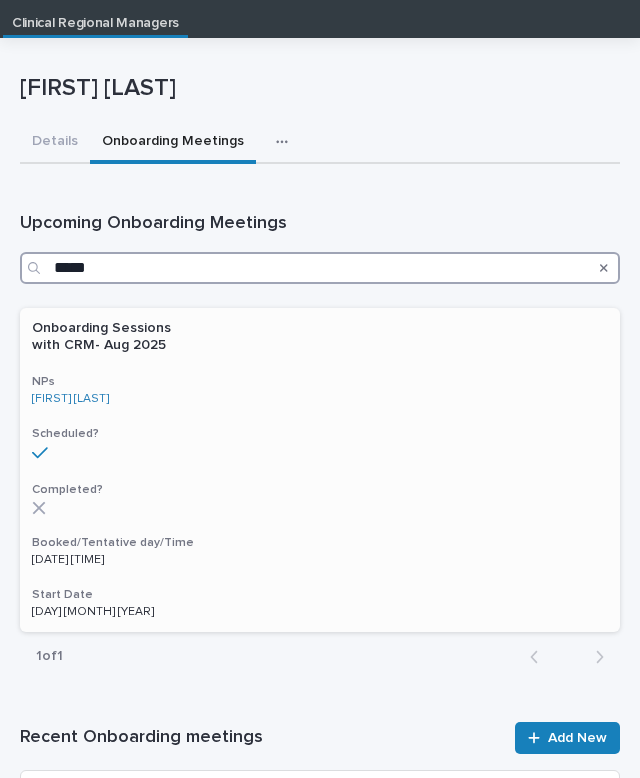 type on "*****" 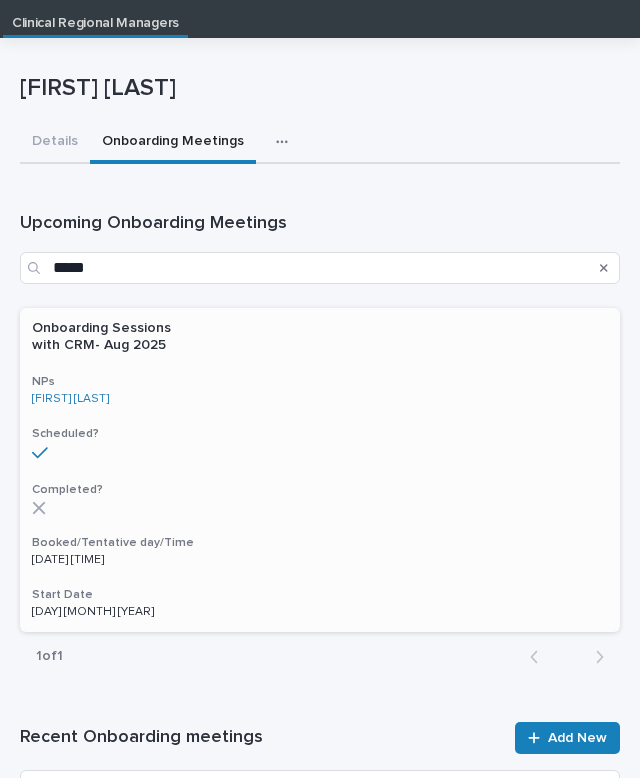 click on "Onboarding Sessions with CRM- Aug 2025 NPs [FIRST] [LAST]   Scheduled? Completed? Booked/Tentative day/Time 8/4/2025 [TIME] Start Date 04 [MONTH] 2025" at bounding box center [320, 470] 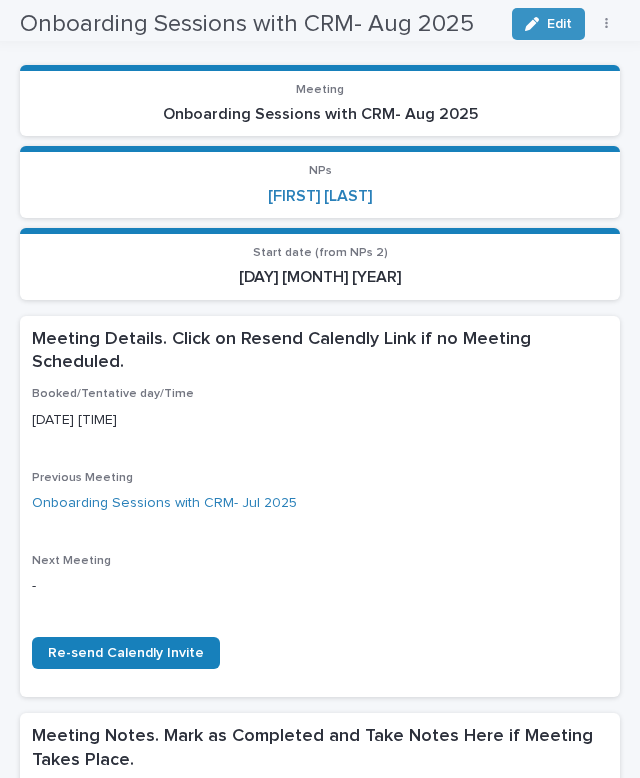 scroll, scrollTop: 124, scrollLeft: 0, axis: vertical 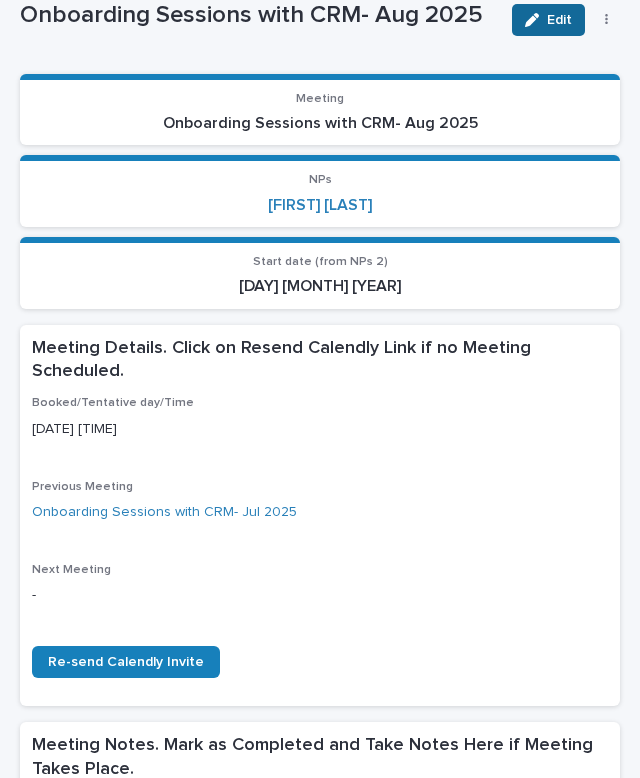 click at bounding box center (536, 20) 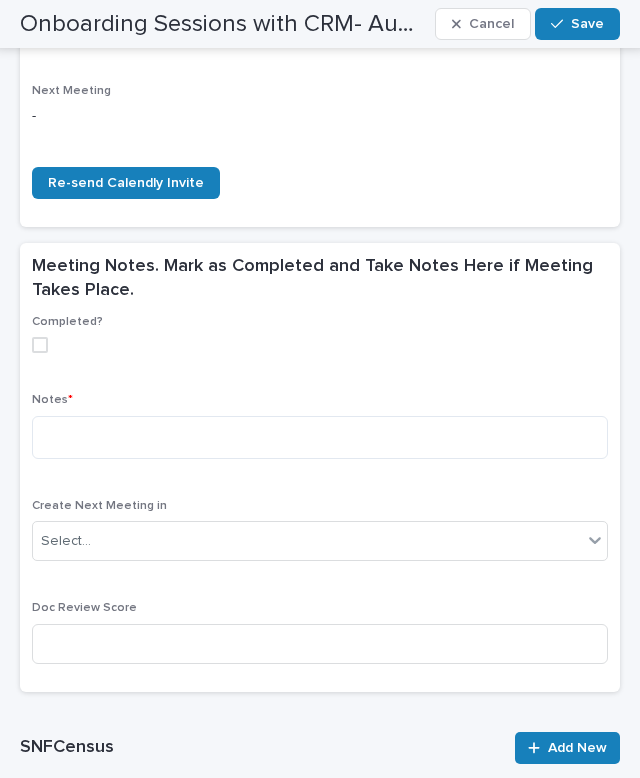 scroll, scrollTop: 672, scrollLeft: 0, axis: vertical 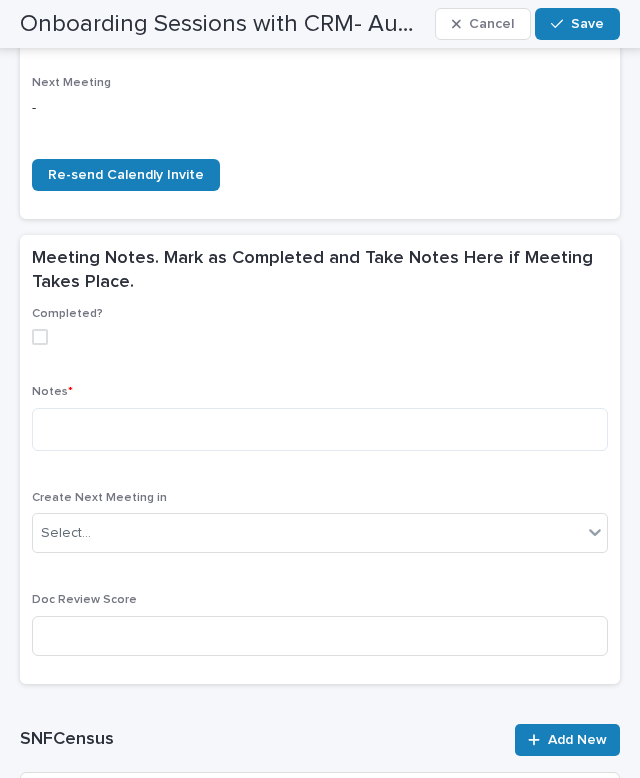 click at bounding box center [40, 337] 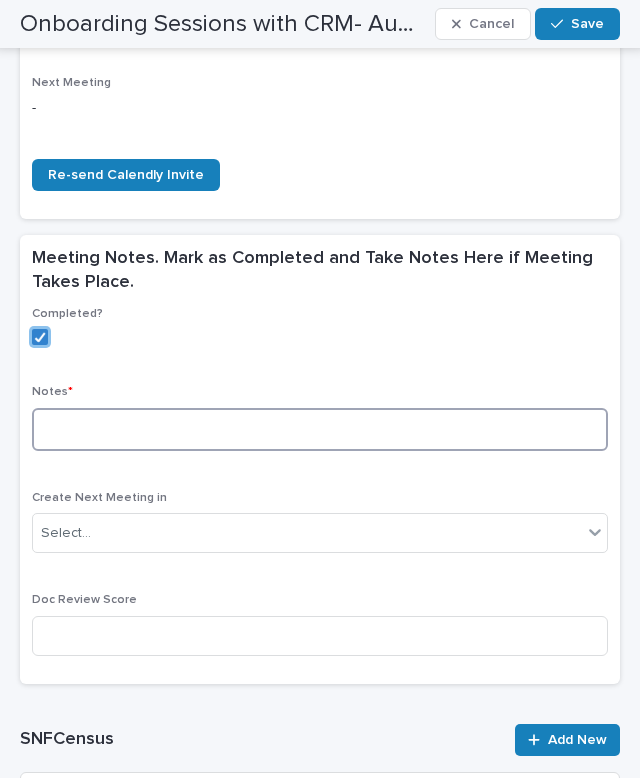 click at bounding box center [320, 429] 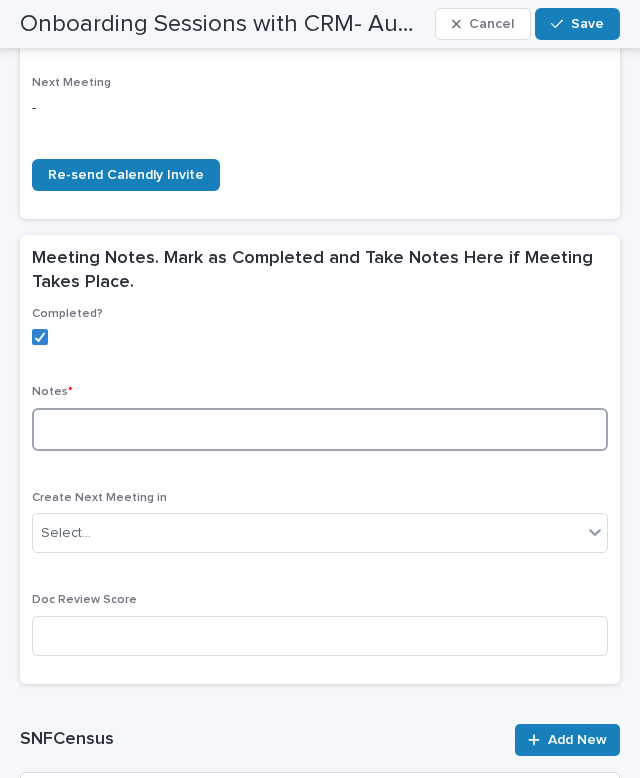 paste on "**********" 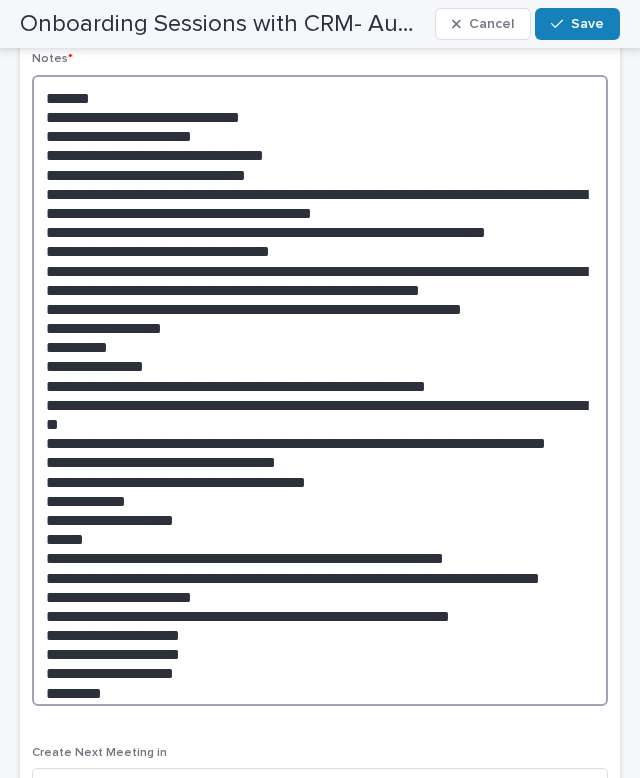 scroll, scrollTop: 1009, scrollLeft: 0, axis: vertical 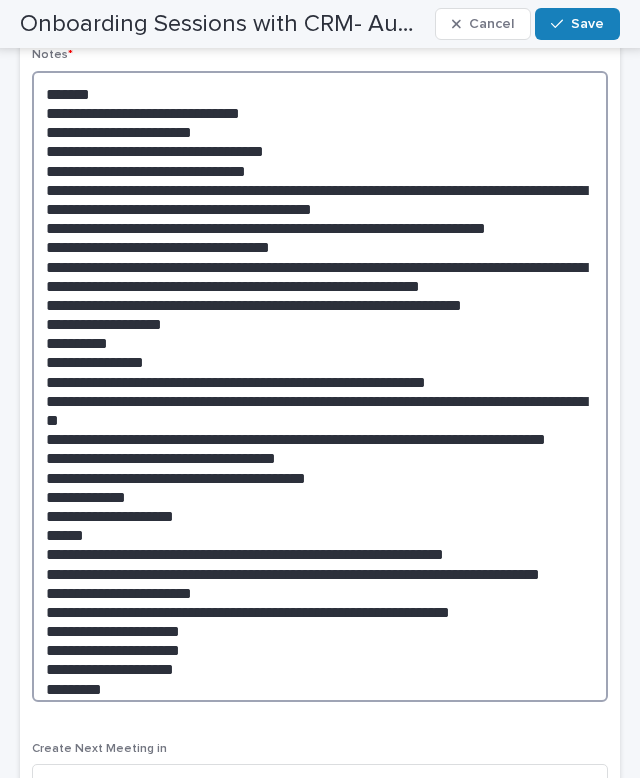 drag, startPoint x: 335, startPoint y: 423, endPoint x: 14, endPoint y: 414, distance: 321.12613 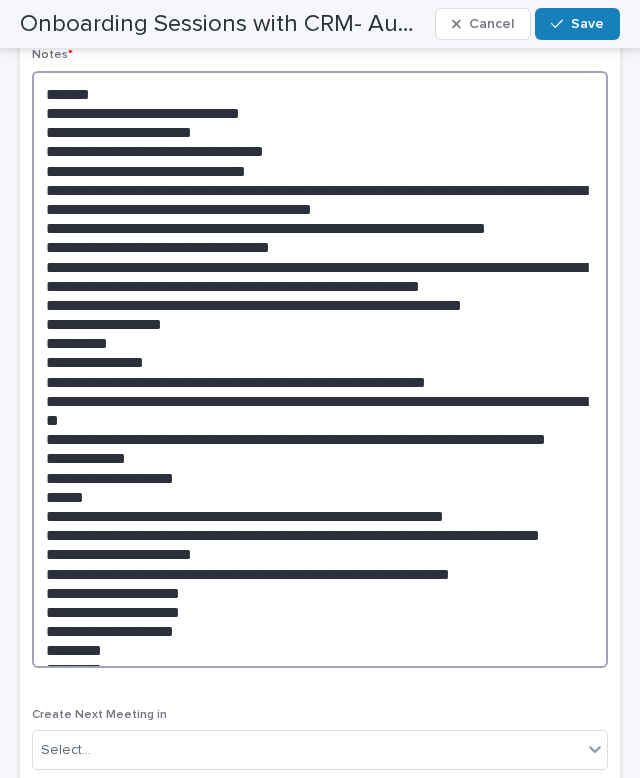 drag, startPoint x: 127, startPoint y: 443, endPoint x: 29, endPoint y: 443, distance: 98 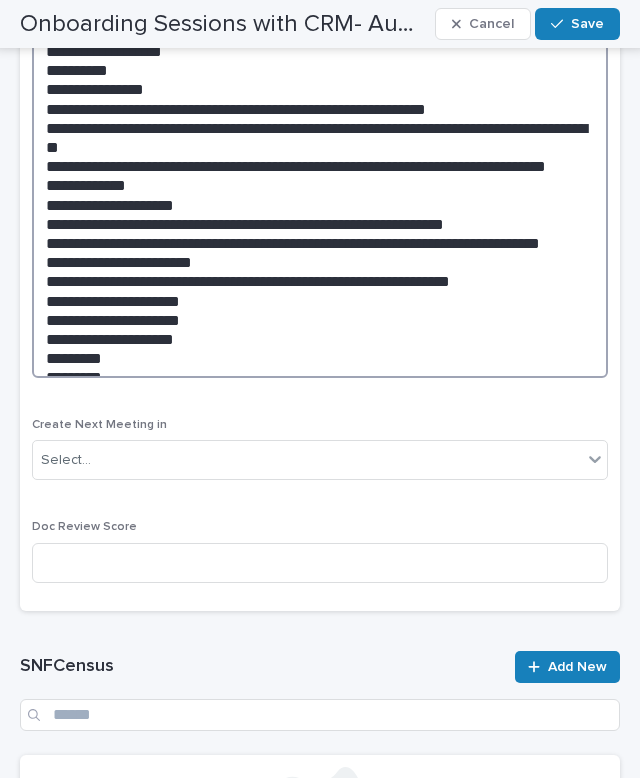 scroll, scrollTop: 1285, scrollLeft: 0, axis: vertical 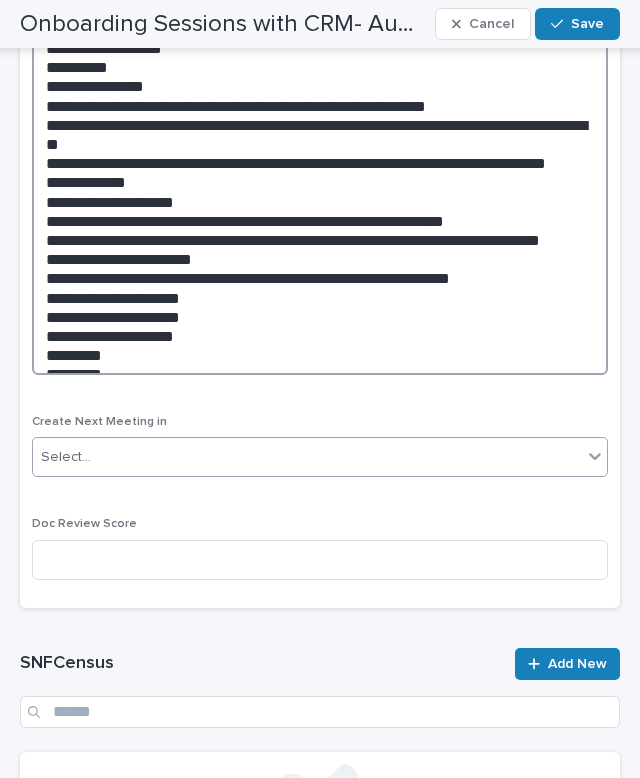type on "**********" 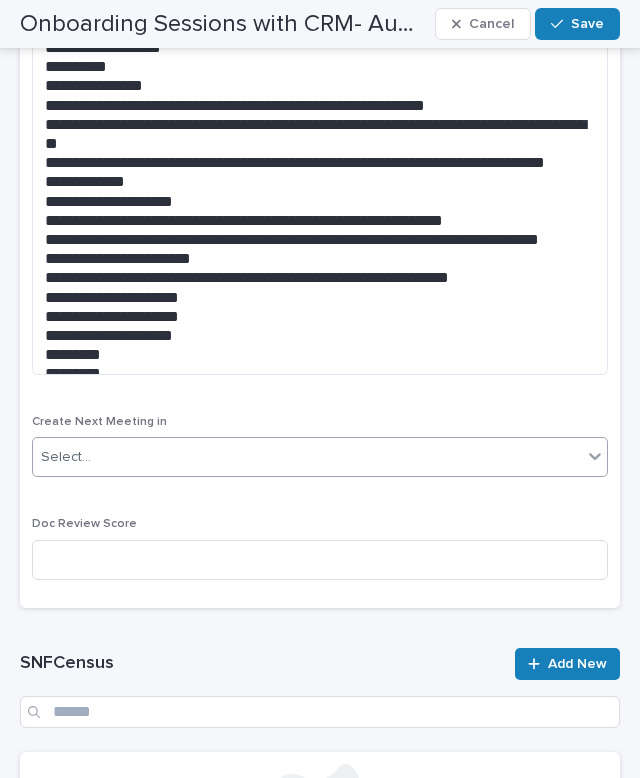 click on "Select..." at bounding box center [307, 457] 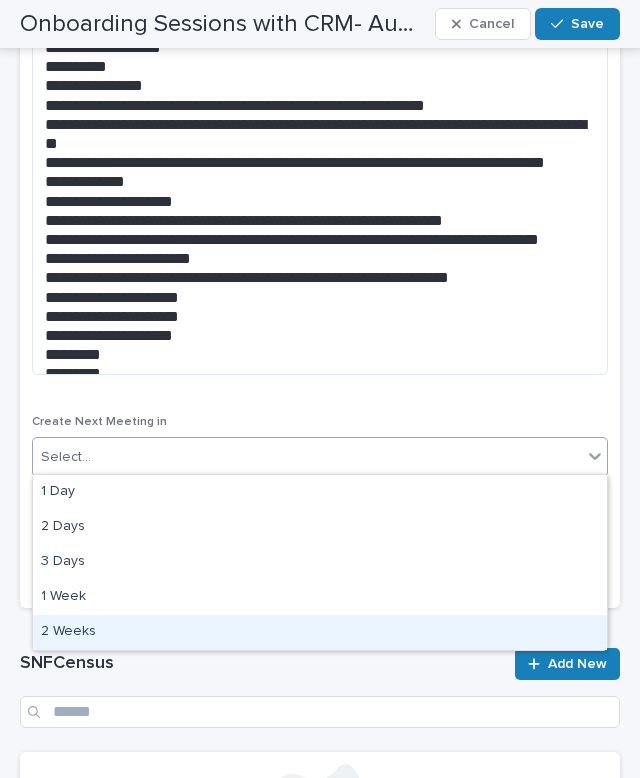click on "2 Weeks" at bounding box center (320, 632) 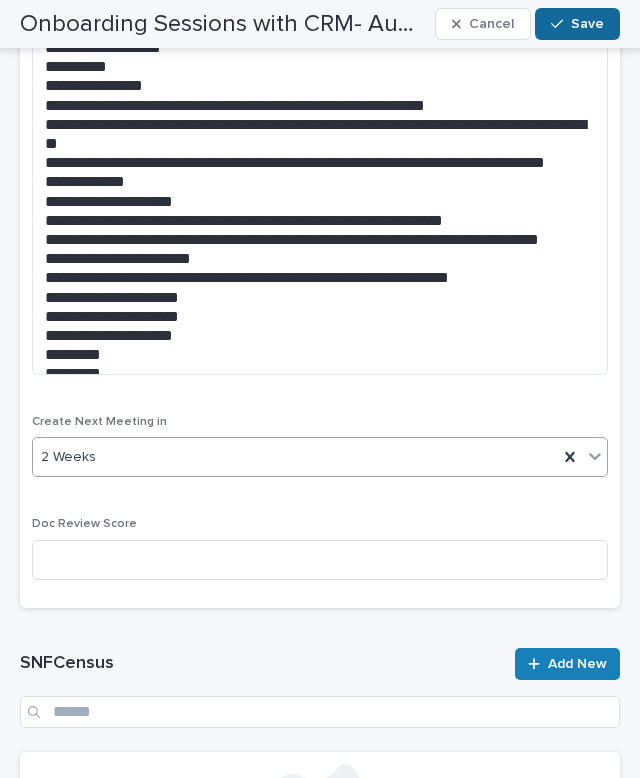 click at bounding box center [561, 24] 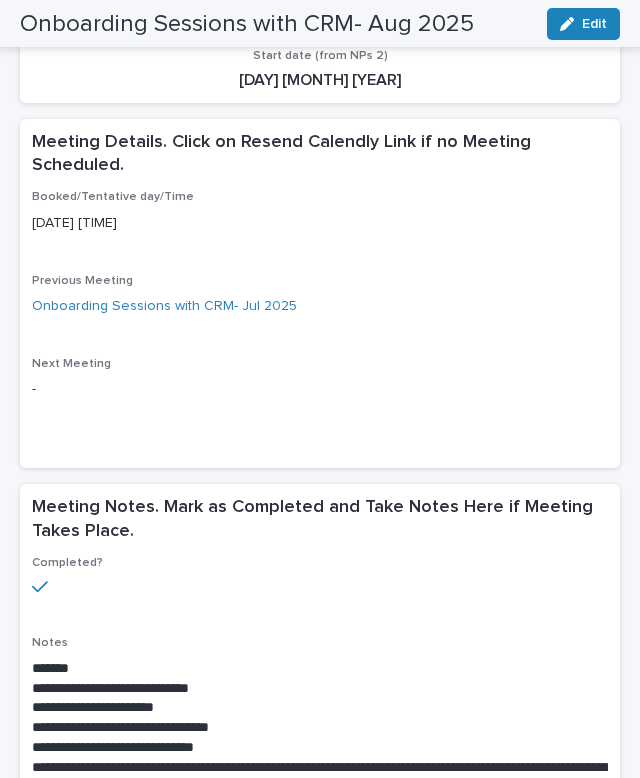 scroll, scrollTop: 0, scrollLeft: 0, axis: both 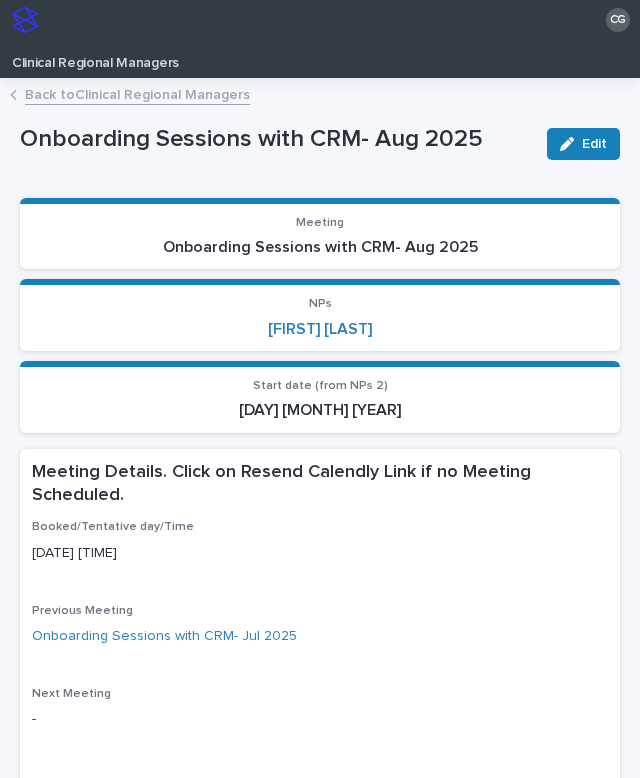 click on "Back to  Clinical Regional Managers" at bounding box center (137, 93) 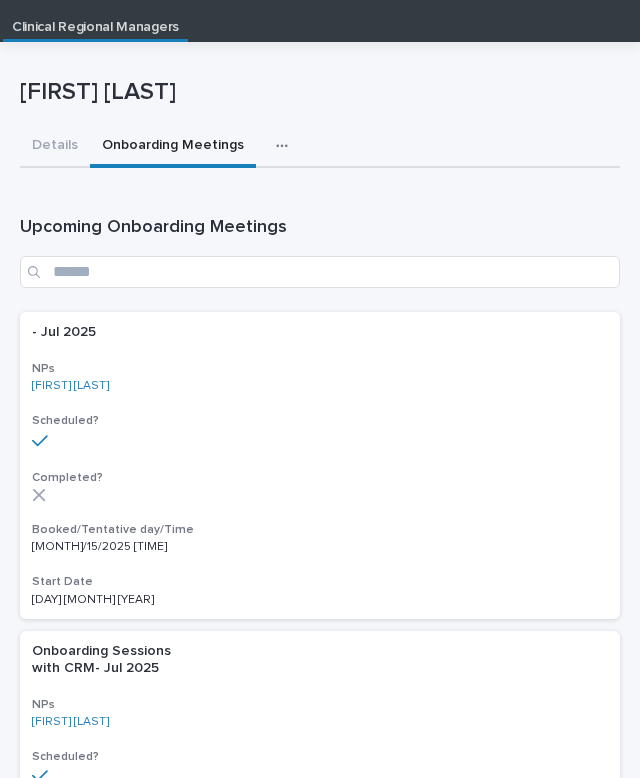 scroll, scrollTop: 40, scrollLeft: 0, axis: vertical 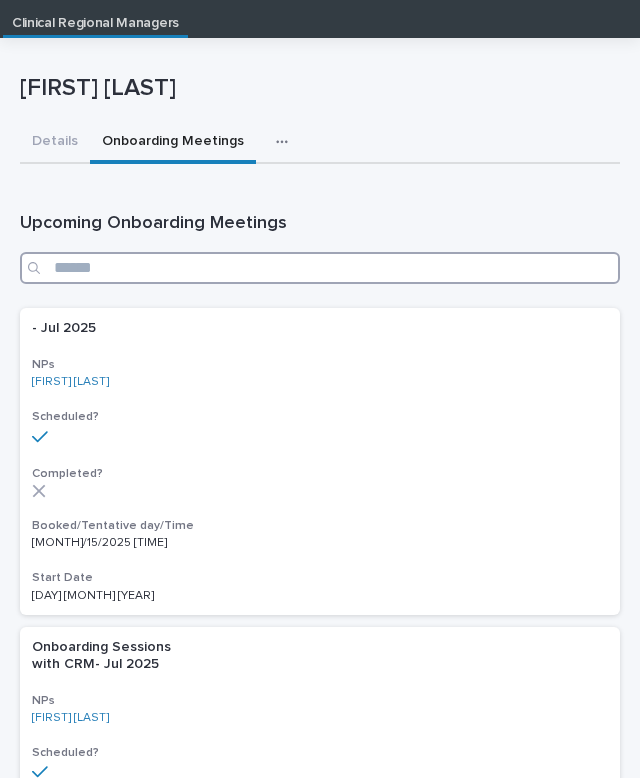 click at bounding box center (320, 268) 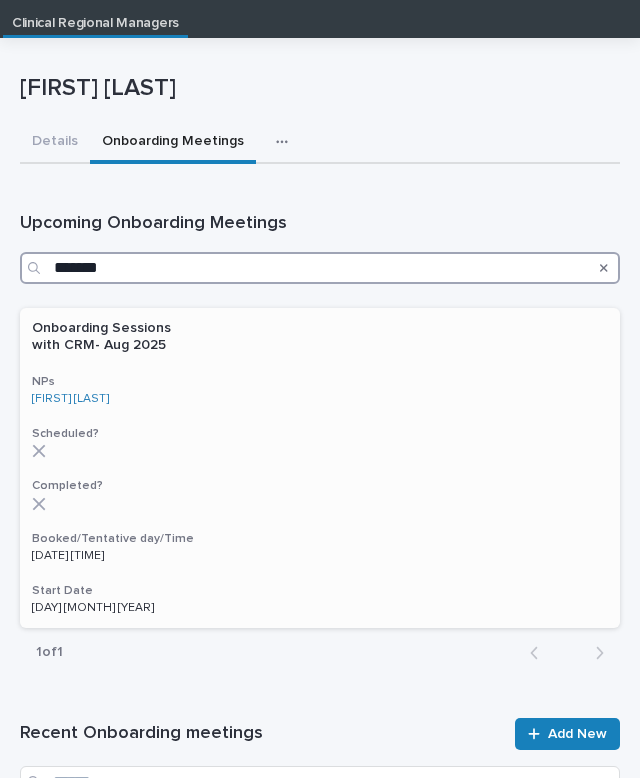 type on "*******" 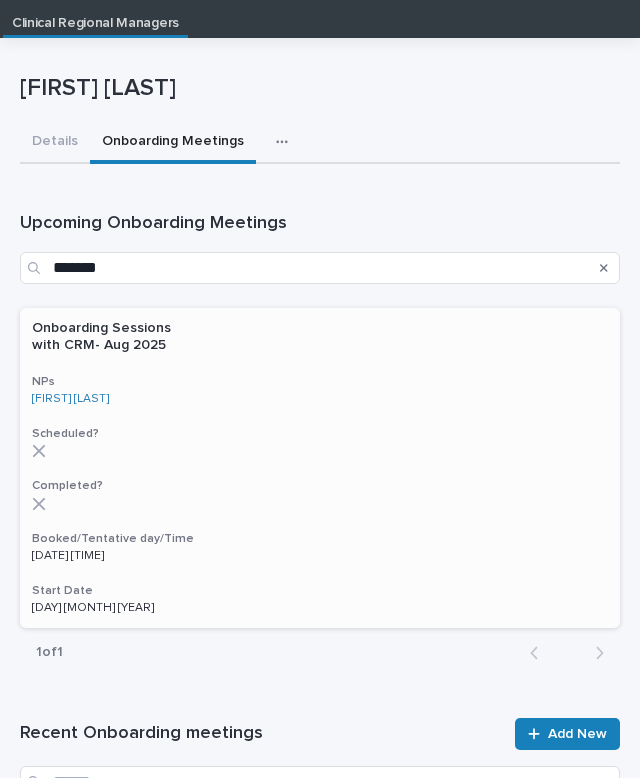 click on "Onboarding Sessions with CRM- Aug 2025 NPs [FIRST] [LAST]   Scheduled? Completed? Booked/Tentative day/Time 8/6/2025 [TIME] Start Date 20 [MONTH] 2025" at bounding box center [320, 468] 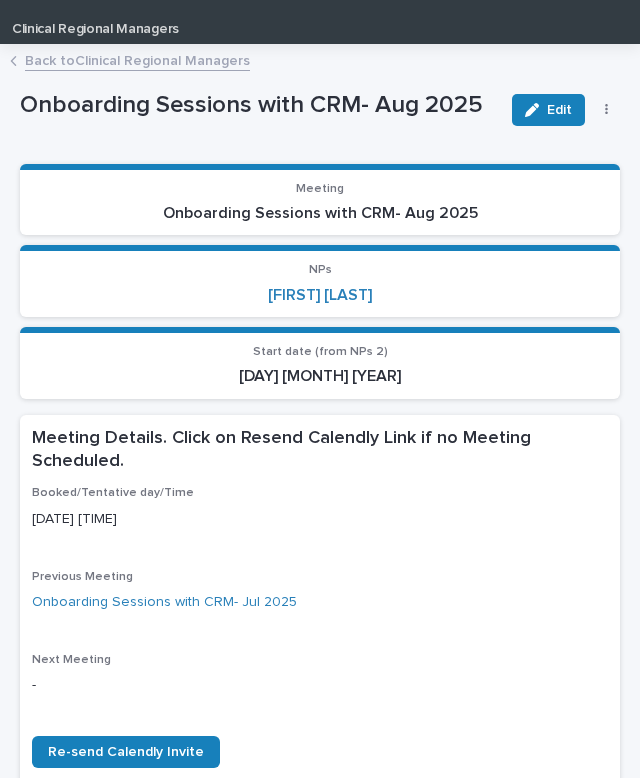 scroll, scrollTop: 0, scrollLeft: 0, axis: both 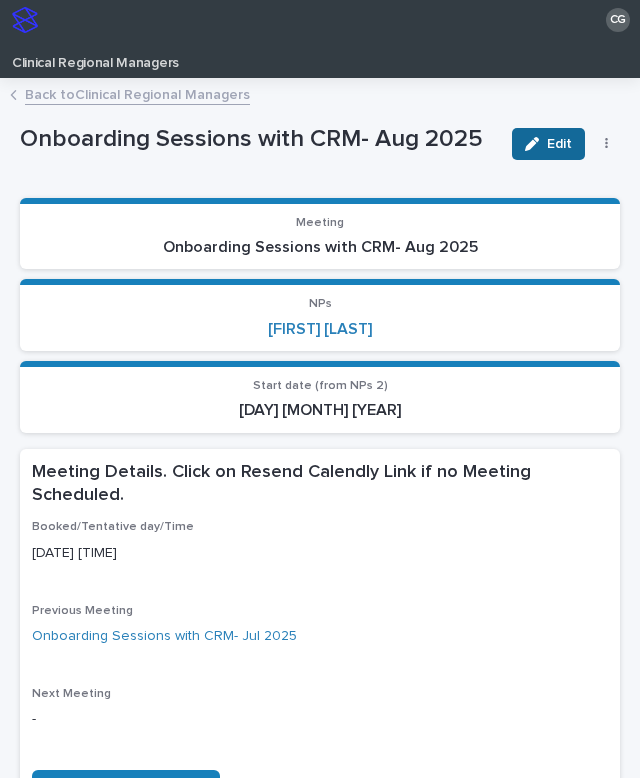 click on "Edit" at bounding box center [559, 144] 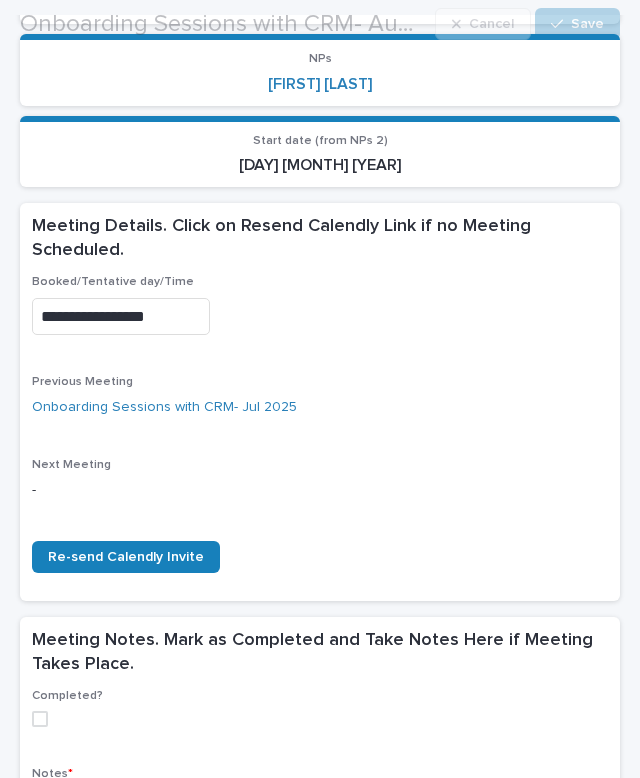 scroll, scrollTop: 293, scrollLeft: 0, axis: vertical 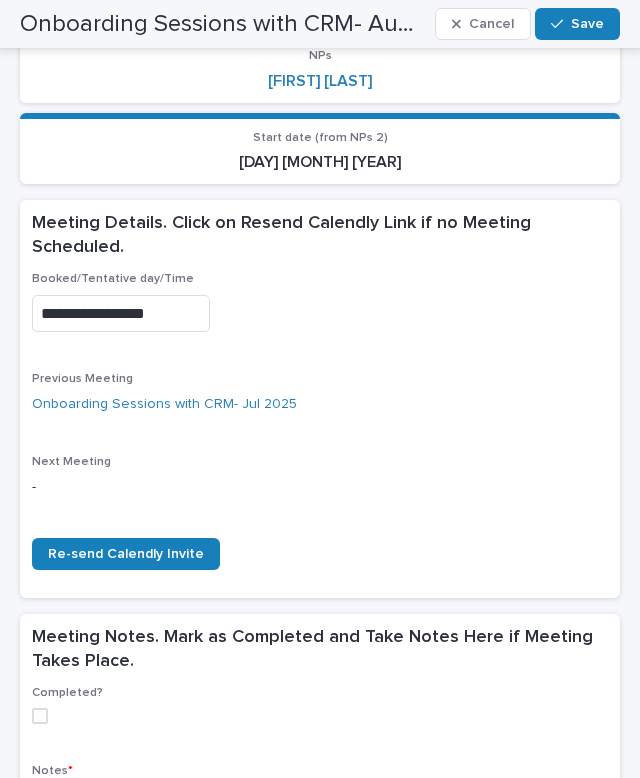 click on "**********" at bounding box center (320, 310) 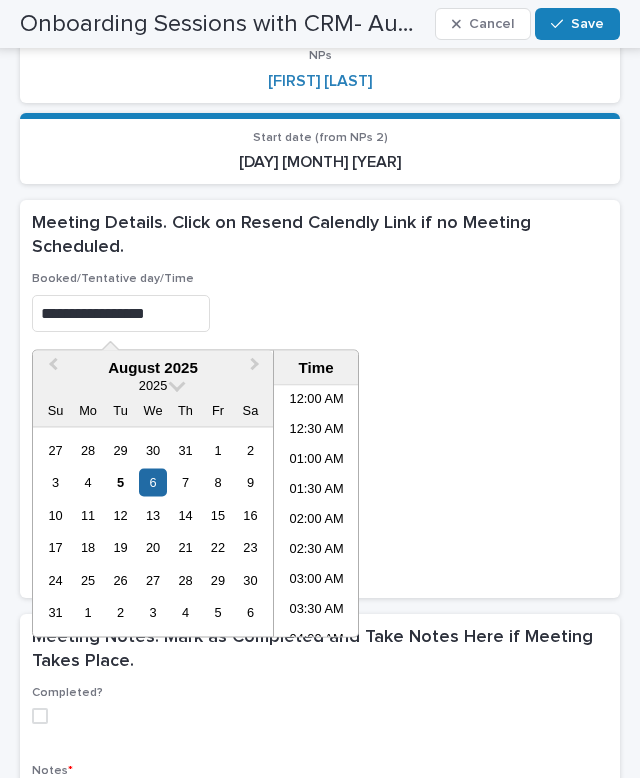 click on "**********" at bounding box center [121, 313] 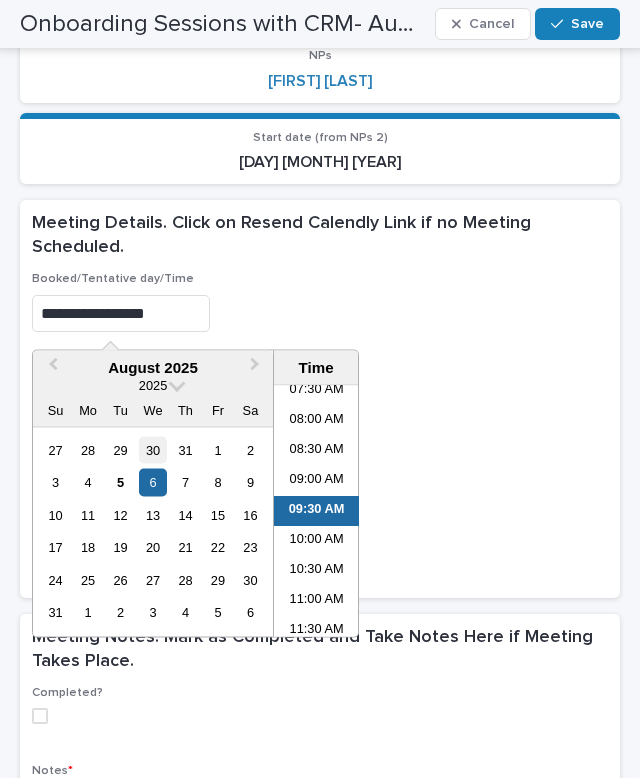 click on "30" at bounding box center [152, 449] 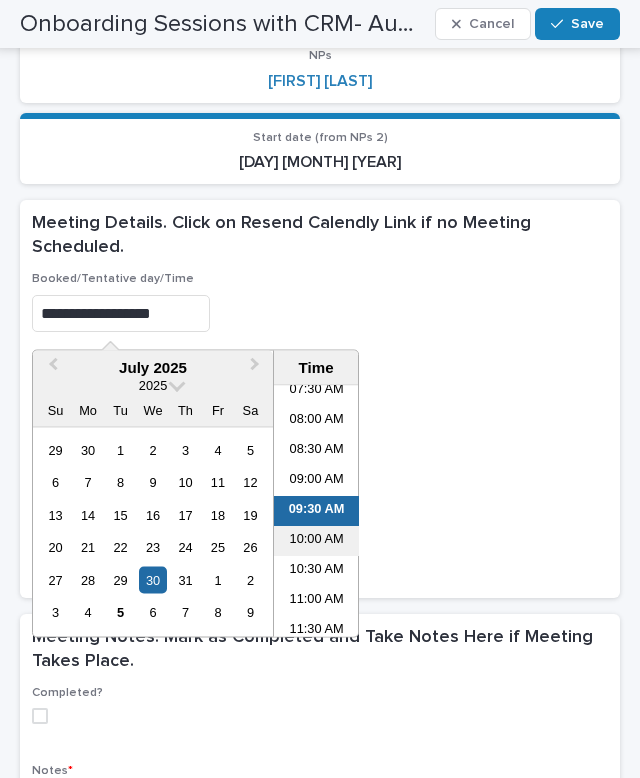 click on "10:00 AM" at bounding box center (316, 542) 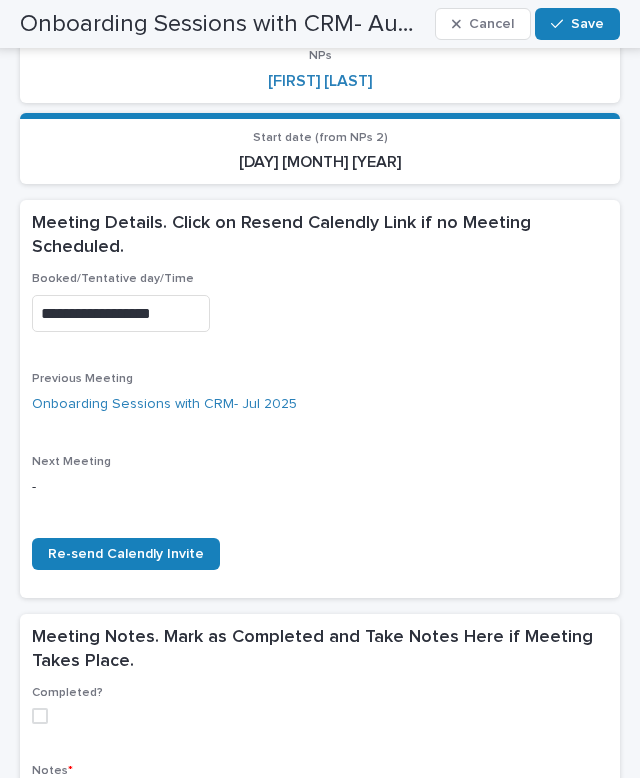 type on "**********" 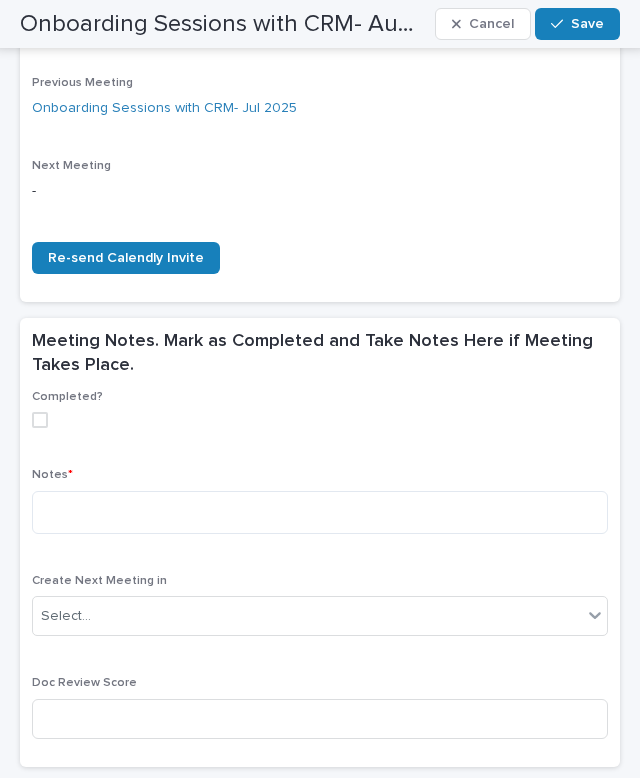 scroll, scrollTop: 593, scrollLeft: 0, axis: vertical 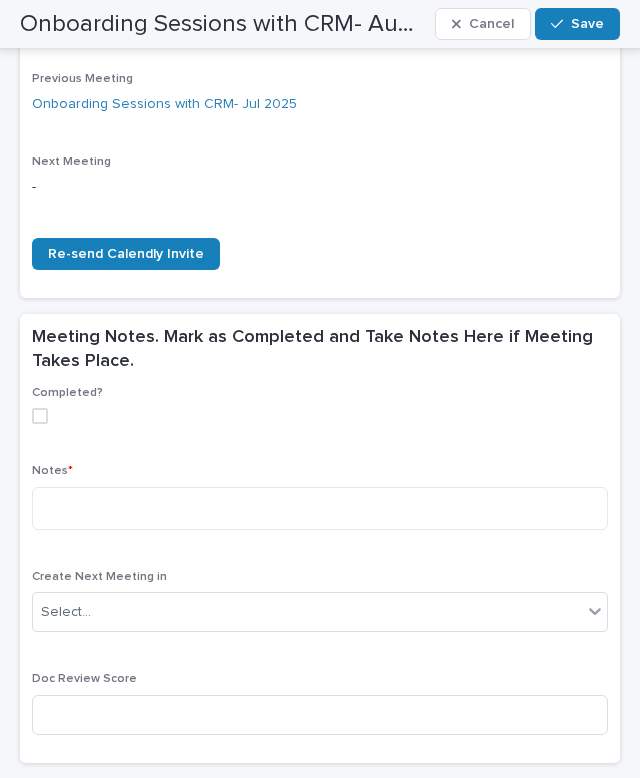 click on "Completed? Notes * Create Next Meeting in Select... Doc Review Score" at bounding box center [320, 574] 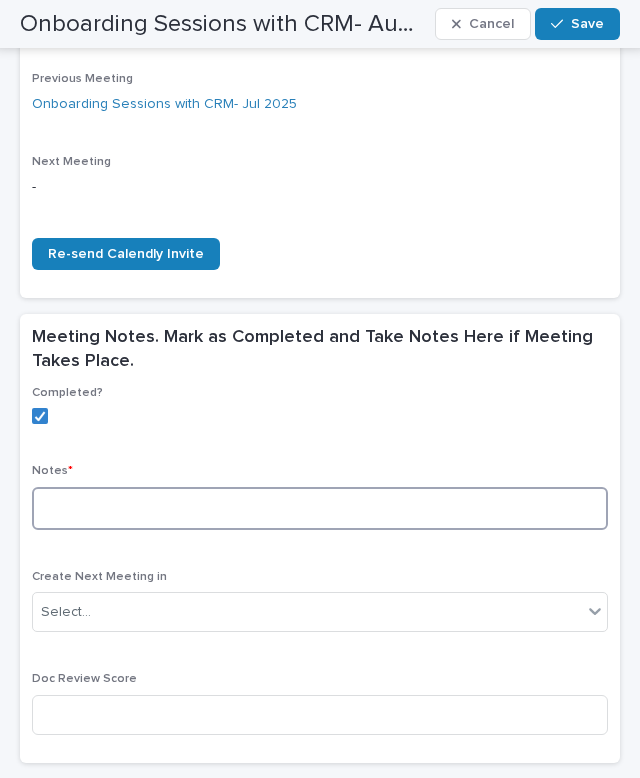 click at bounding box center (320, 508) 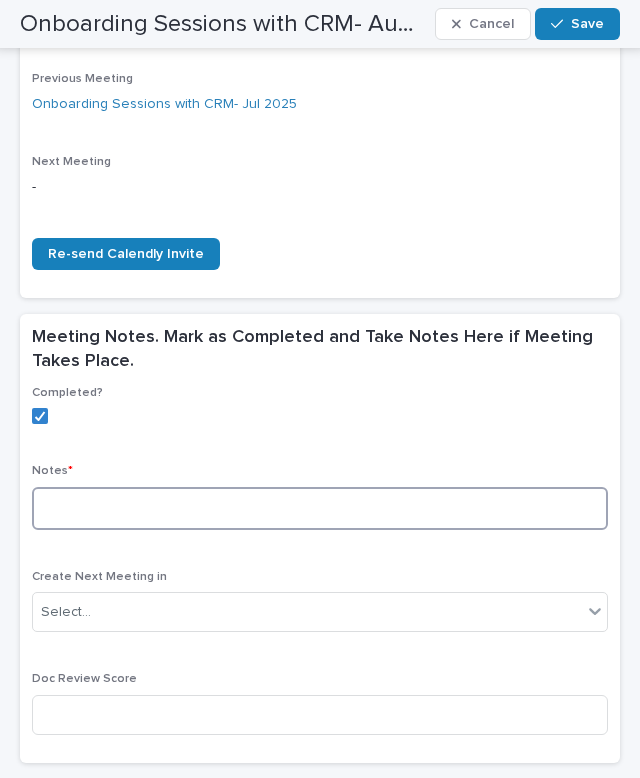 paste on "**********" 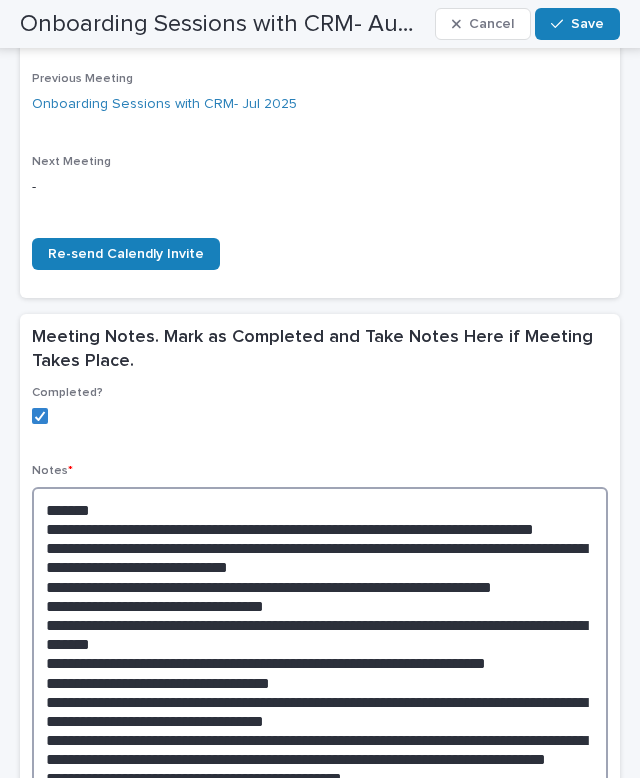 scroll, scrollTop: 950, scrollLeft: 0, axis: vertical 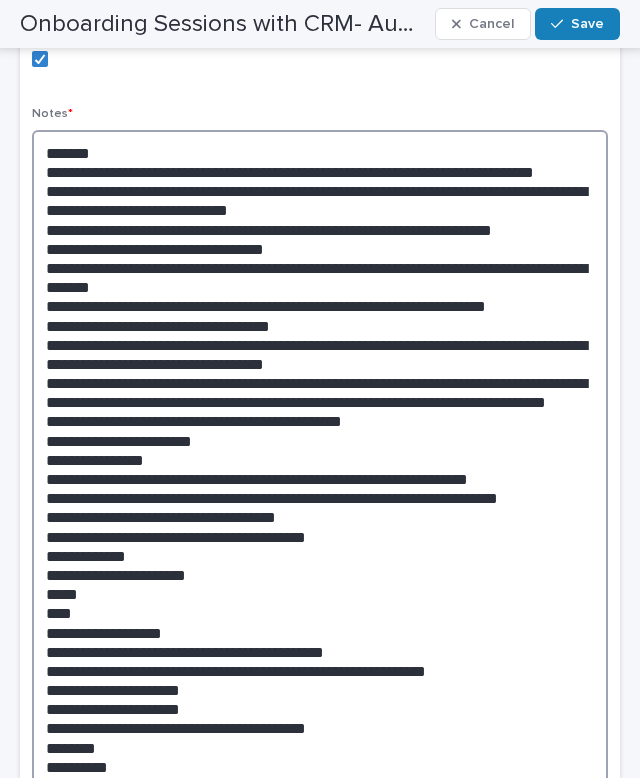 drag, startPoint x: 348, startPoint y: 489, endPoint x: 12, endPoint y: 475, distance: 336.29153 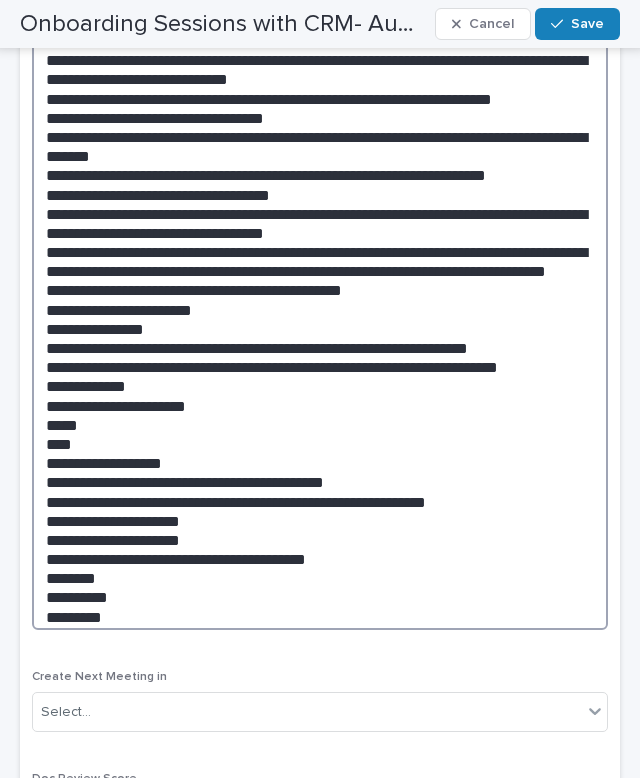 scroll, scrollTop: 1082, scrollLeft: 0, axis: vertical 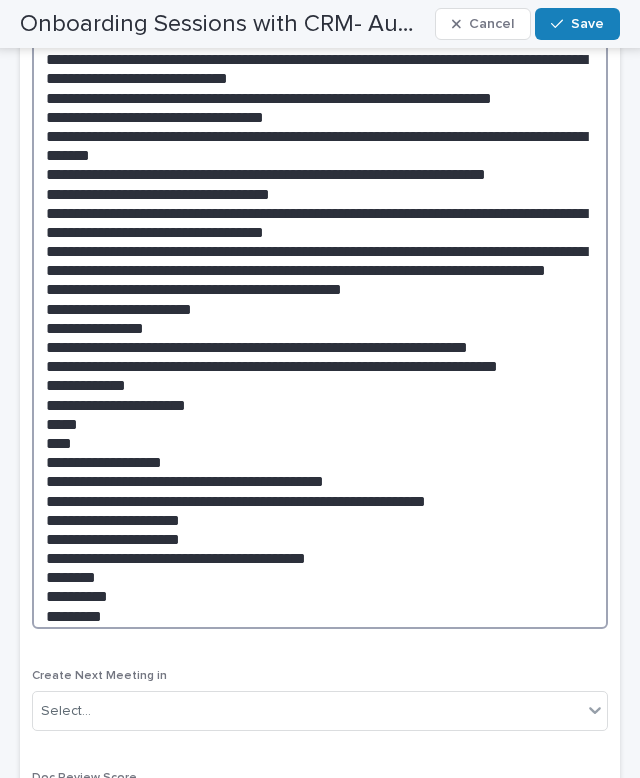 drag, startPoint x: 338, startPoint y: 414, endPoint x: -33, endPoint y: 381, distance: 372.46475 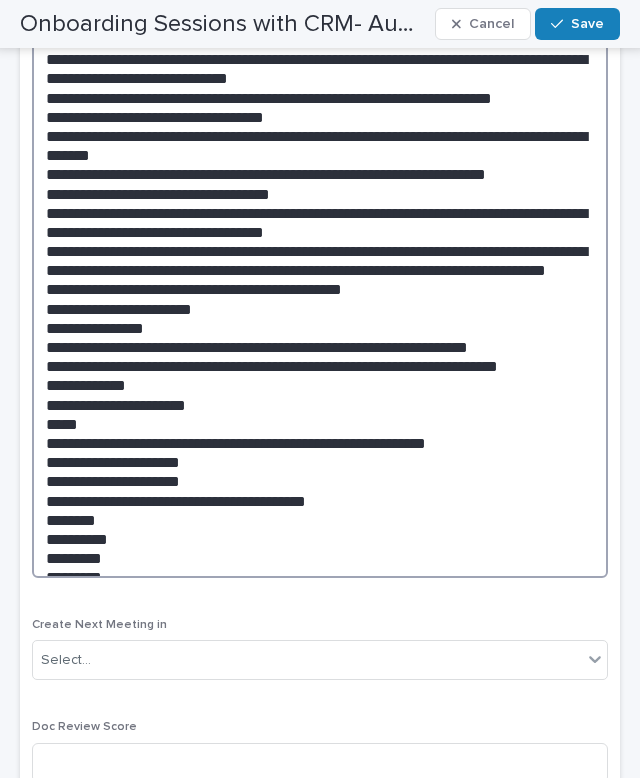 drag, startPoint x: 98, startPoint y: 368, endPoint x: -8, endPoint y: 368, distance: 106 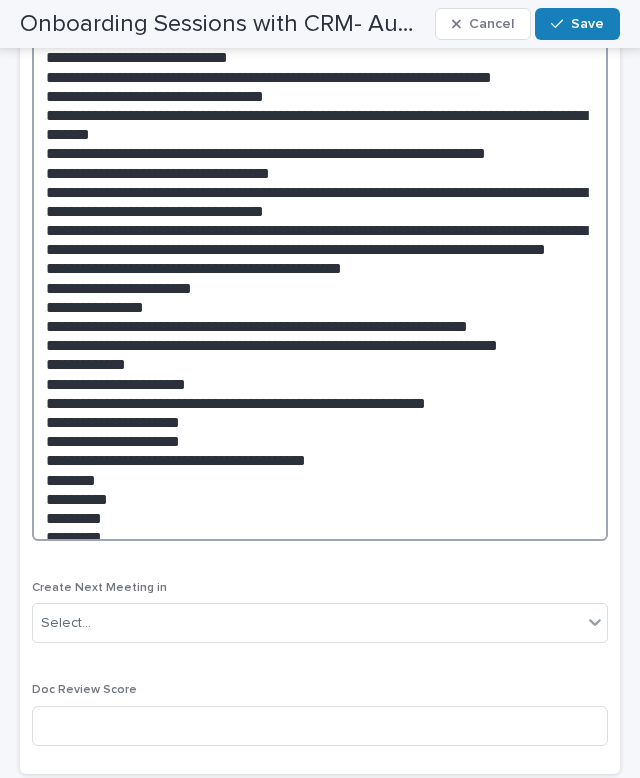 scroll, scrollTop: 1105, scrollLeft: 0, axis: vertical 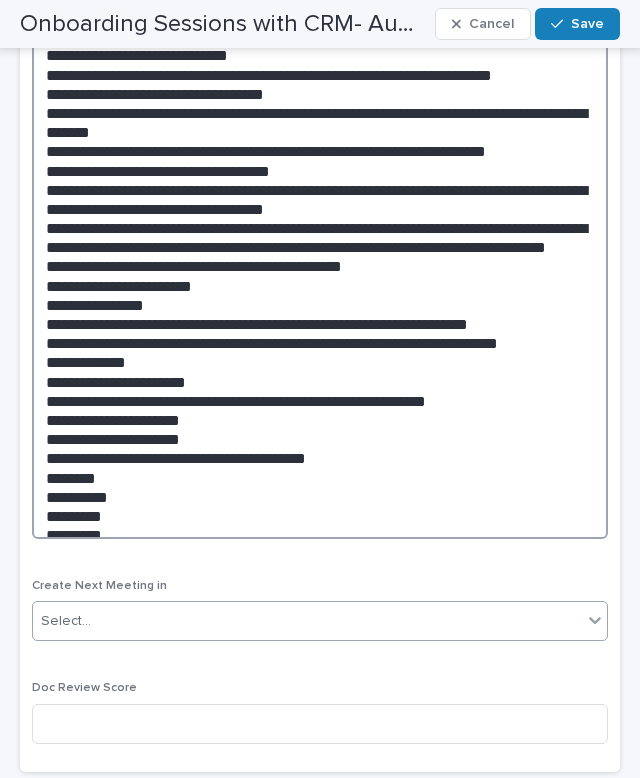 type on "**********" 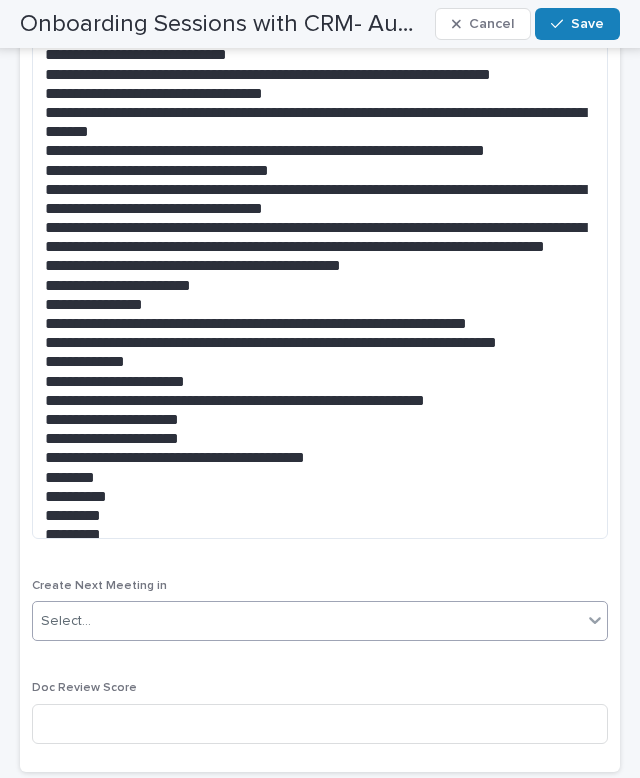click on "Select..." at bounding box center (307, 621) 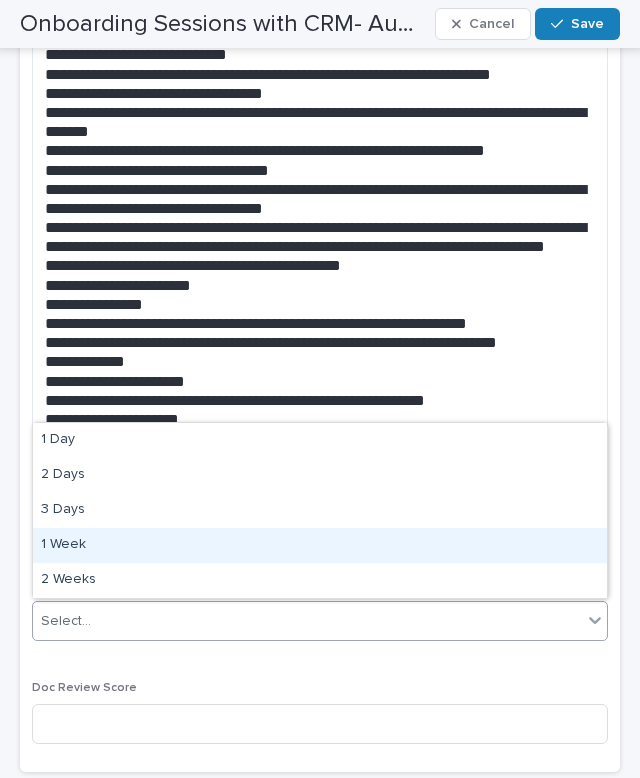 click on "1 Week" at bounding box center (320, 545) 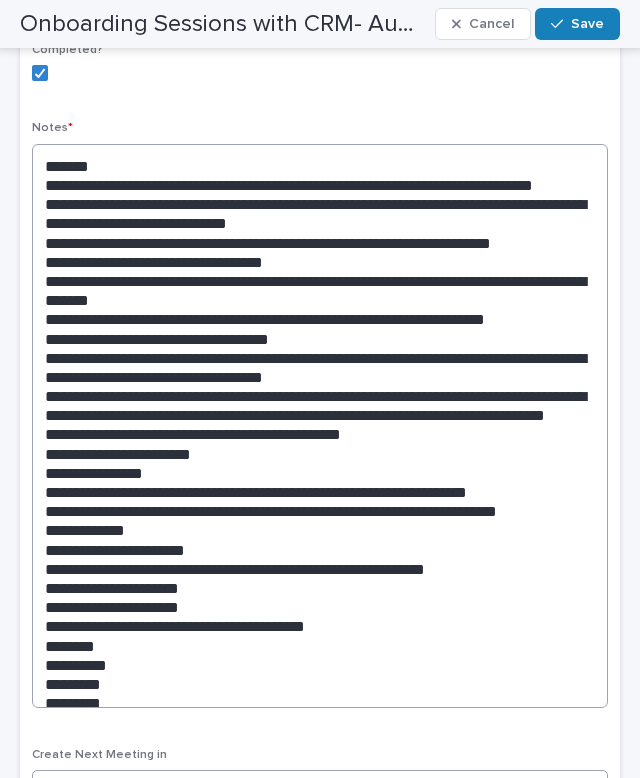 scroll, scrollTop: 920, scrollLeft: 0, axis: vertical 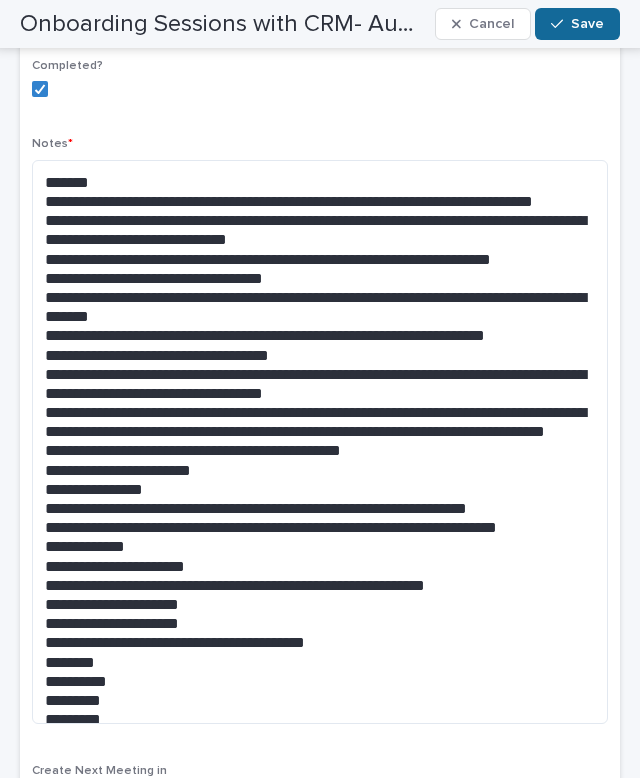 click at bounding box center (561, 24) 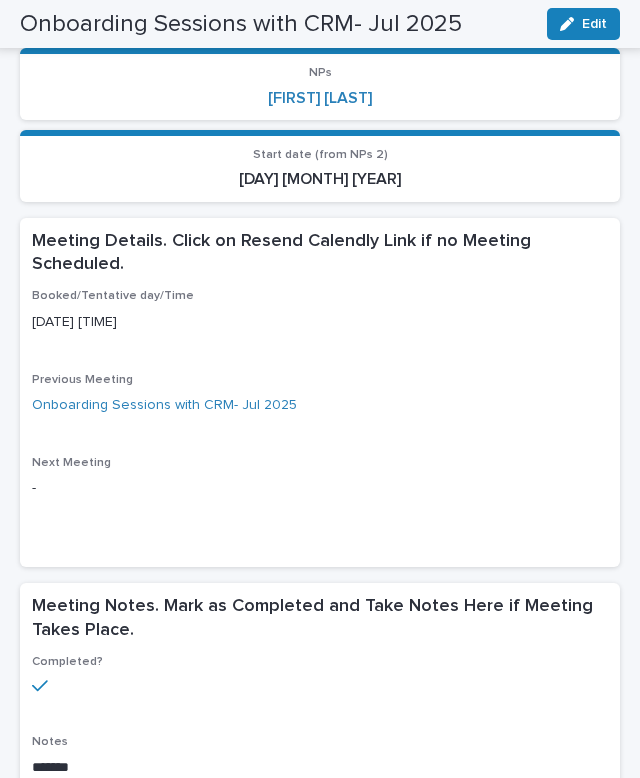 scroll, scrollTop: 0, scrollLeft: 0, axis: both 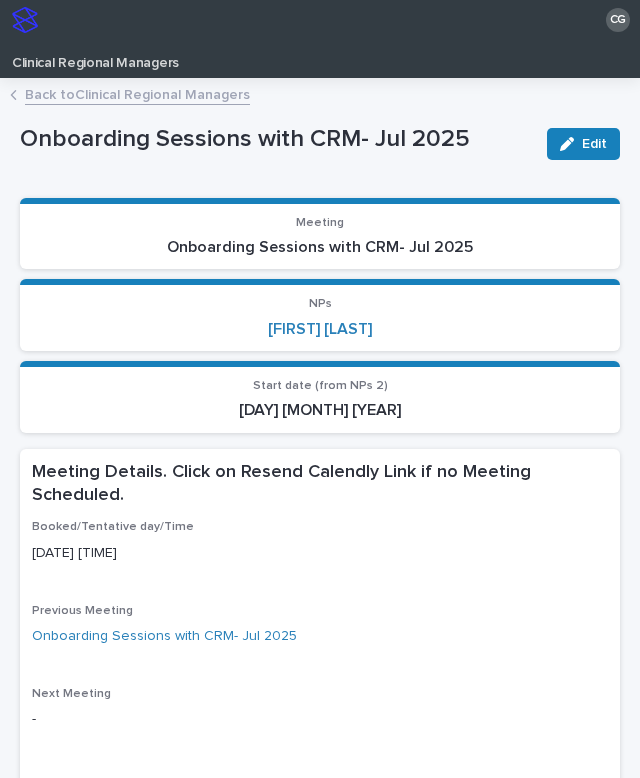 click on "Back to  Clinical Regional Managers" at bounding box center [137, 93] 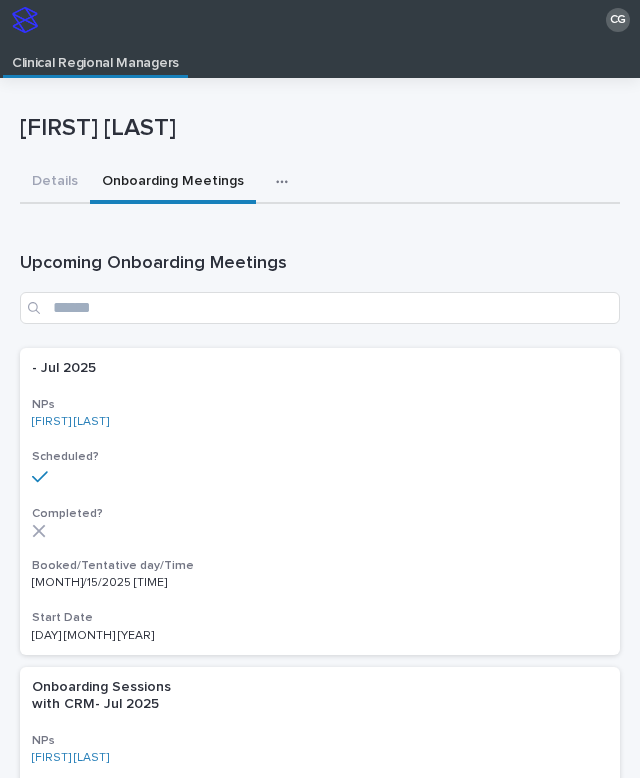 scroll, scrollTop: 40, scrollLeft: 0, axis: vertical 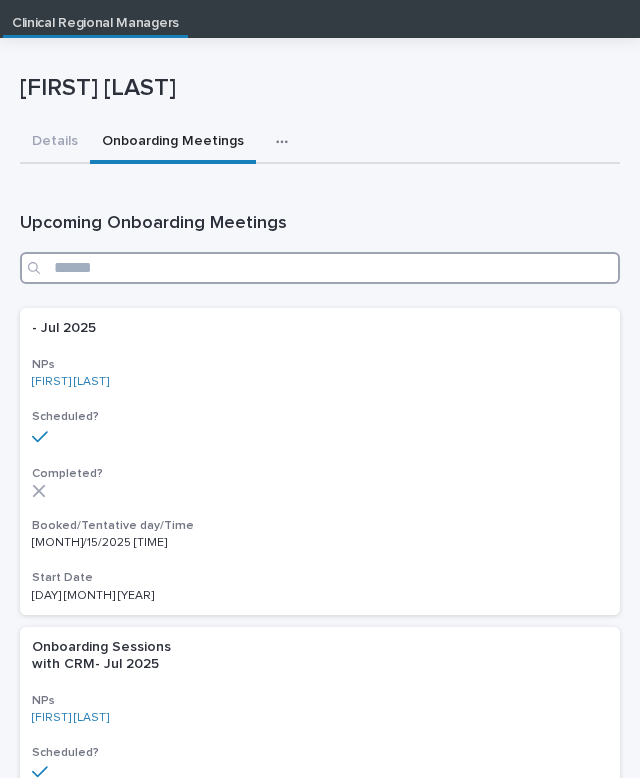 click at bounding box center [320, 268] 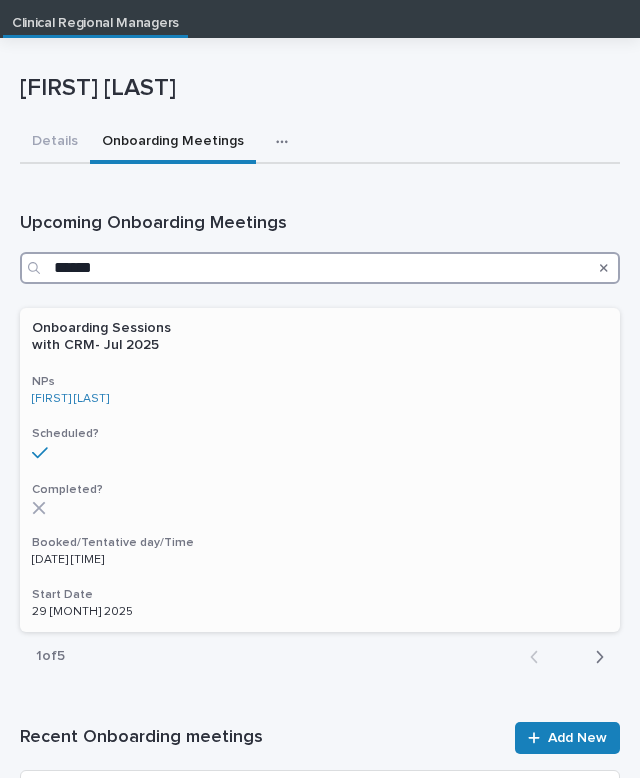 type on "******" 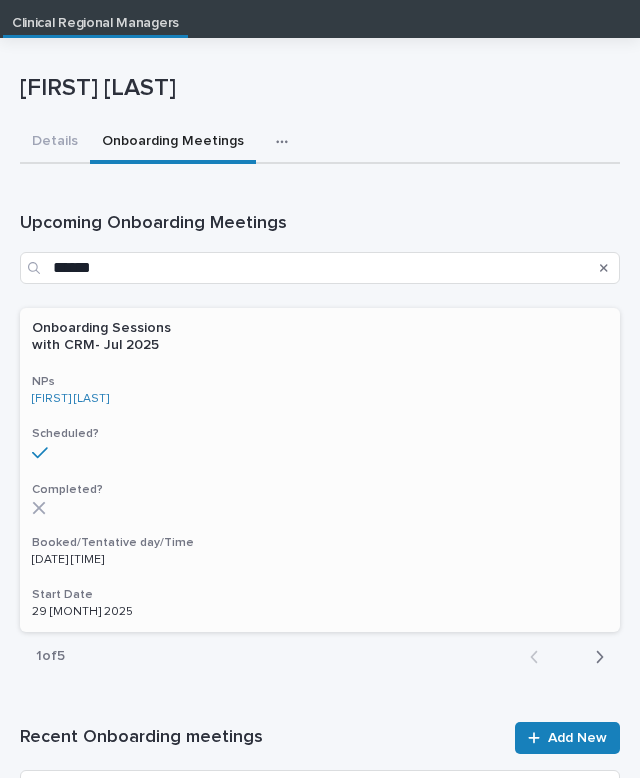 click on "Onboarding Sessions with CRM- Jul 2025 NPs [FIRST] [LAST]   Scheduled? Completed? Booked/Tentative day/Time [MONTH]/31/2025 [TIME] Start Date 29 [MONTH] 2025" at bounding box center [320, 470] 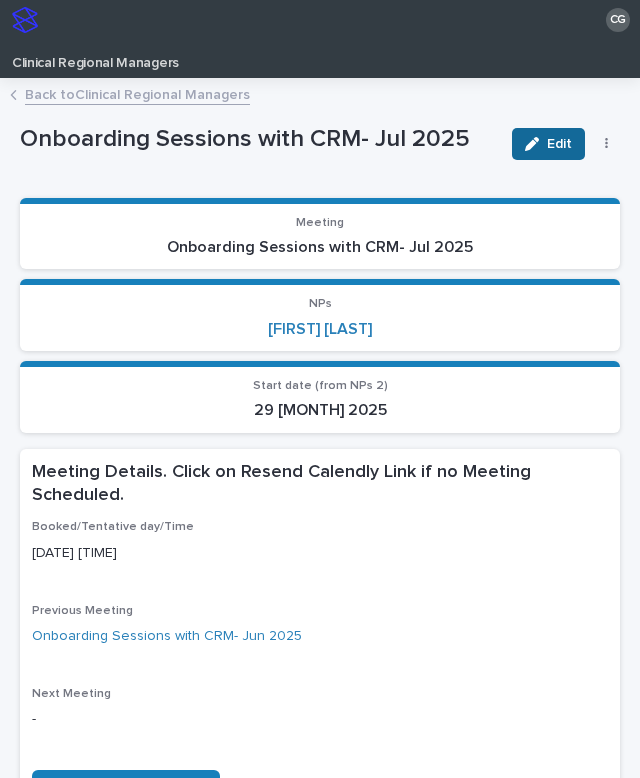 click at bounding box center (536, 144) 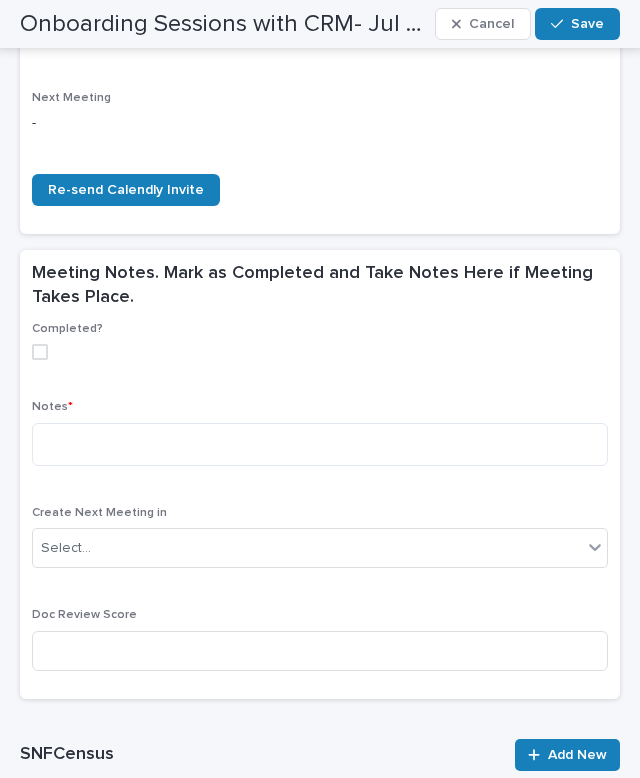 scroll, scrollTop: 714, scrollLeft: 0, axis: vertical 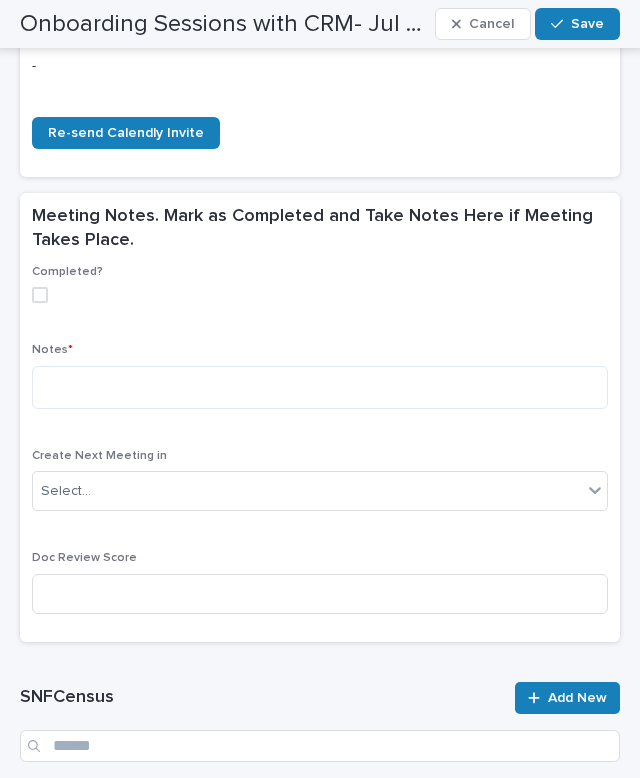 click at bounding box center (40, 295) 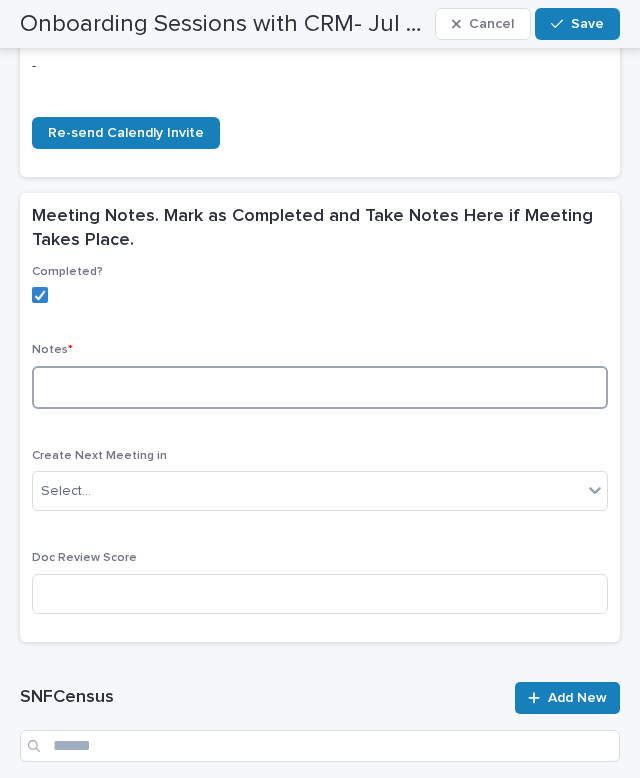 click at bounding box center [320, 387] 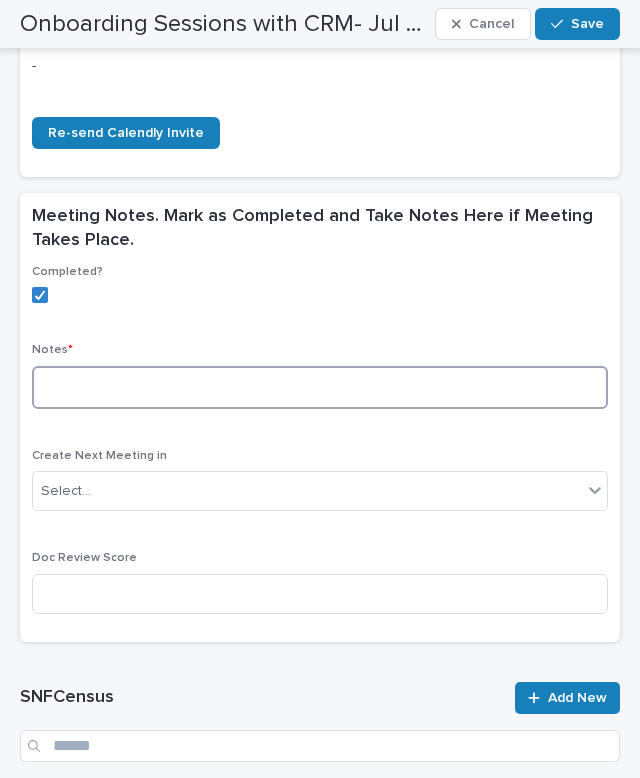 paste on "**********" 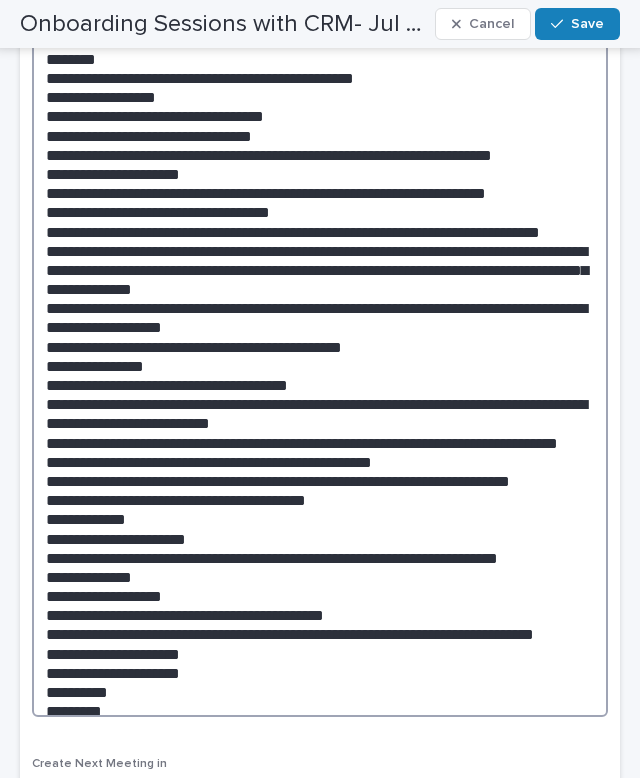 scroll, scrollTop: 1045, scrollLeft: 0, axis: vertical 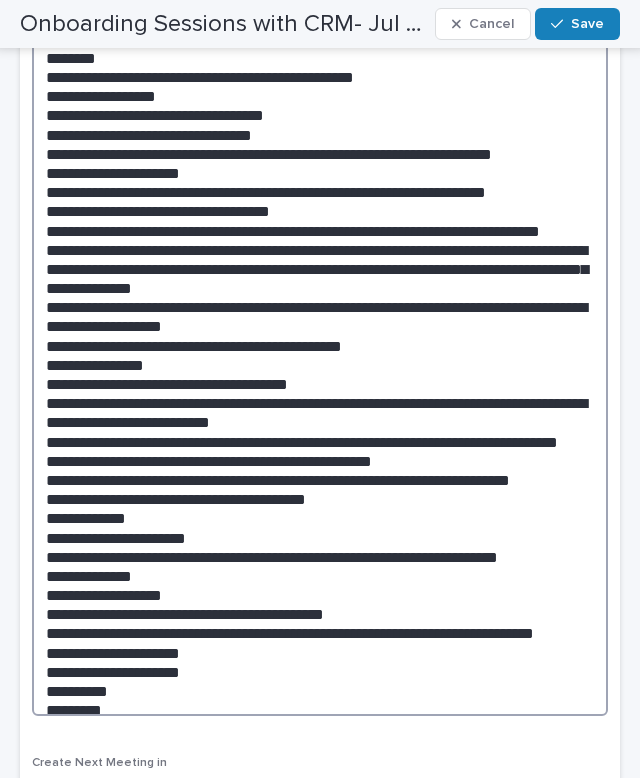 drag, startPoint x: 342, startPoint y: 301, endPoint x: 0, endPoint y: 303, distance: 342.00586 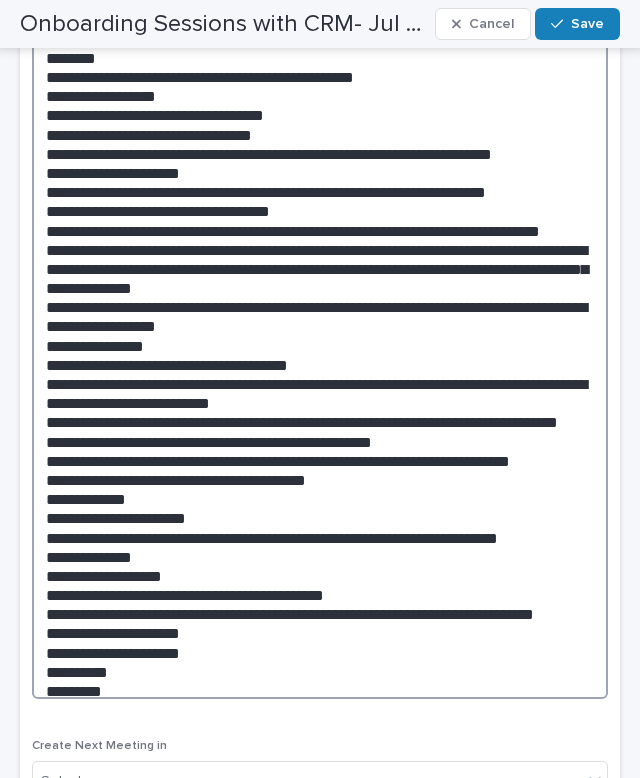 drag, startPoint x: 345, startPoint y: 431, endPoint x: 27, endPoint y: 420, distance: 318.1902 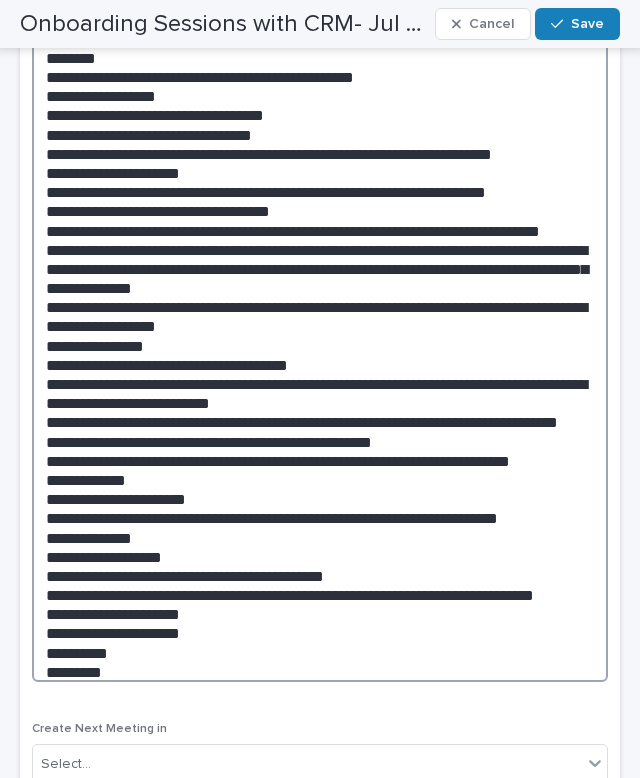 drag, startPoint x: 323, startPoint y: 513, endPoint x: -2, endPoint y: 494, distance: 325.5549 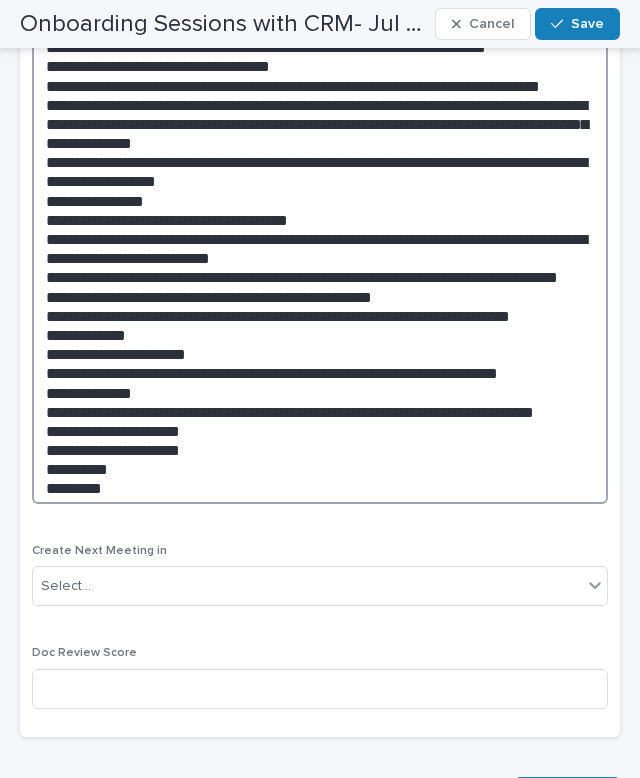 scroll, scrollTop: 1205, scrollLeft: 0, axis: vertical 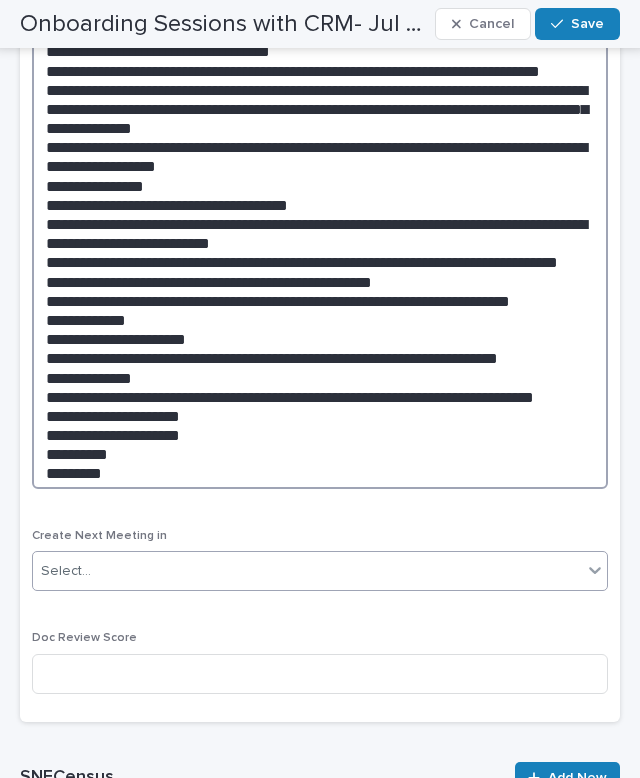 type on "**********" 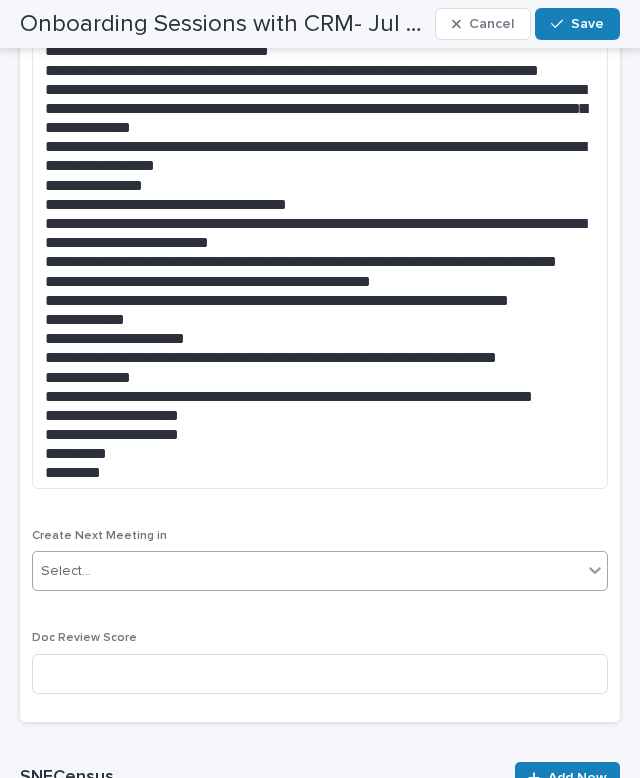 click on "Select..." at bounding box center (307, 571) 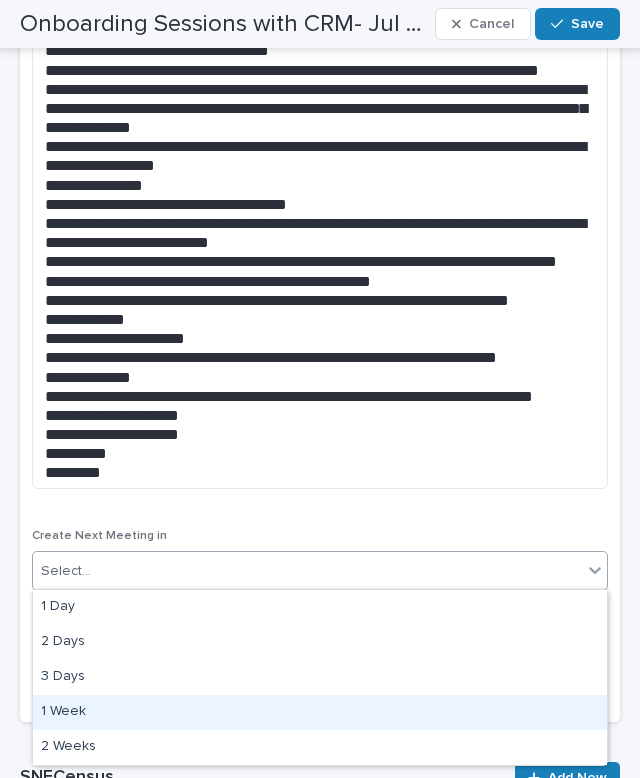 click on "1 Week" at bounding box center [320, 712] 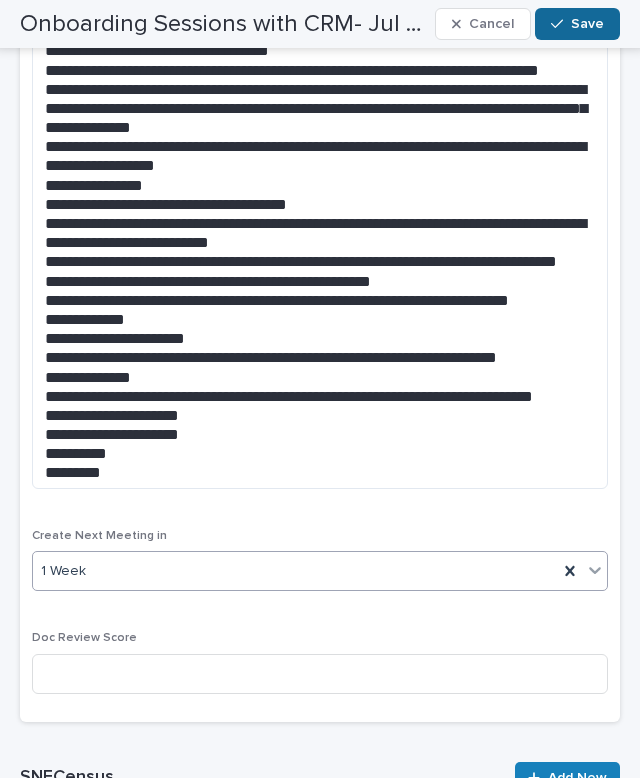 click on "Save" at bounding box center (587, 24) 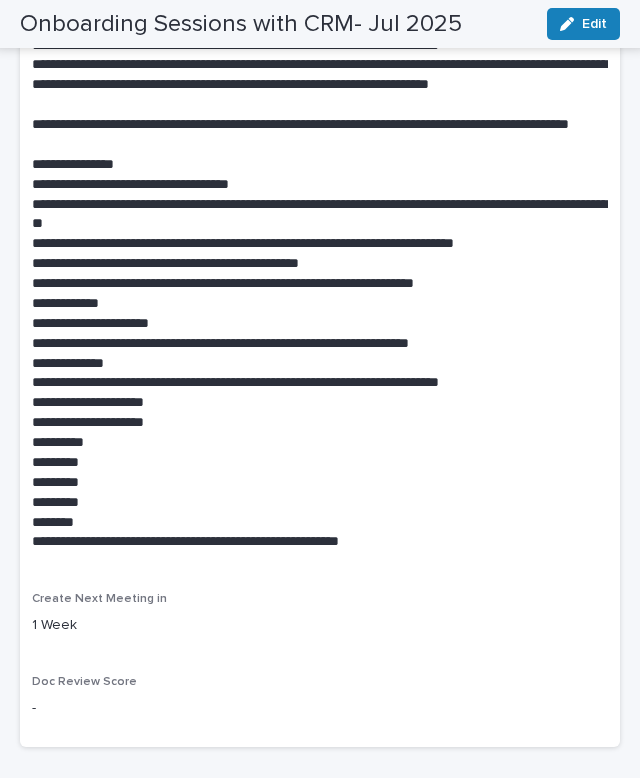 scroll, scrollTop: 0, scrollLeft: 0, axis: both 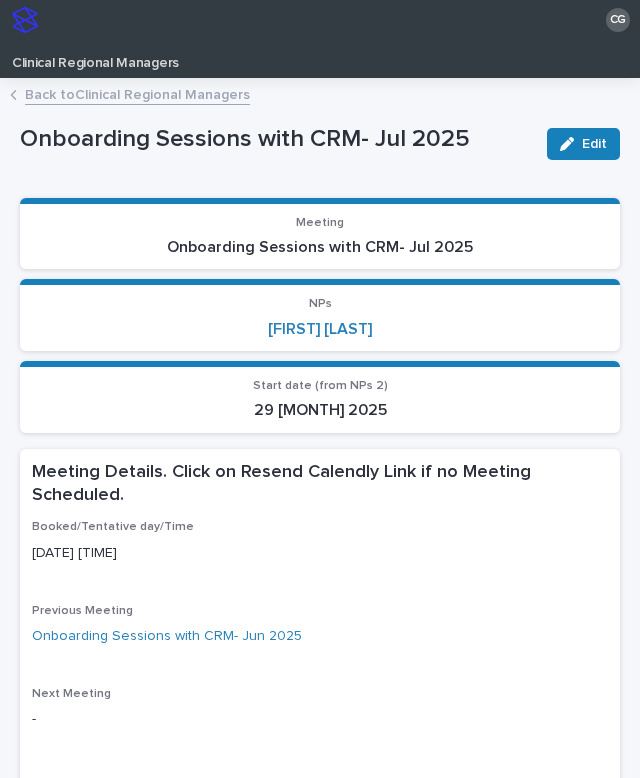 click on "Back to  Clinical Regional Managers" at bounding box center [137, 93] 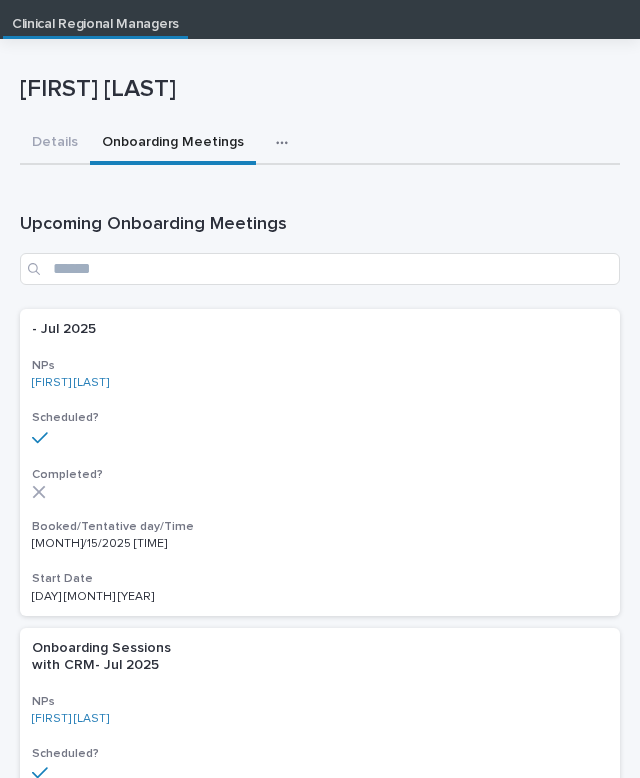 scroll, scrollTop: 40, scrollLeft: 0, axis: vertical 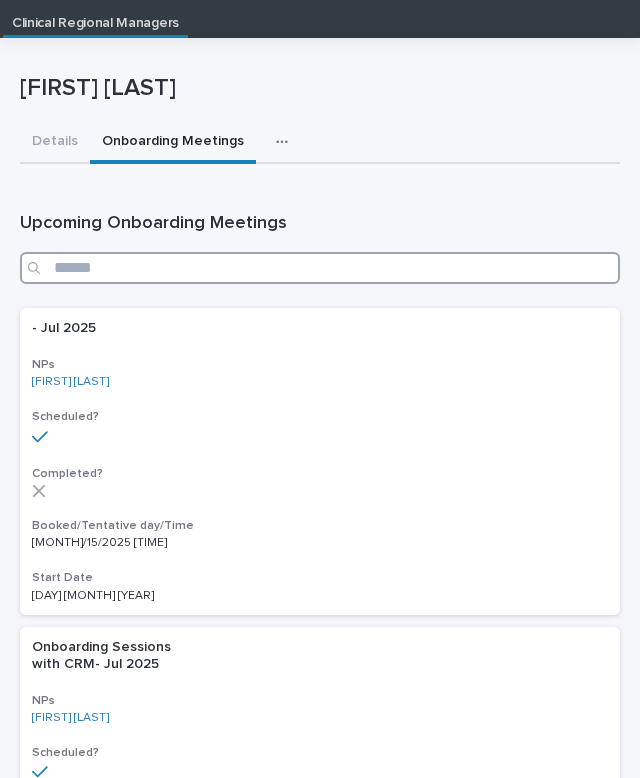 click at bounding box center [320, 268] 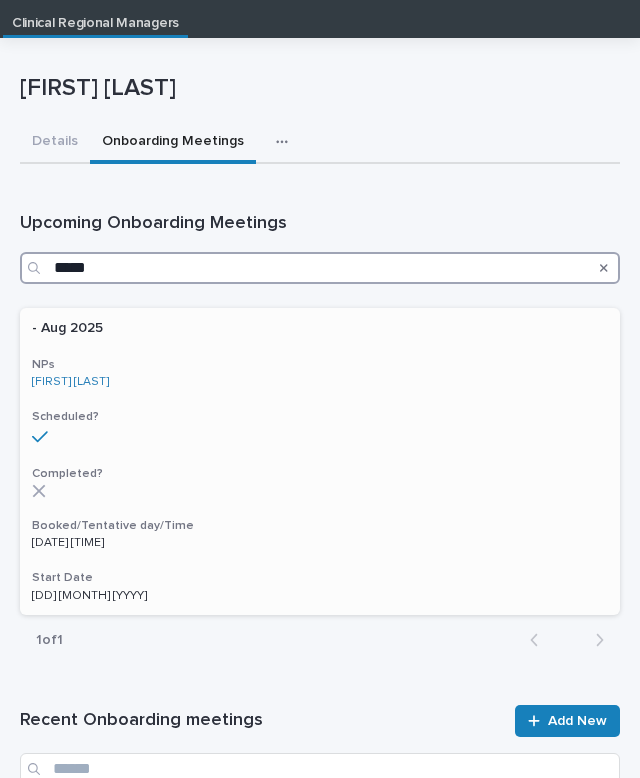 type on "*****" 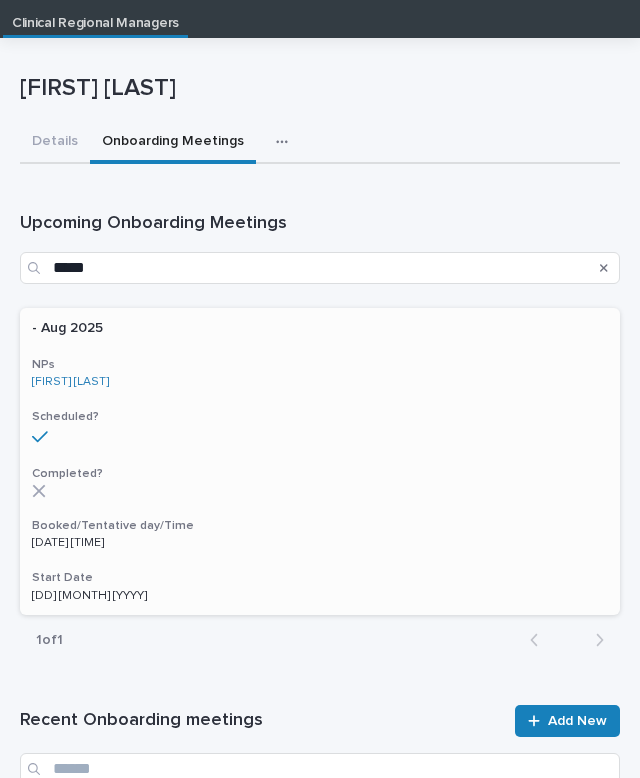 click on "- Aug 2025 NPs [FIRST] [LAST] Scheduled? Completed? Booked/Tentative day/Time [DATE] [TIME] Start Date [DAY] [MONTH] [YEAR]" at bounding box center (320, 461) 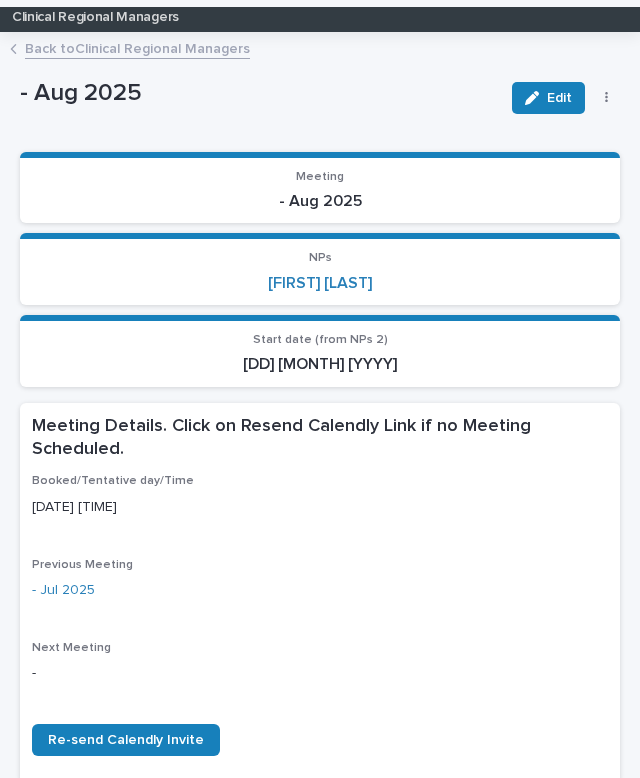 scroll, scrollTop: 8, scrollLeft: 0, axis: vertical 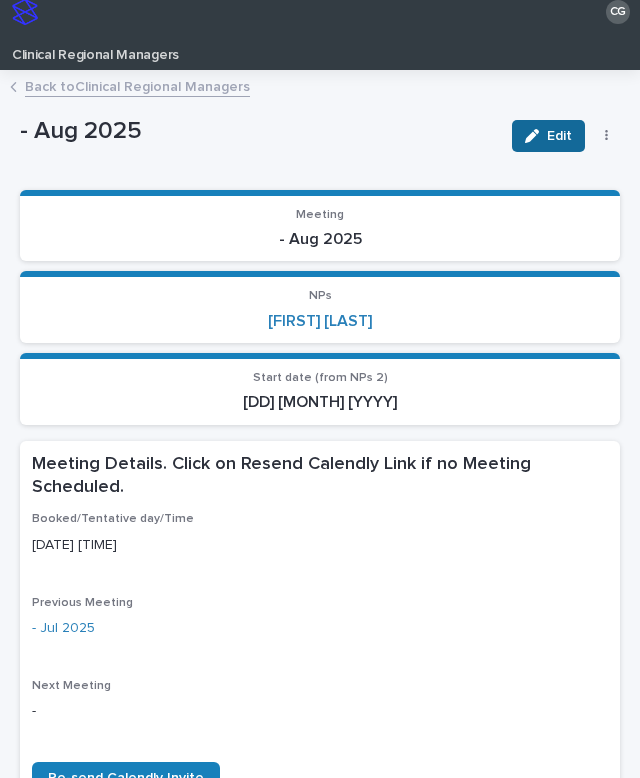 click on "Edit" at bounding box center (559, 136) 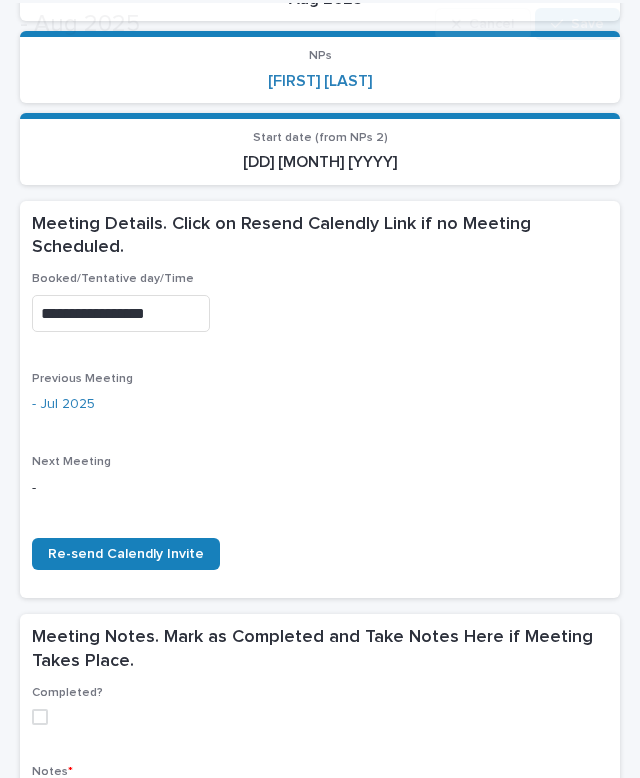 scroll, scrollTop: 285, scrollLeft: 0, axis: vertical 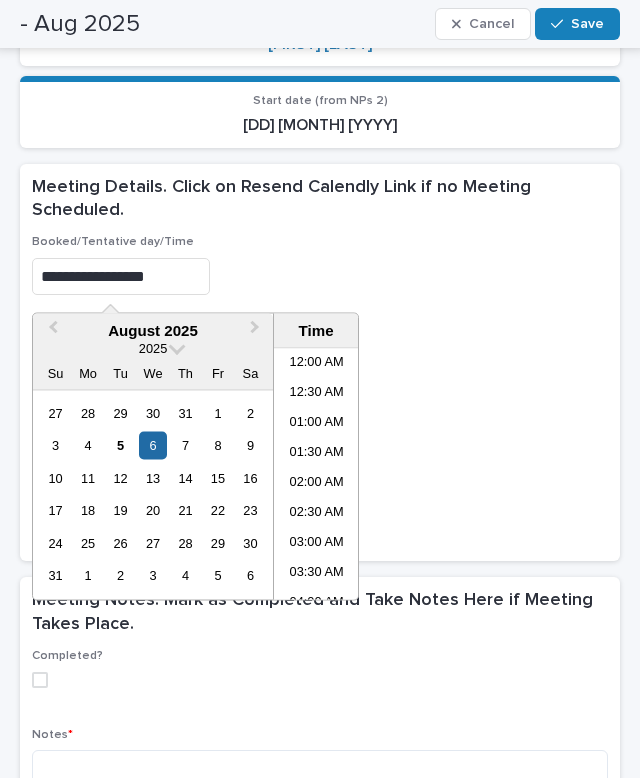 click on "**********" at bounding box center (121, 276) 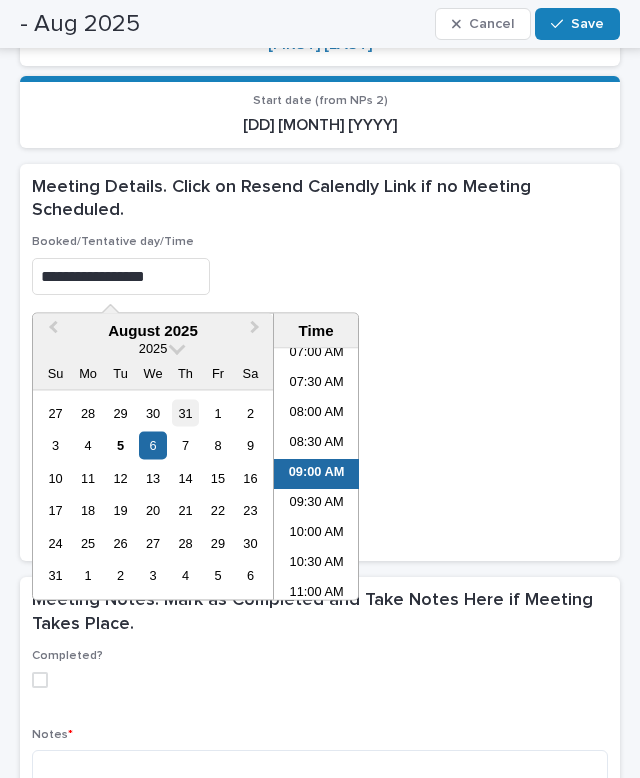 click on "31" at bounding box center (185, 412) 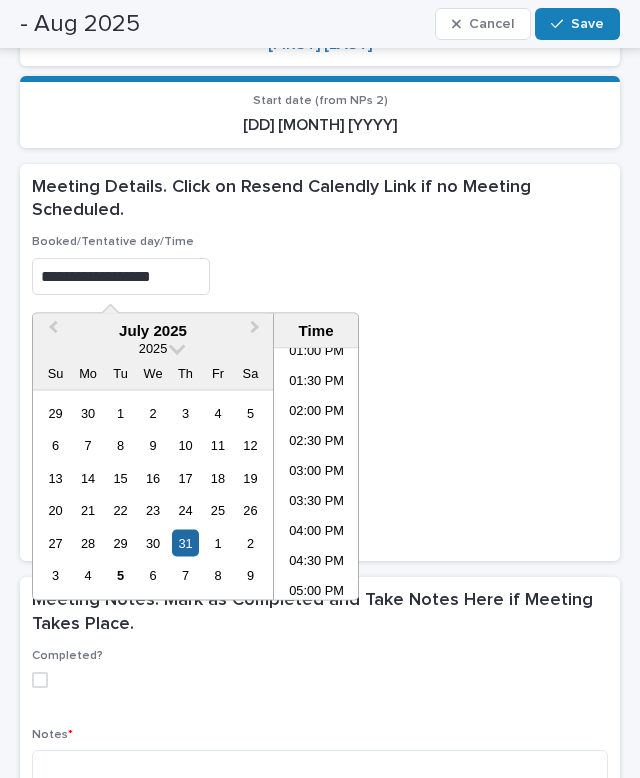 scroll, scrollTop: 795, scrollLeft: 0, axis: vertical 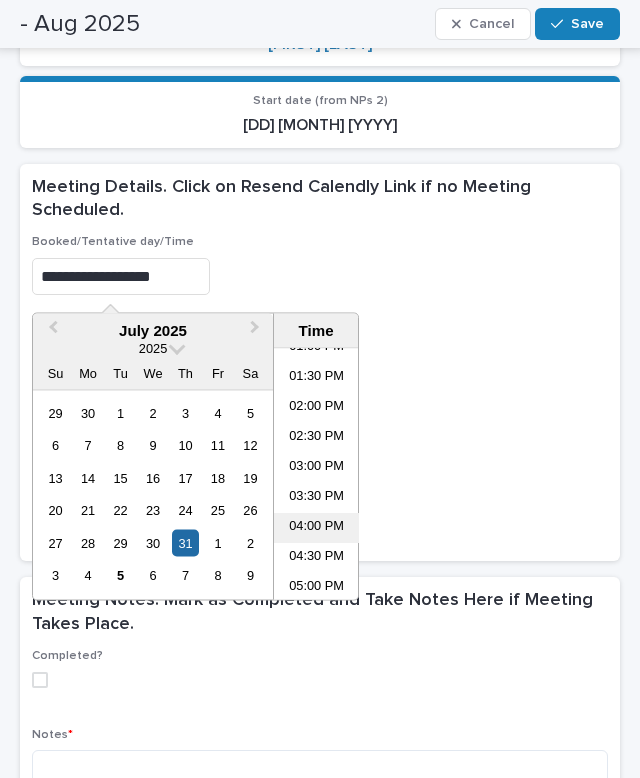 click on "04:00 PM" at bounding box center (316, 529) 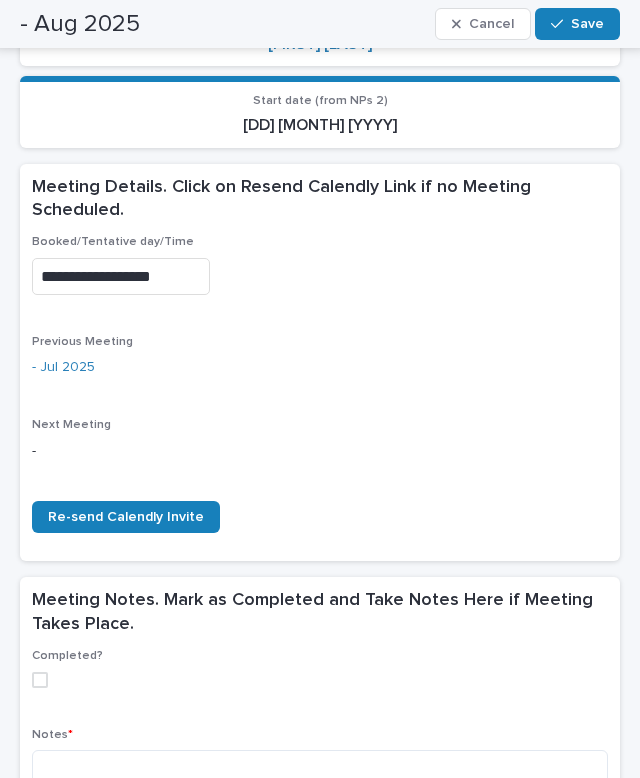 type on "**********" 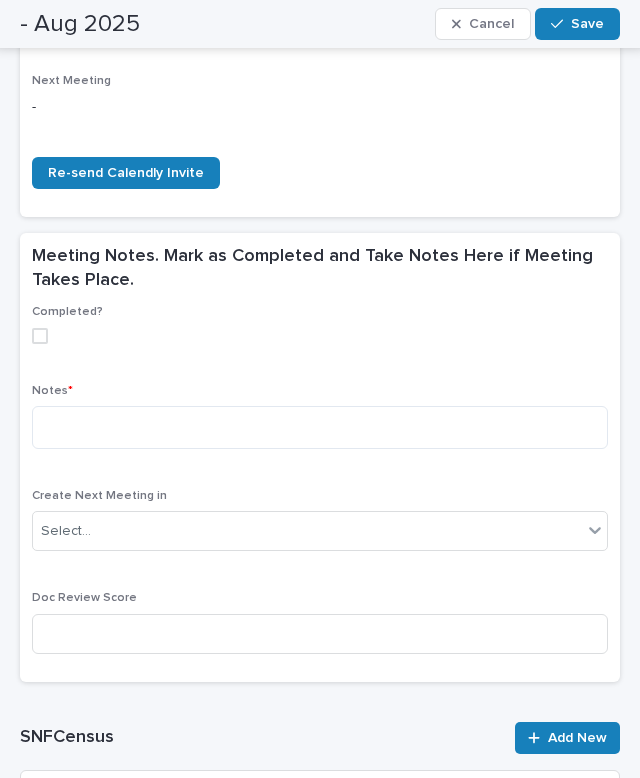 scroll, scrollTop: 643, scrollLeft: 0, axis: vertical 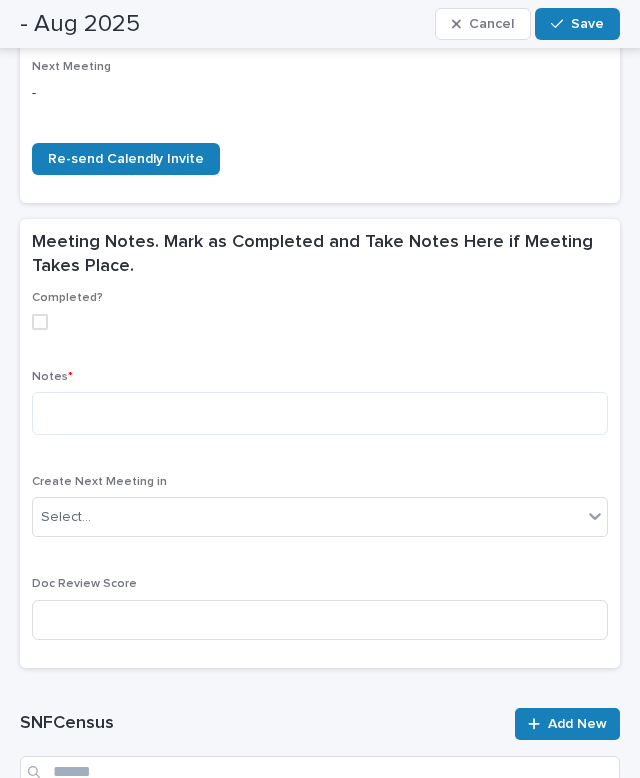 click at bounding box center [40, 322] 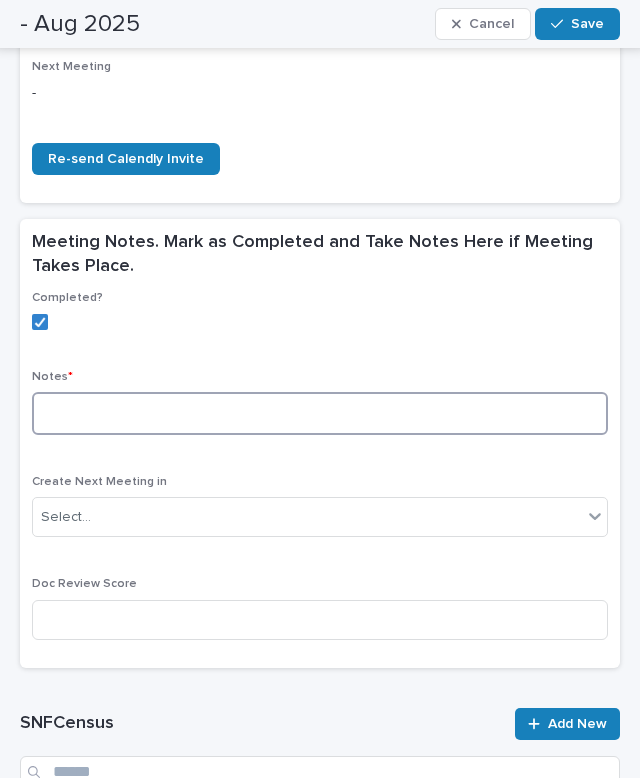 click at bounding box center (320, 413) 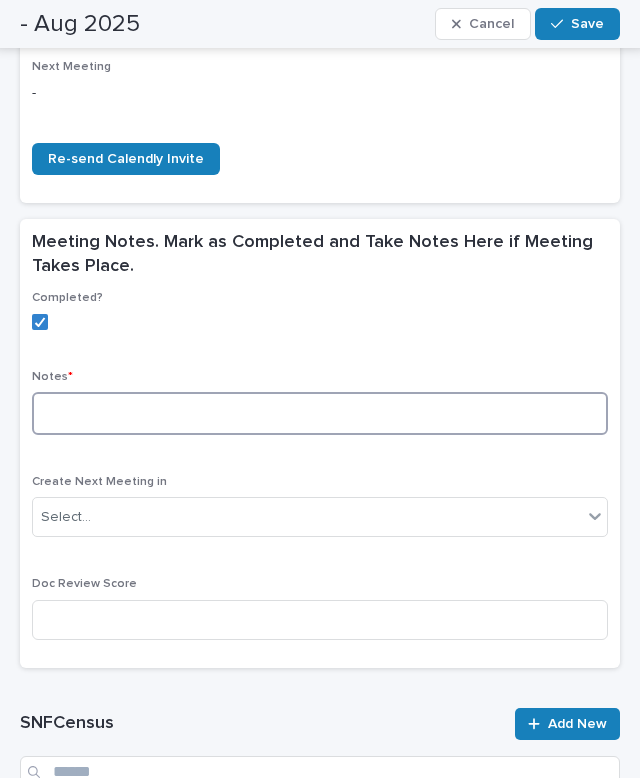paste on "**********" 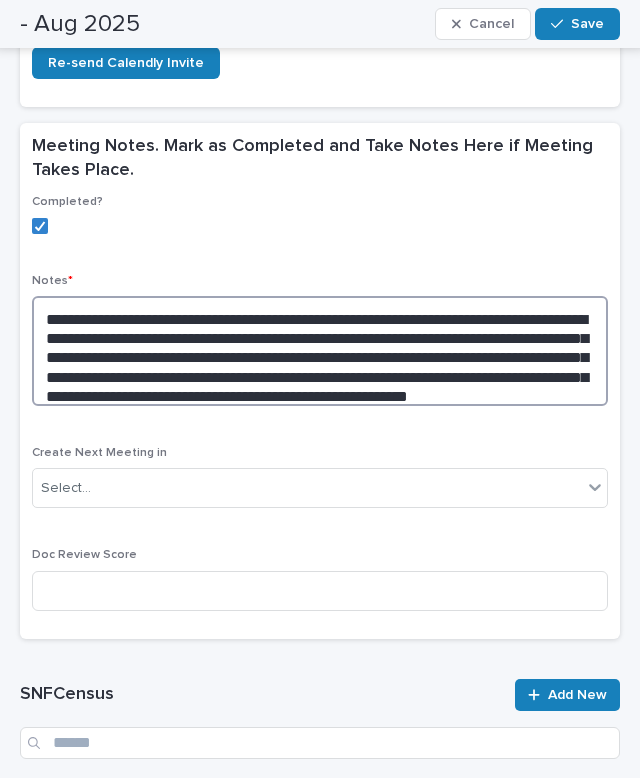 scroll, scrollTop: 763, scrollLeft: 0, axis: vertical 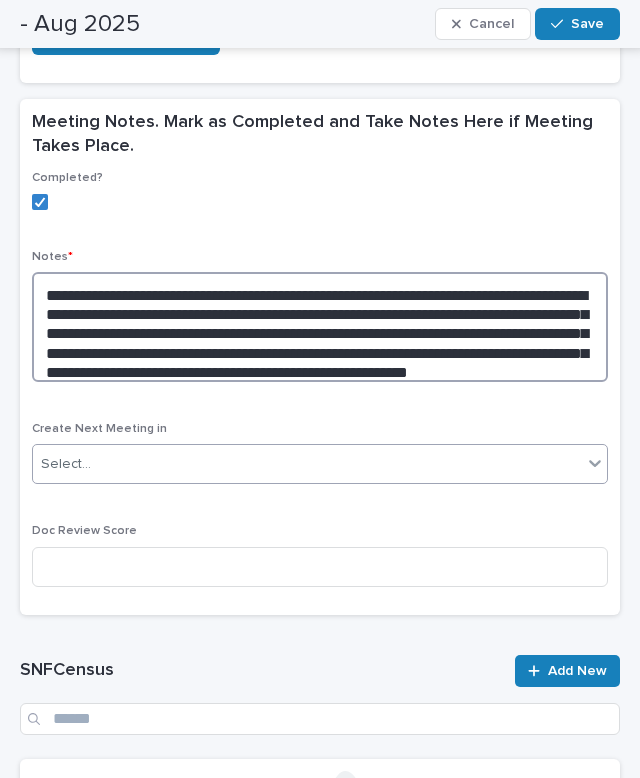 type on "**********" 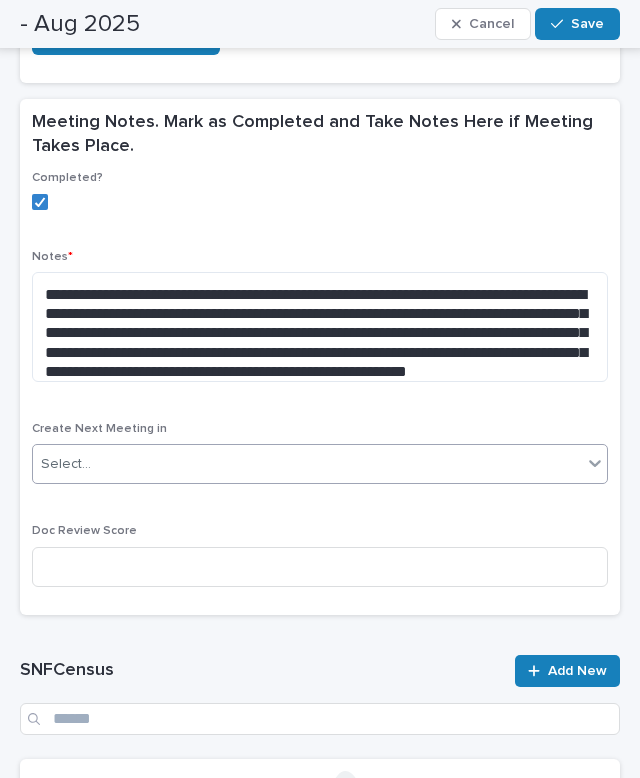 click on "Select..." at bounding box center (320, 464) 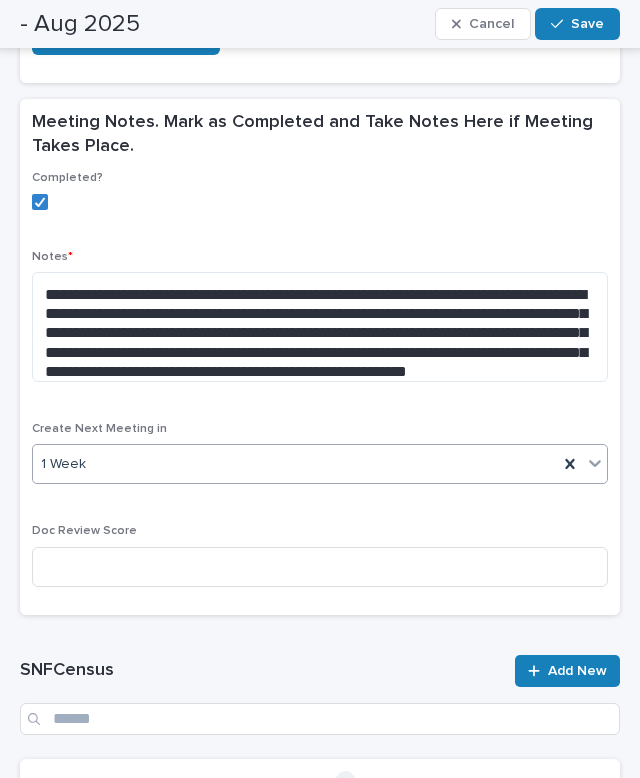 click on "- Aug 2025 Cancel Save" at bounding box center [320, 24] 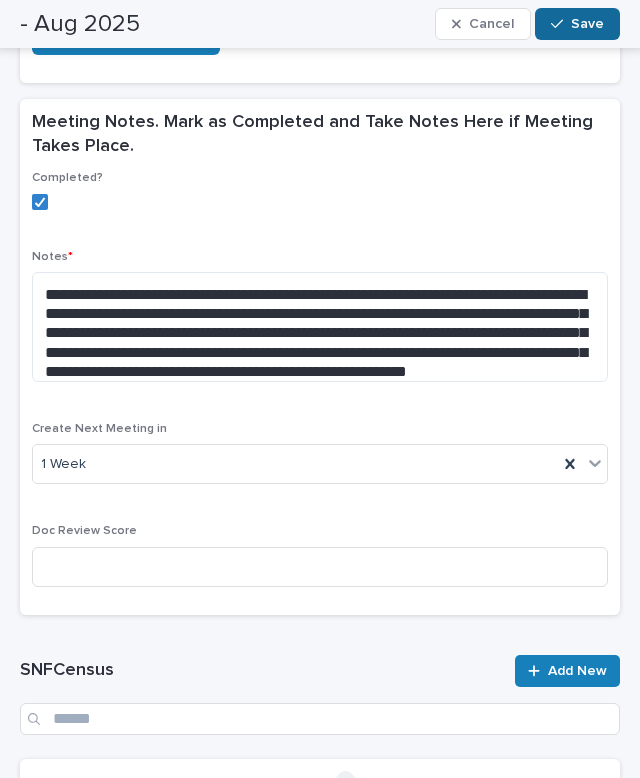 click 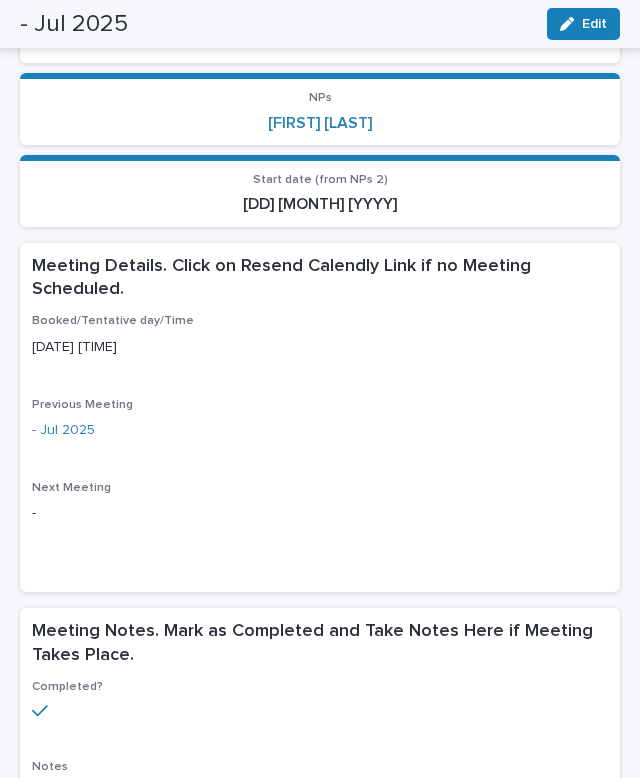 scroll, scrollTop: 0, scrollLeft: 0, axis: both 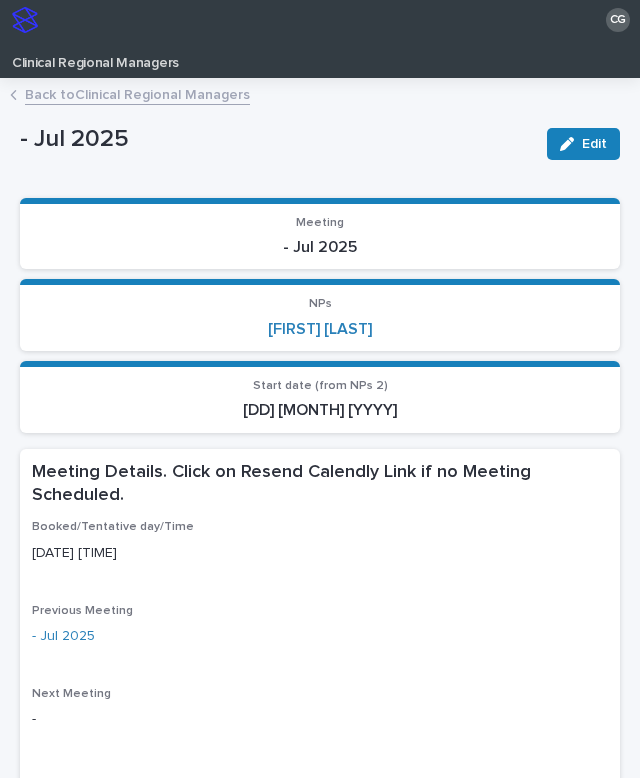 click on "Back to  Clinical Regional Managers" at bounding box center [137, 93] 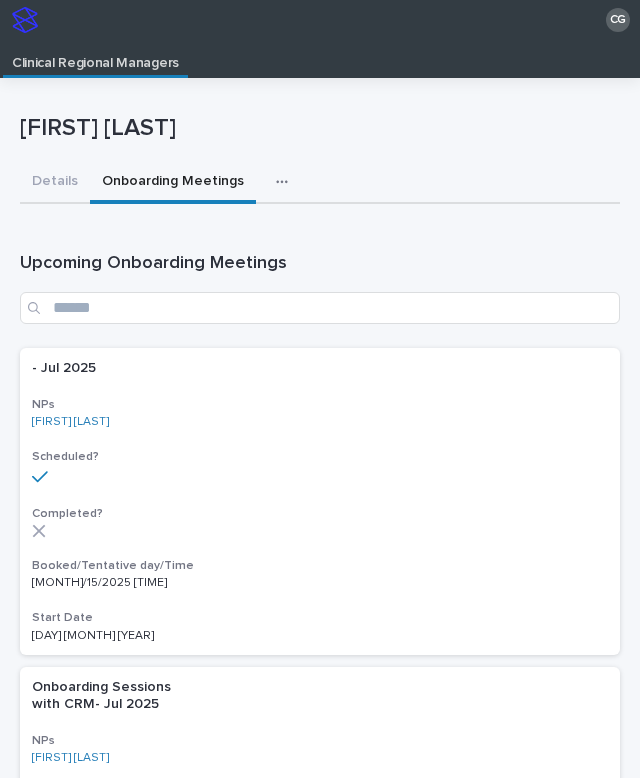 scroll, scrollTop: 40, scrollLeft: 0, axis: vertical 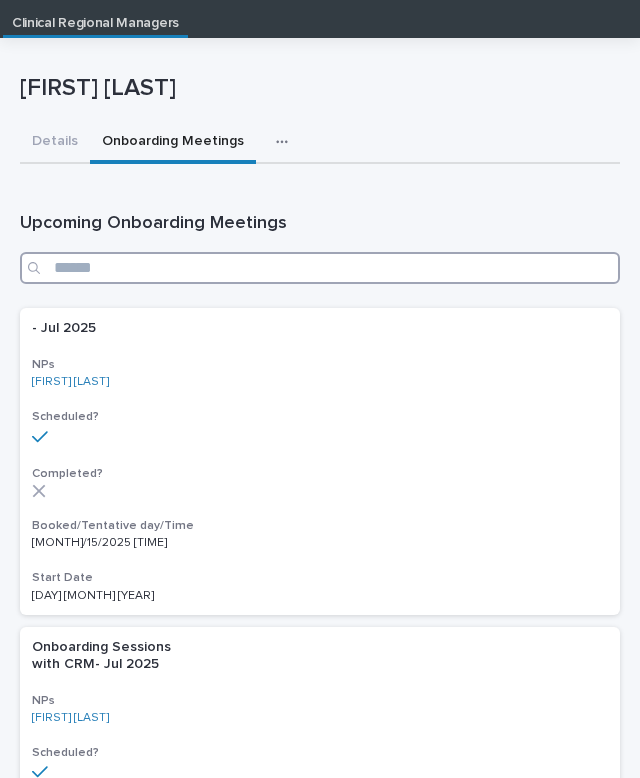 click at bounding box center (320, 268) 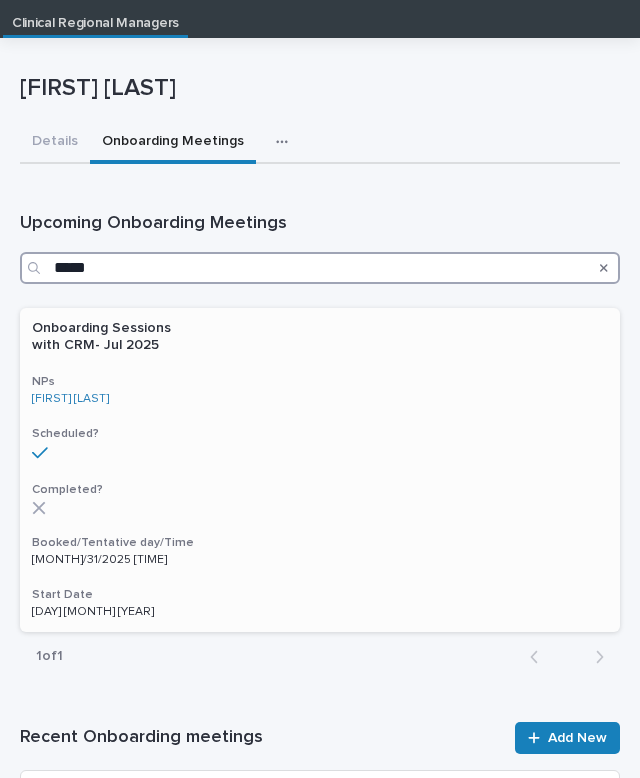 type on "*****" 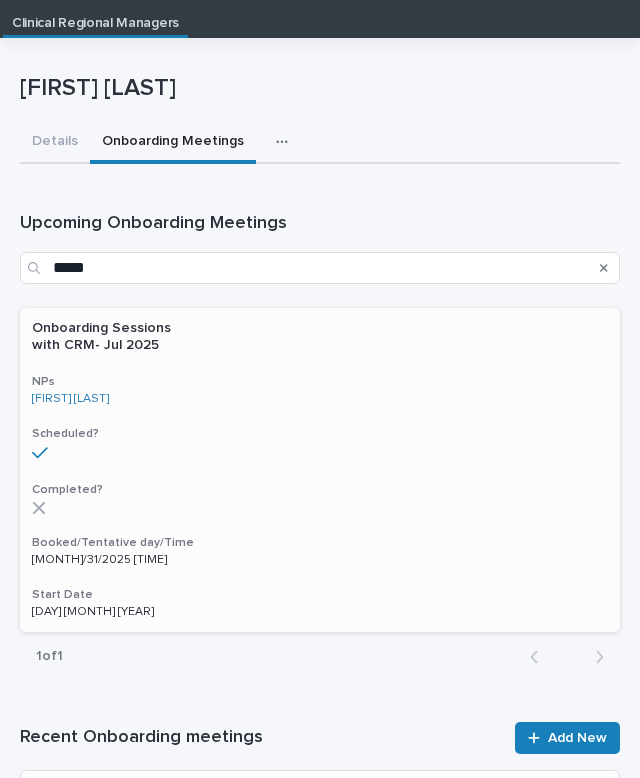 click on "Scheduled?" at bounding box center [320, 434] 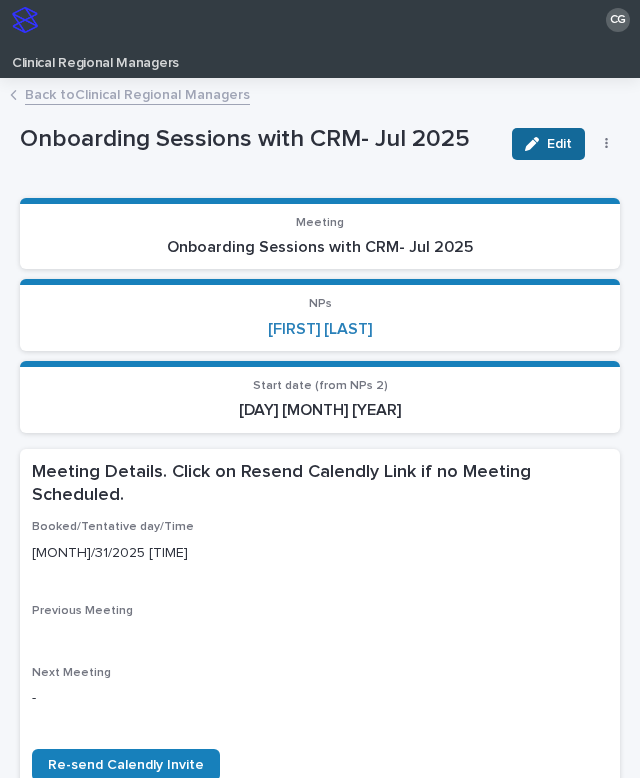 click on "Edit" at bounding box center [559, 144] 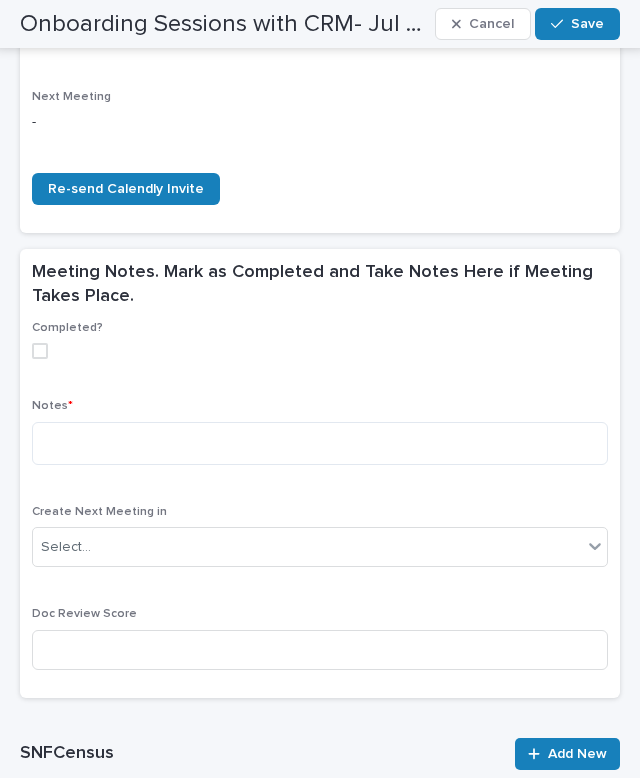 scroll, scrollTop: 673, scrollLeft: 0, axis: vertical 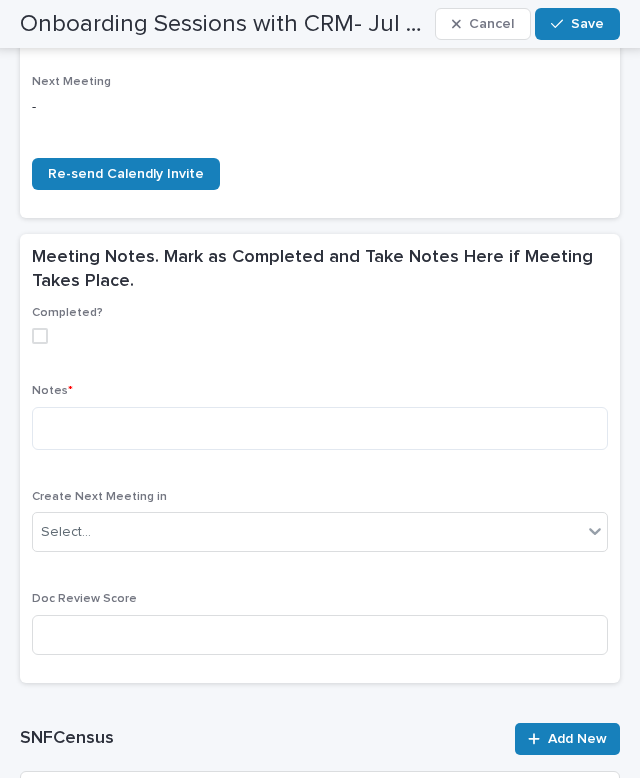 click at bounding box center [40, 336] 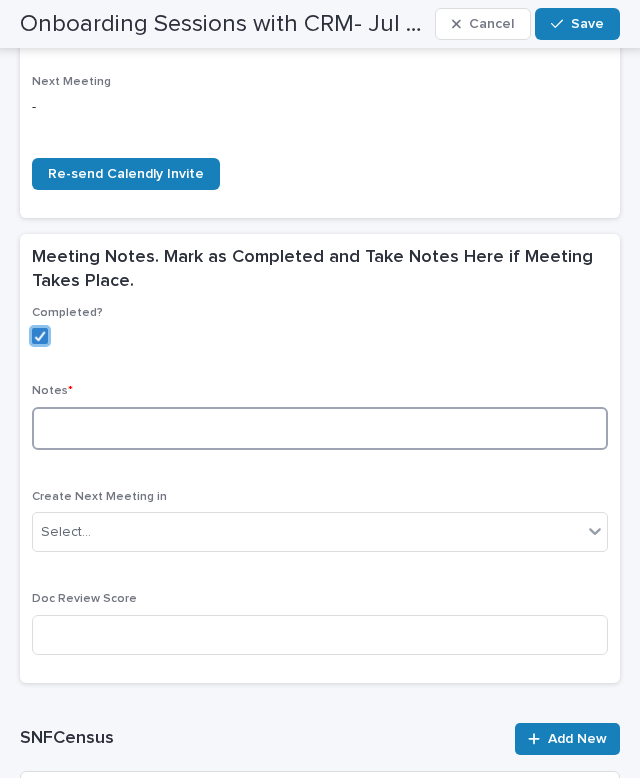 click at bounding box center [320, 428] 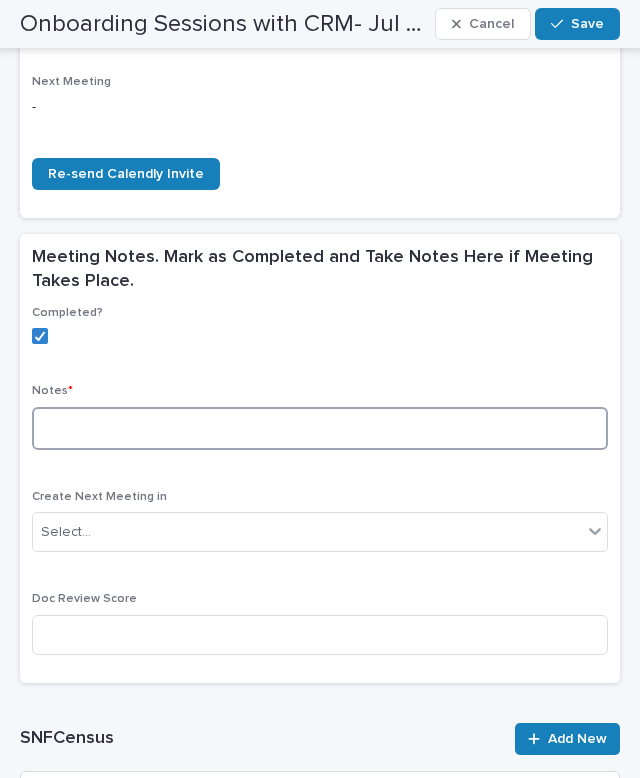 paste on "**********" 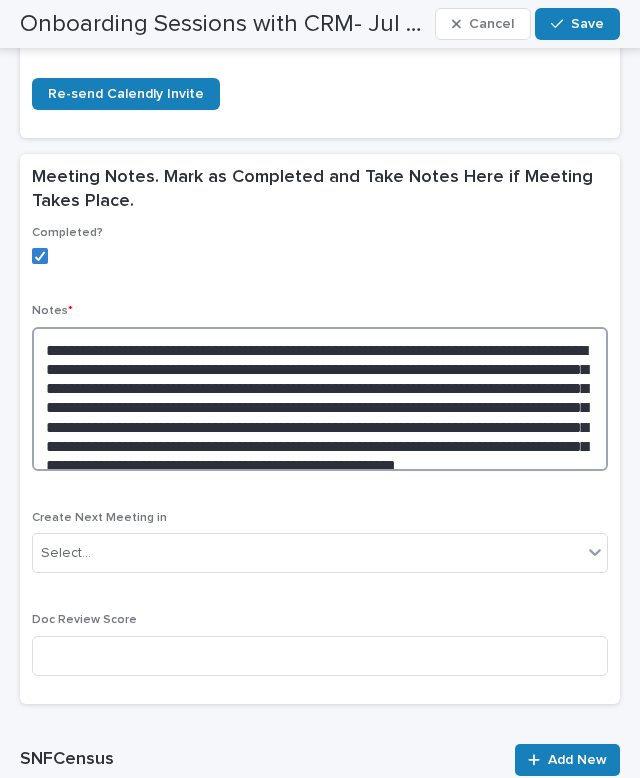 scroll, scrollTop: 778, scrollLeft: 0, axis: vertical 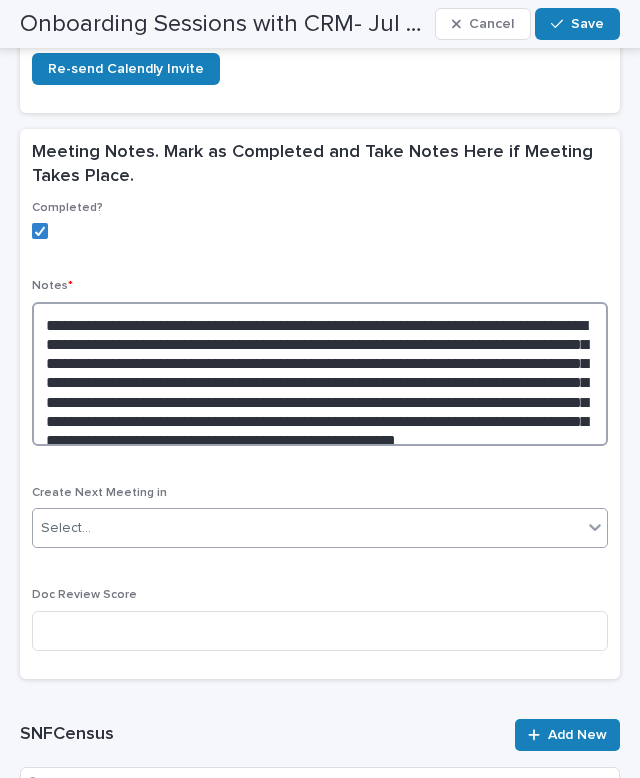 type on "**********" 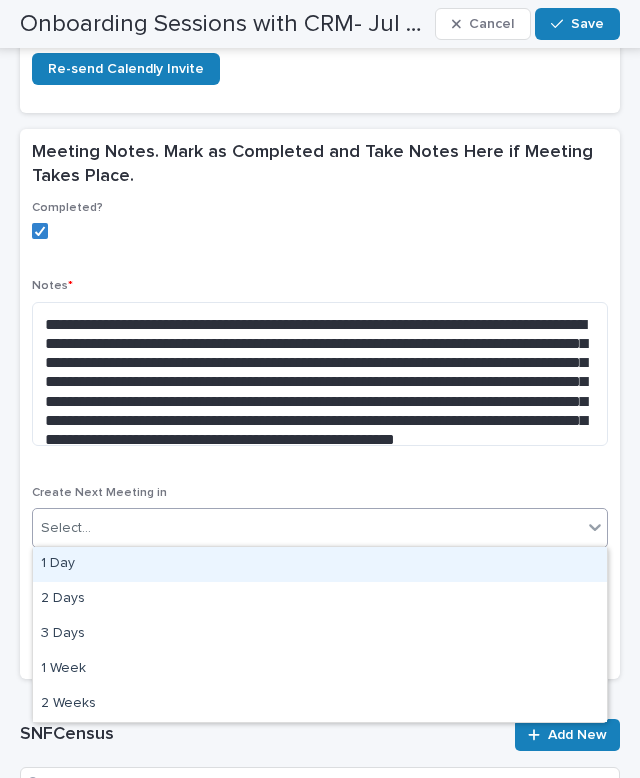click on "Select..." at bounding box center [307, 528] 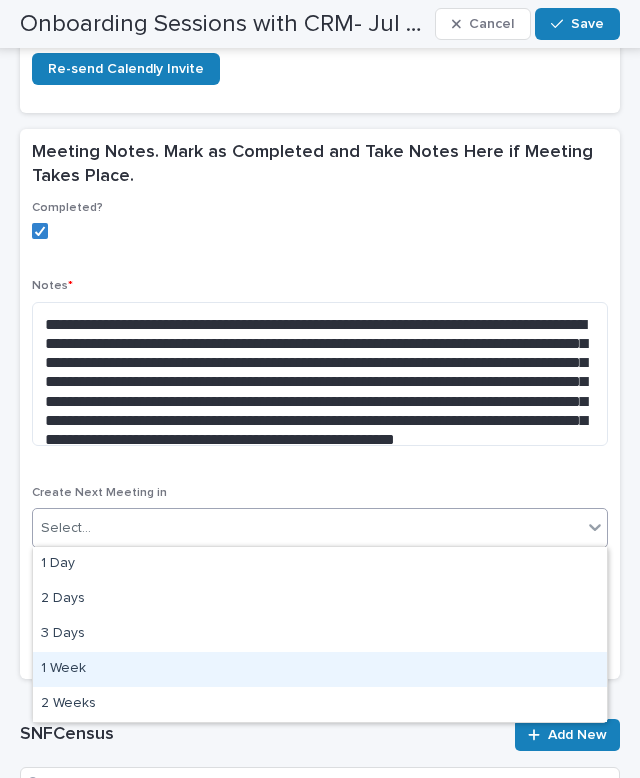 click on "1 Week" at bounding box center (320, 669) 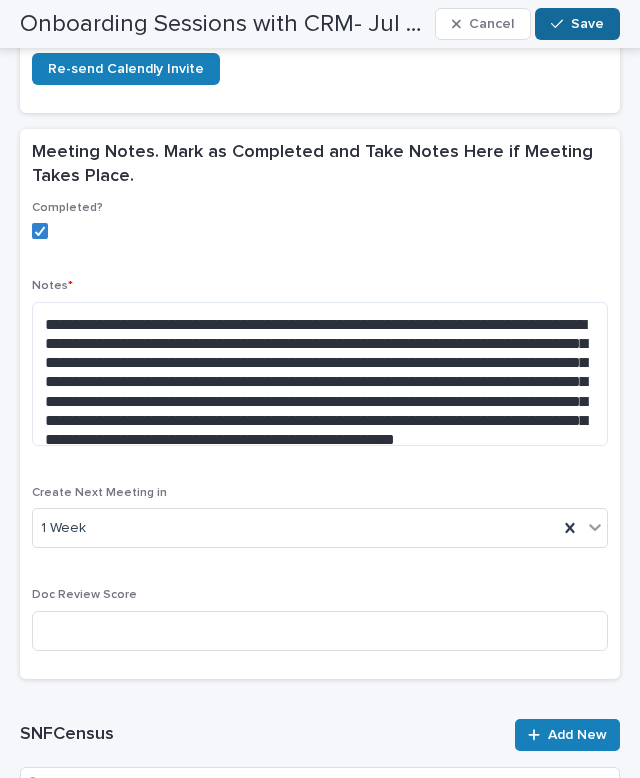click 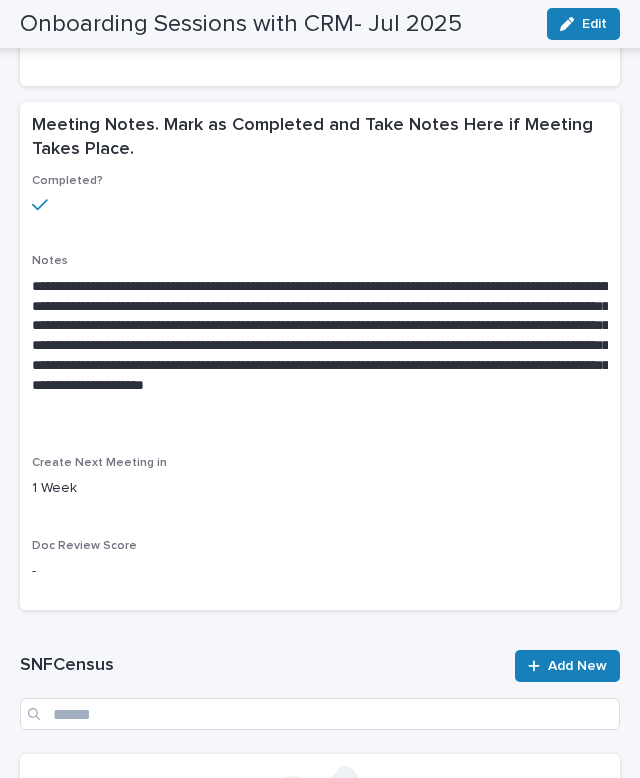scroll, scrollTop: 0, scrollLeft: 0, axis: both 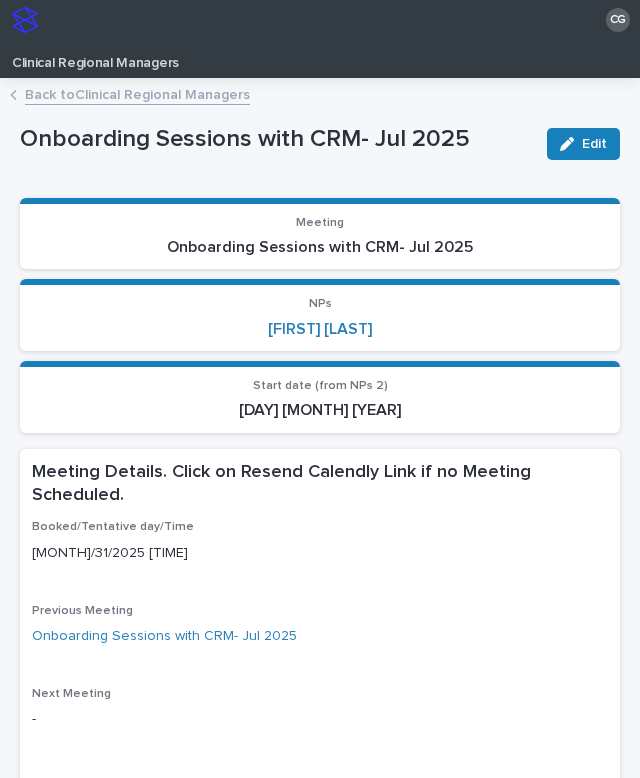 click on "Back to  Clinical Regional Managers" at bounding box center [137, 93] 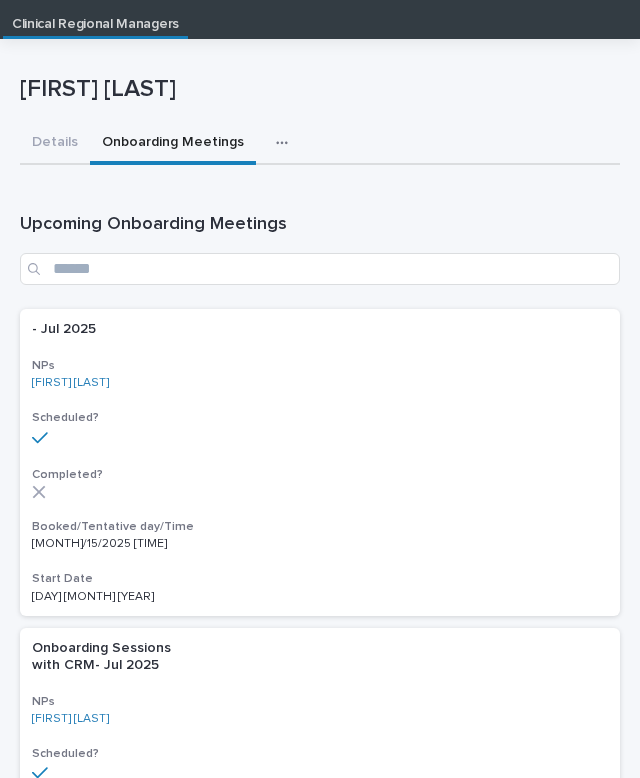scroll, scrollTop: 40, scrollLeft: 0, axis: vertical 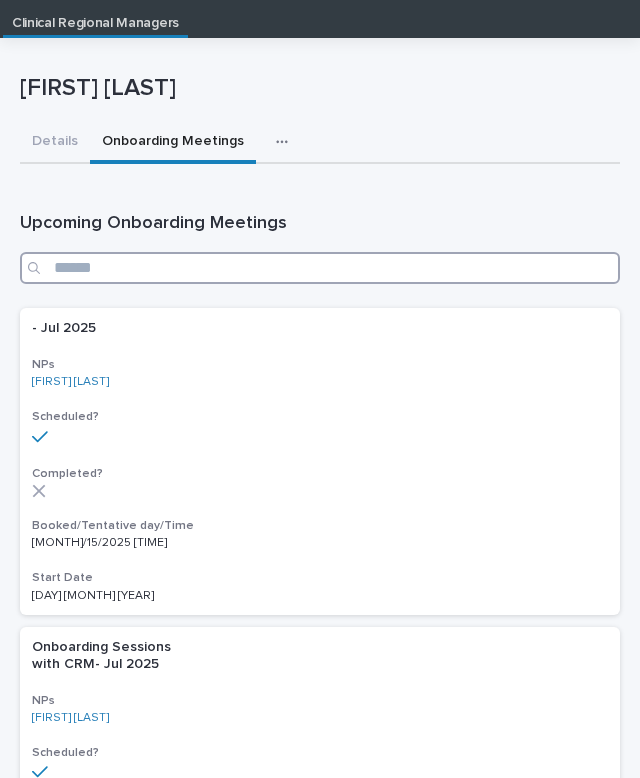 click at bounding box center [320, 268] 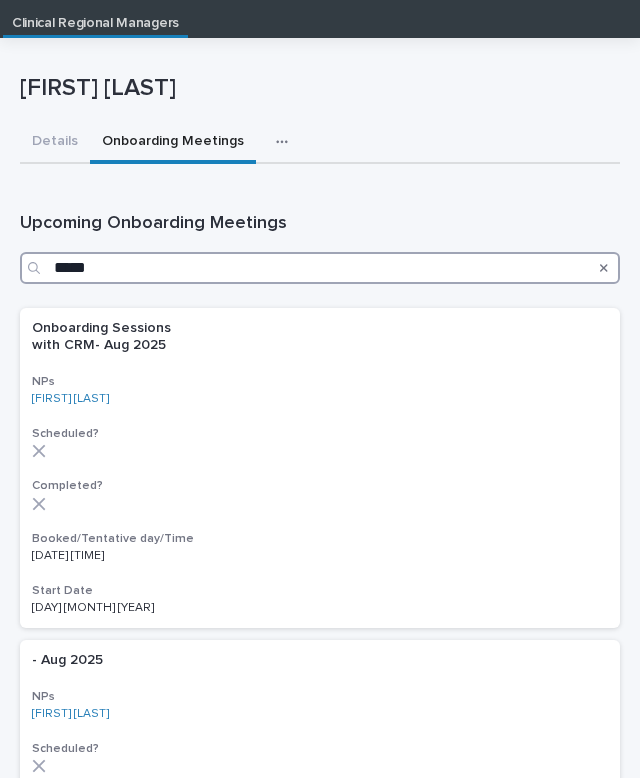 type on "*****" 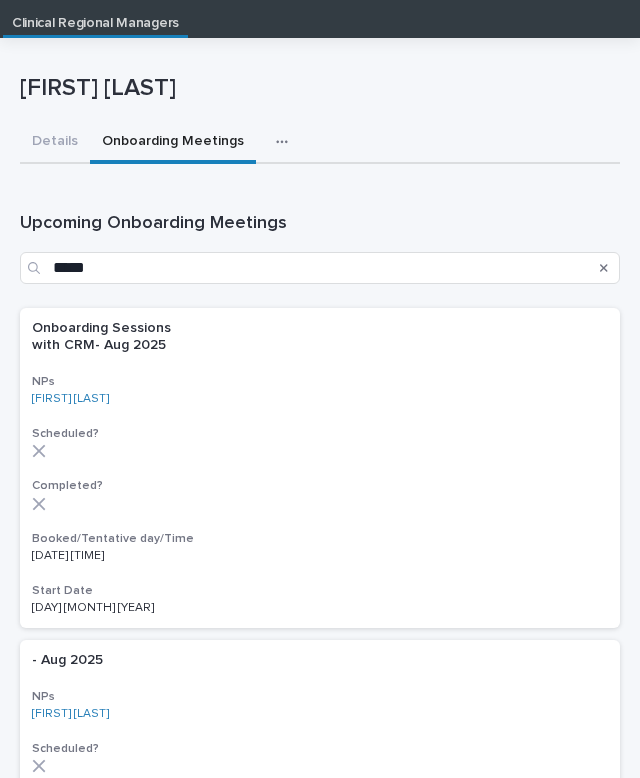 click on "Scheduled?" at bounding box center (320, 434) 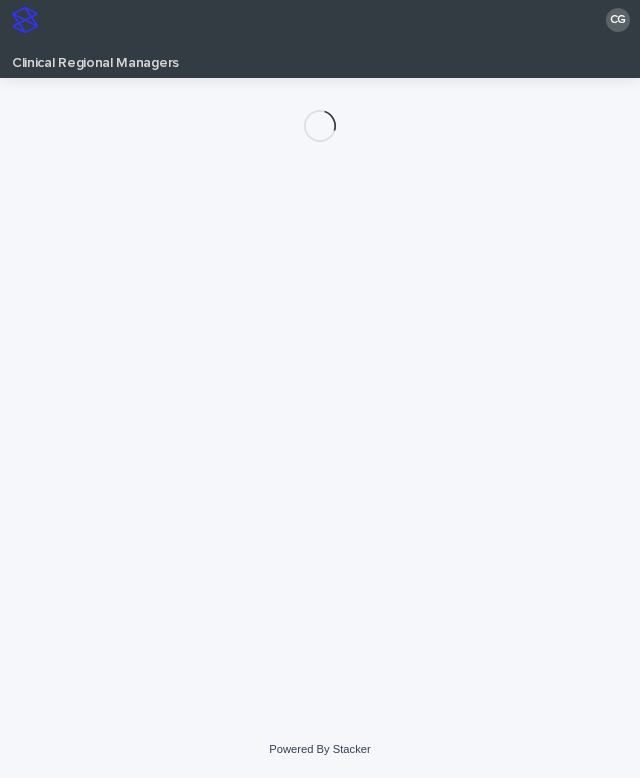 scroll, scrollTop: 0, scrollLeft: 0, axis: both 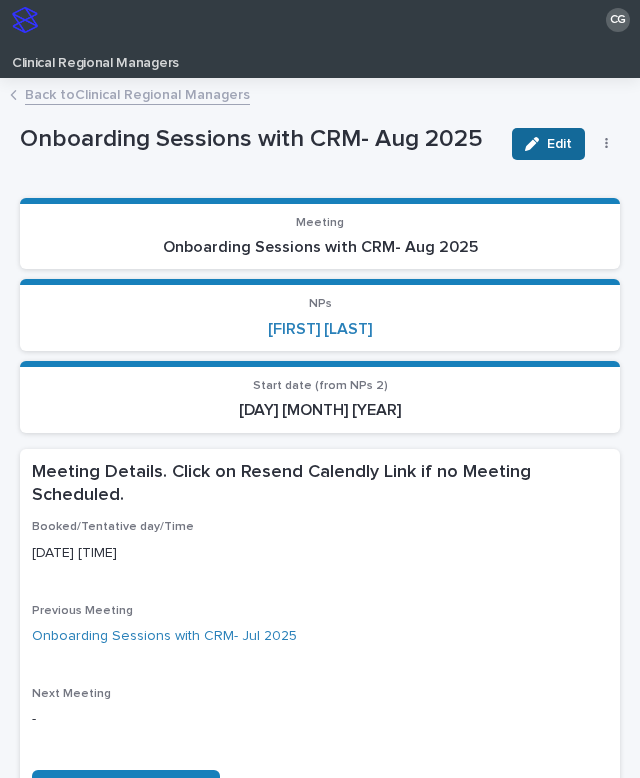 click at bounding box center (536, 144) 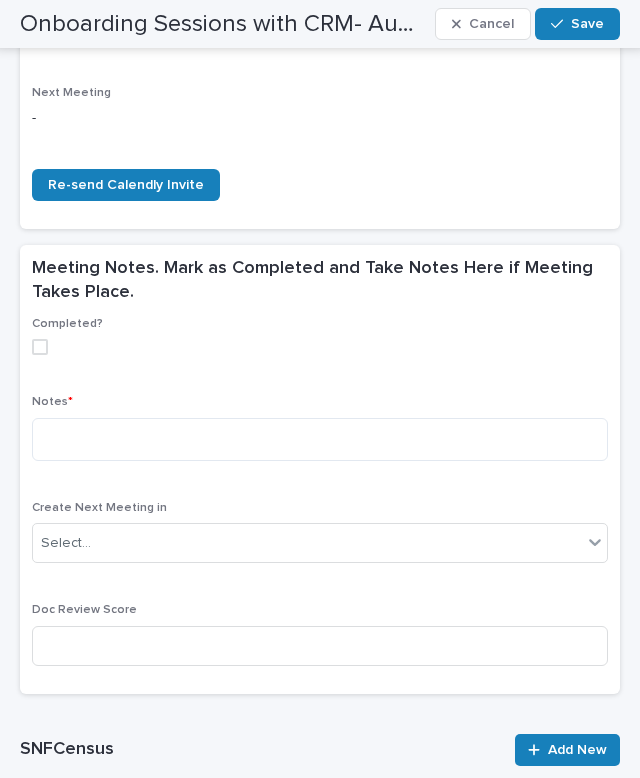 scroll, scrollTop: 684, scrollLeft: 0, axis: vertical 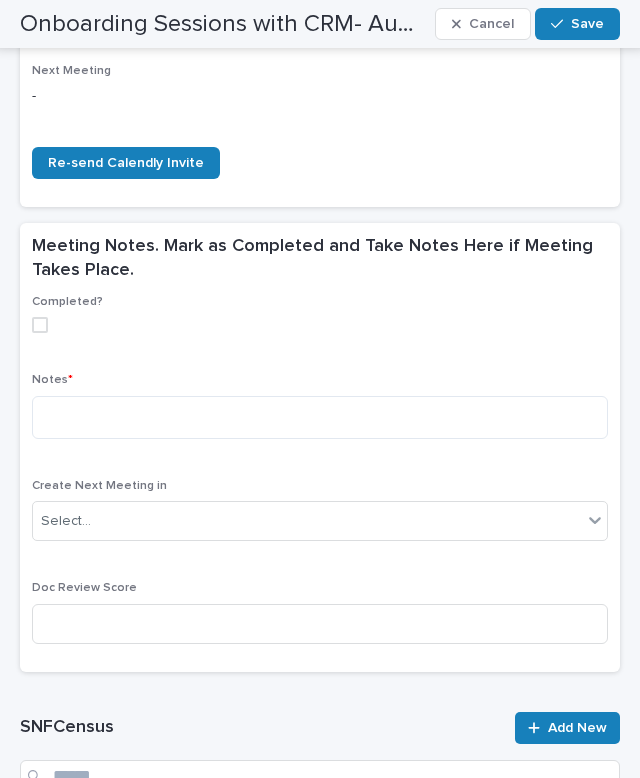 click on "Completed?" at bounding box center (320, 322) 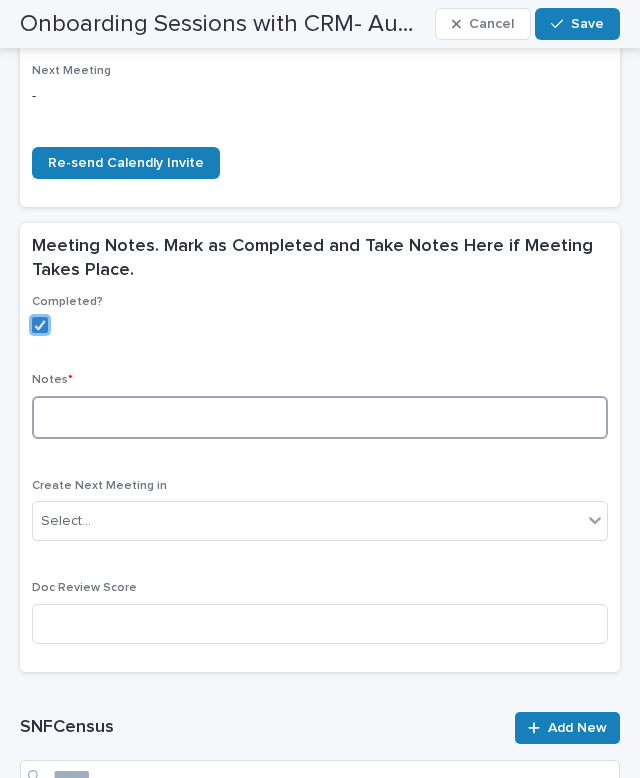 click at bounding box center [320, 417] 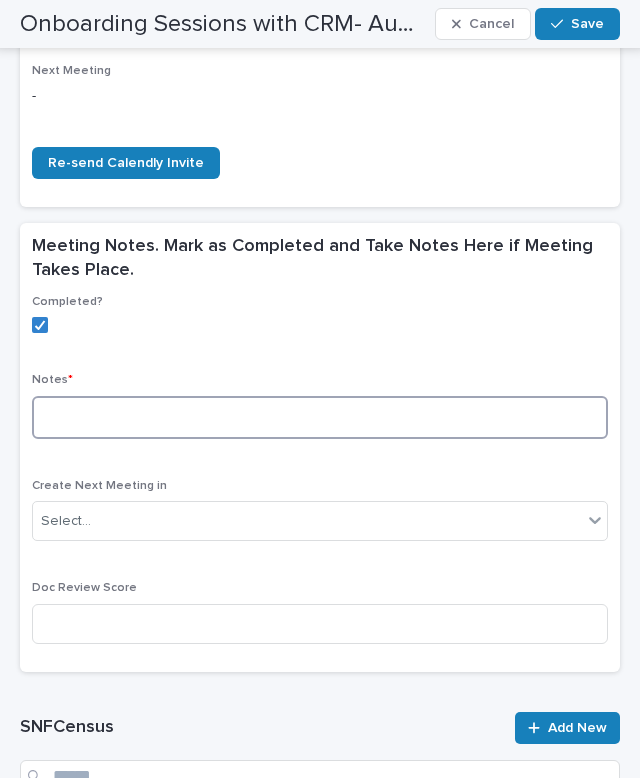 paste on "**********" 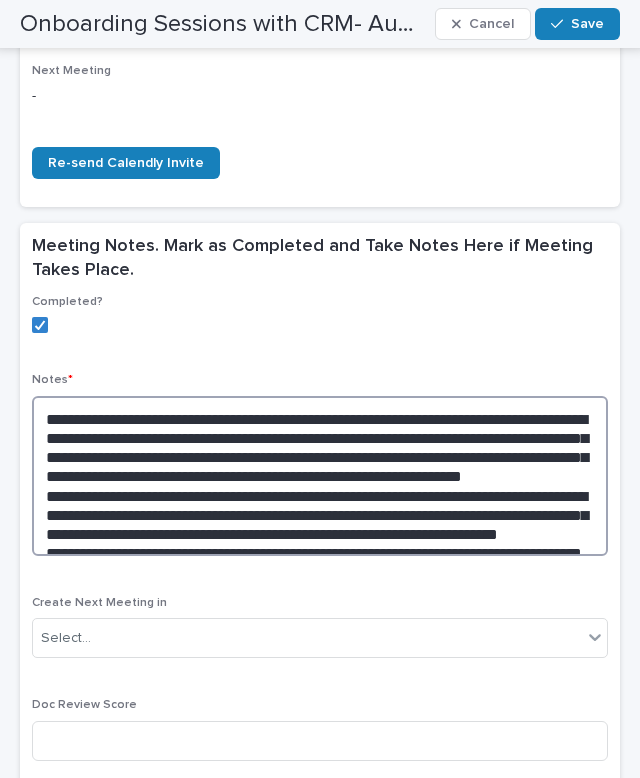 type on "**********" 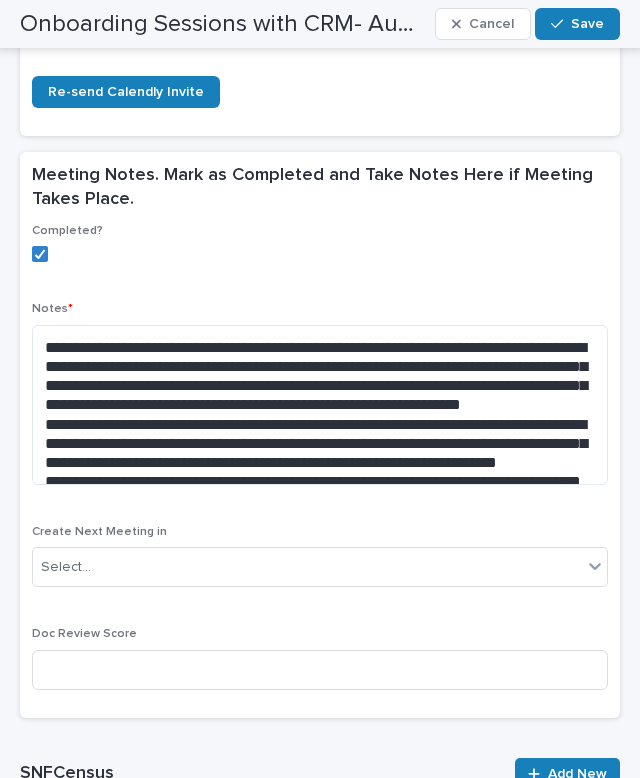 scroll, scrollTop: 758, scrollLeft: 0, axis: vertical 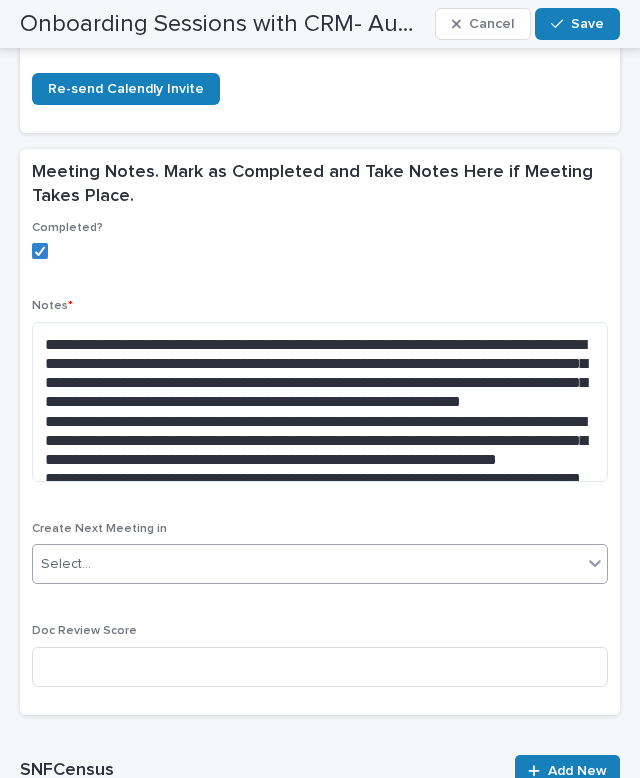 click on "Select..." at bounding box center [307, 564] 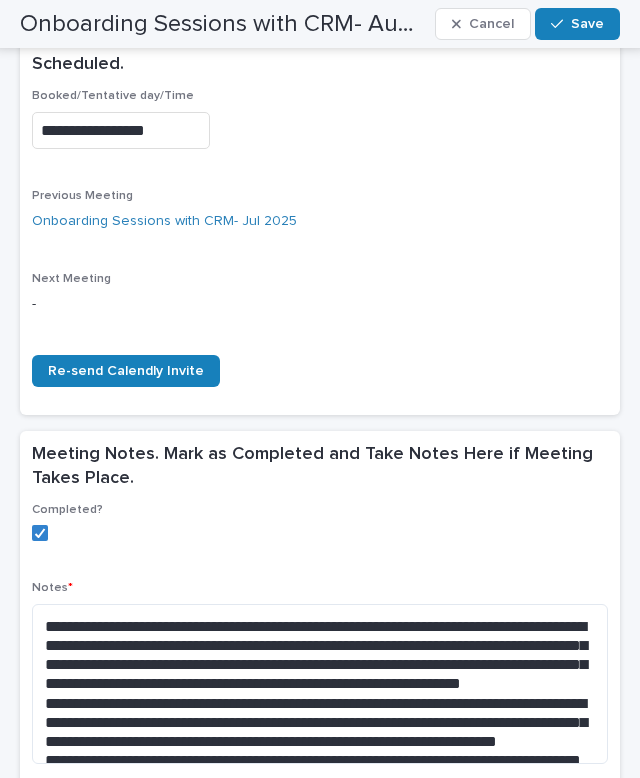 scroll, scrollTop: 439, scrollLeft: 0, axis: vertical 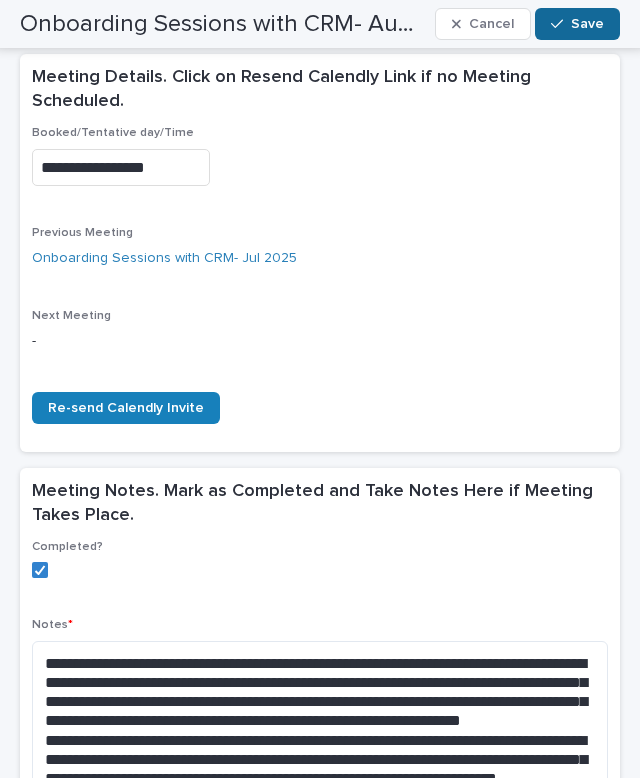 click at bounding box center [561, 24] 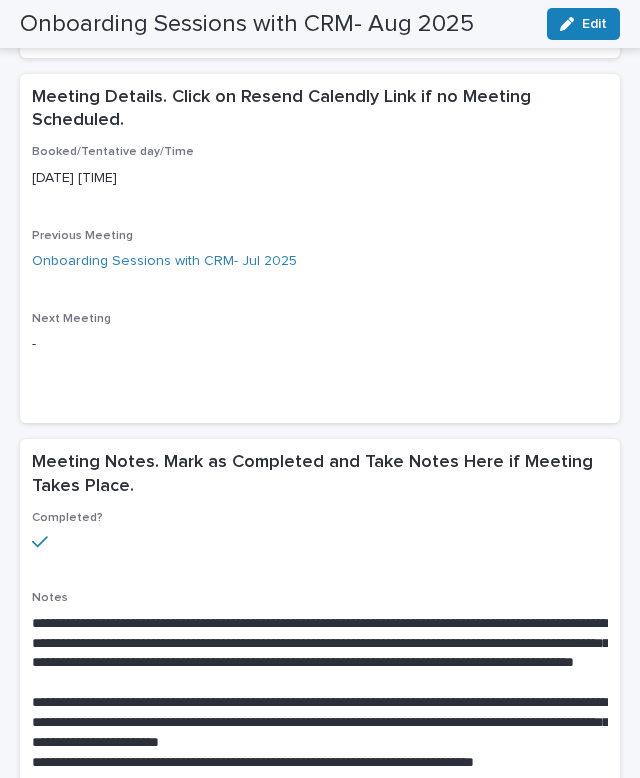 scroll, scrollTop: 0, scrollLeft: 0, axis: both 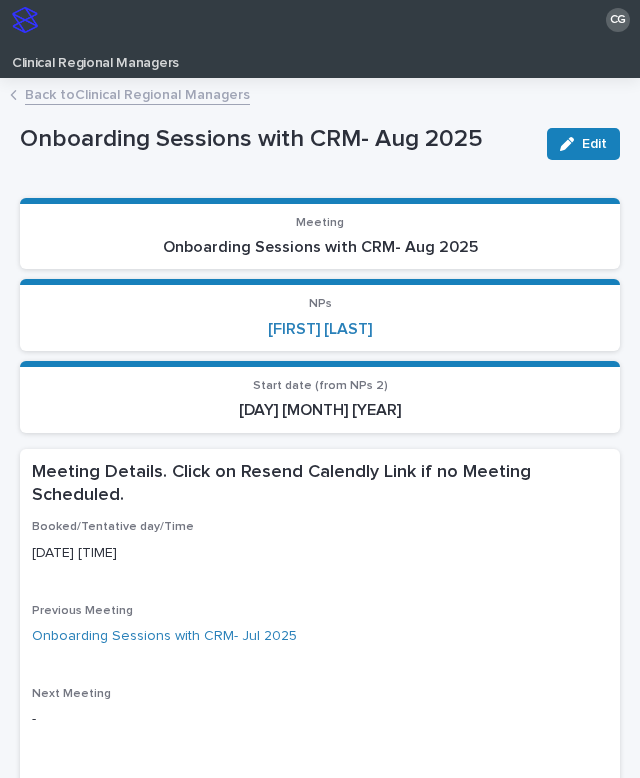 click on "Back to  Clinical Regional Managers" at bounding box center (137, 93) 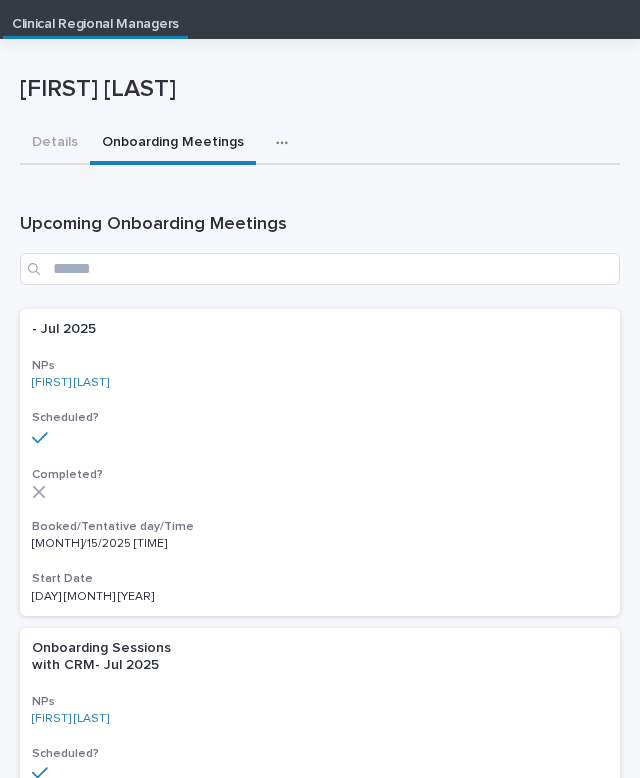 scroll, scrollTop: 40, scrollLeft: 0, axis: vertical 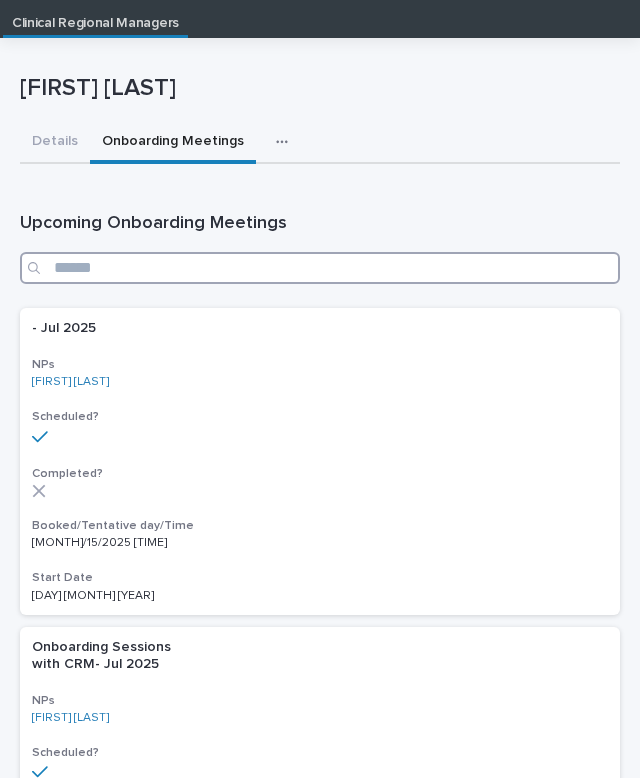 click at bounding box center [320, 268] 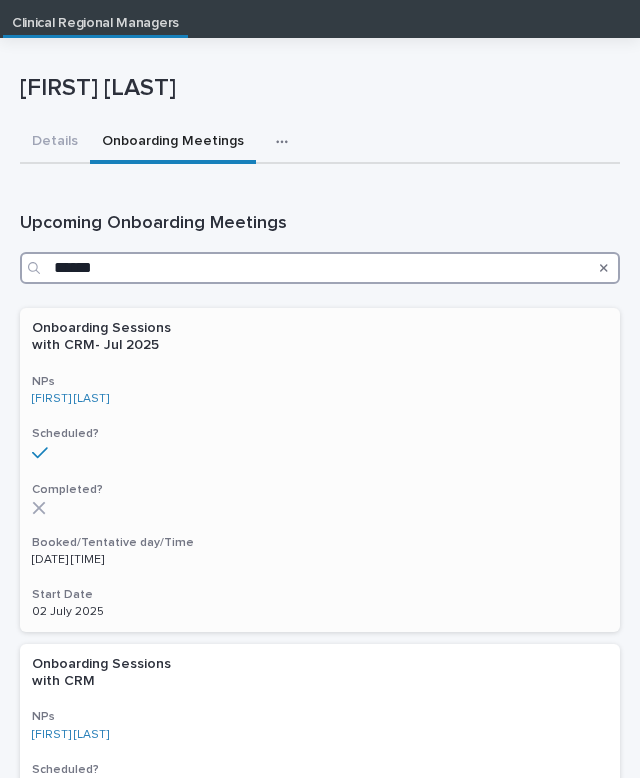 type on "******" 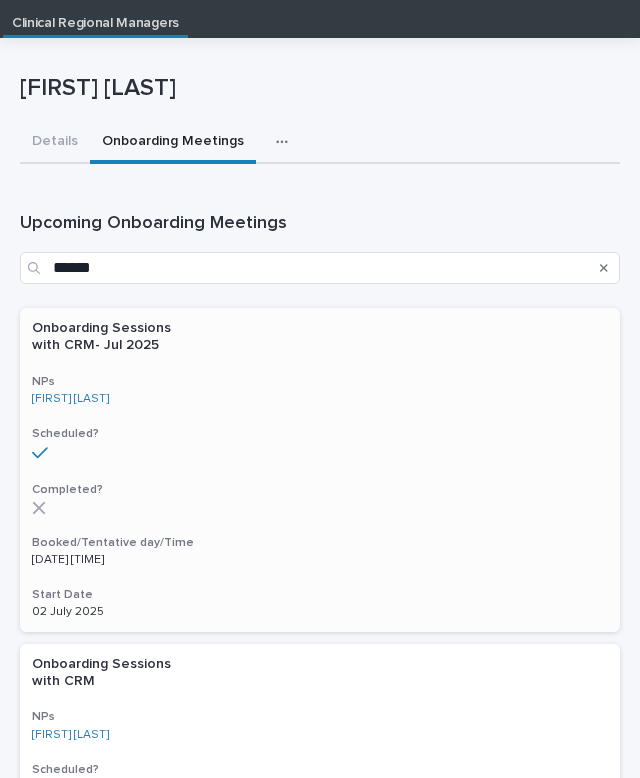 click on "[FIRST] [LAST]" at bounding box center [320, 399] 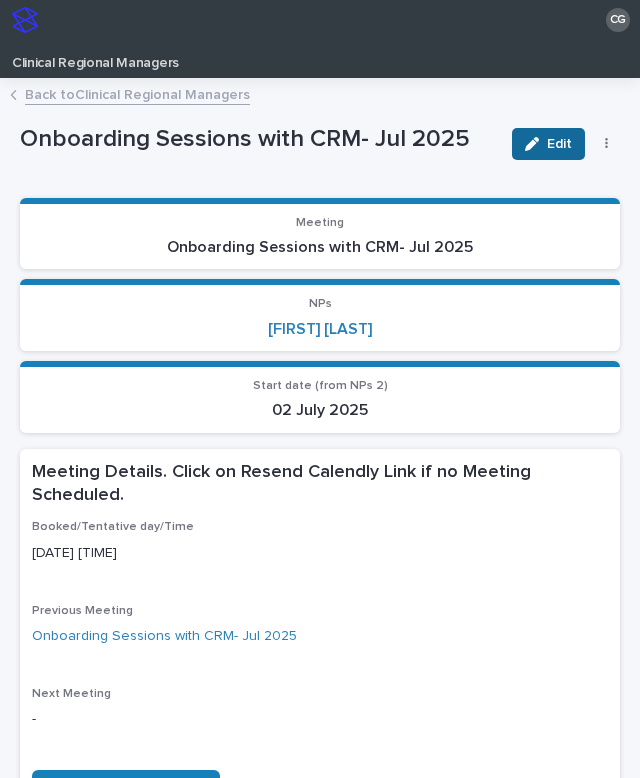 click 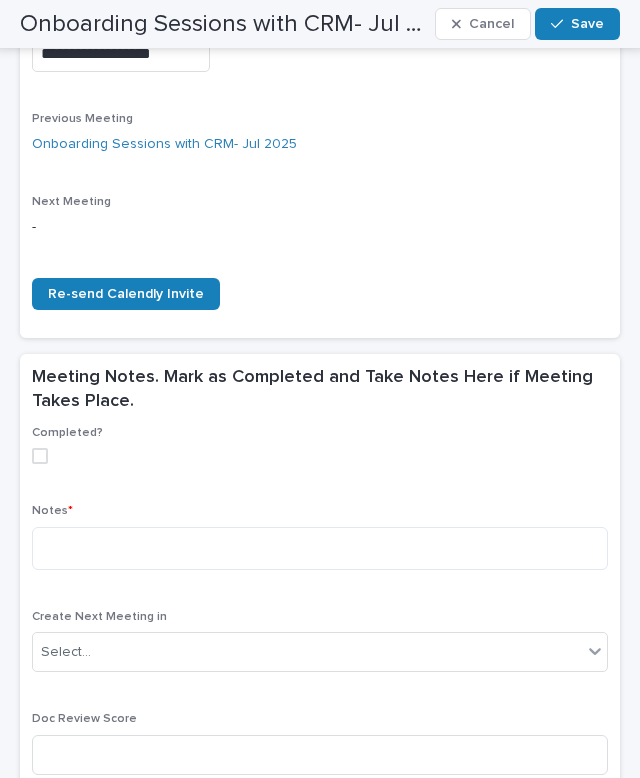 scroll, scrollTop: 563, scrollLeft: 0, axis: vertical 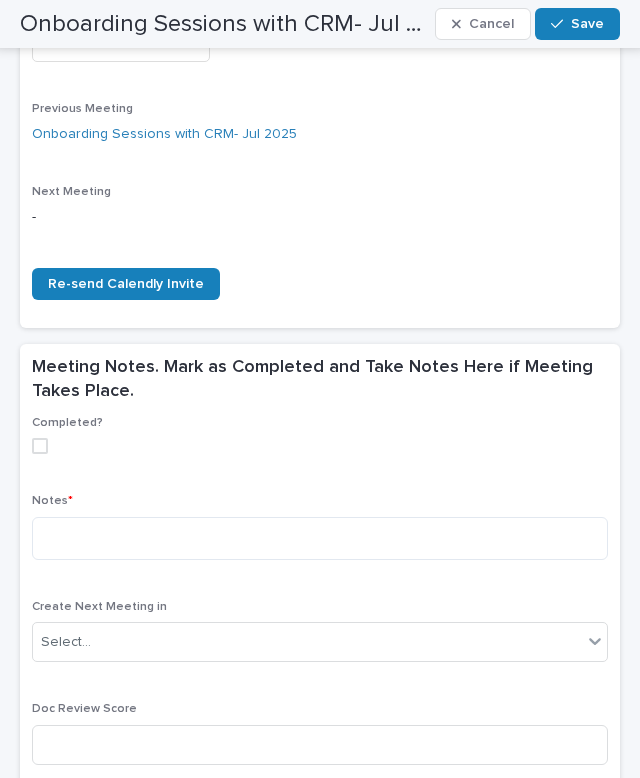 click at bounding box center [40, 446] 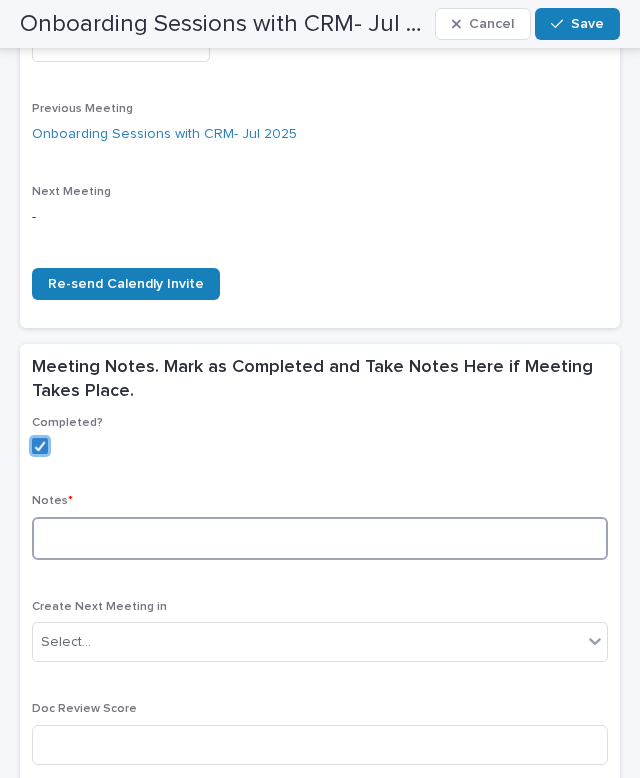 click at bounding box center [320, 538] 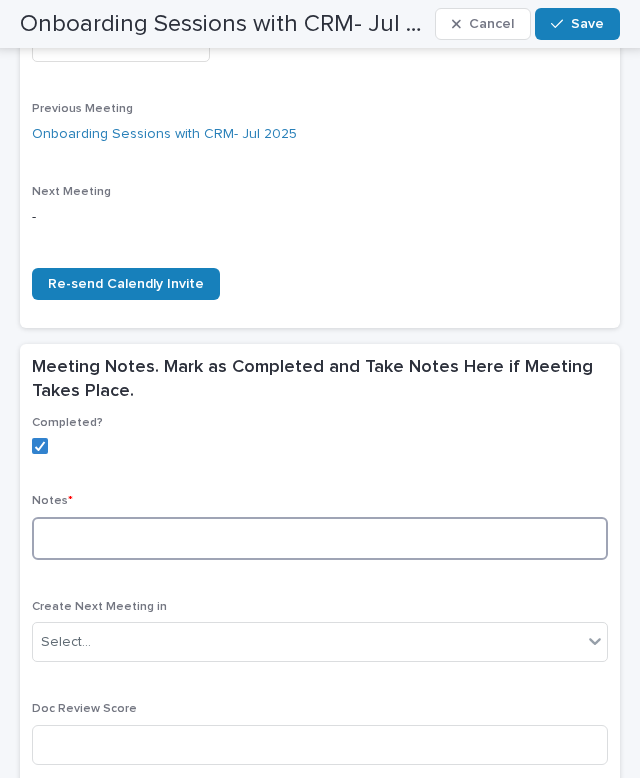paste on "**********" 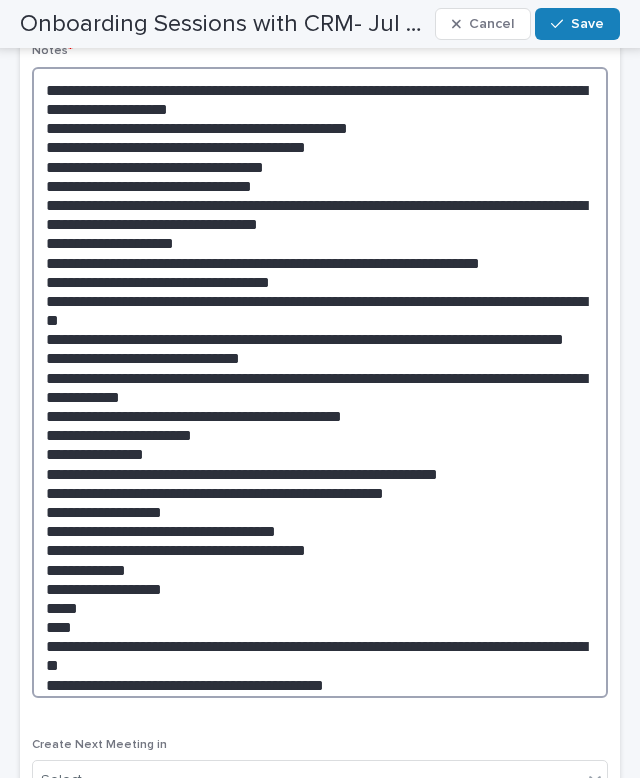 scroll, scrollTop: 985, scrollLeft: 0, axis: vertical 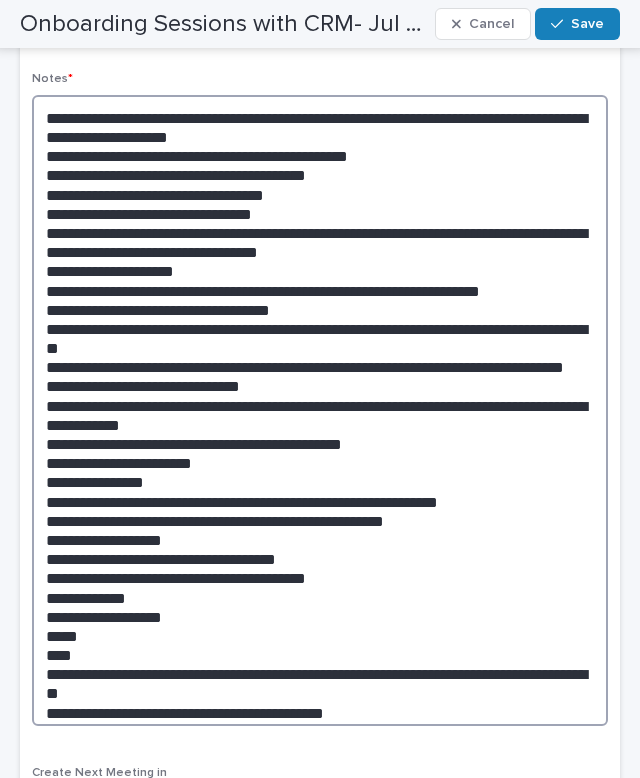 drag, startPoint x: 76, startPoint y: 582, endPoint x: 36, endPoint y: 556, distance: 47.707443 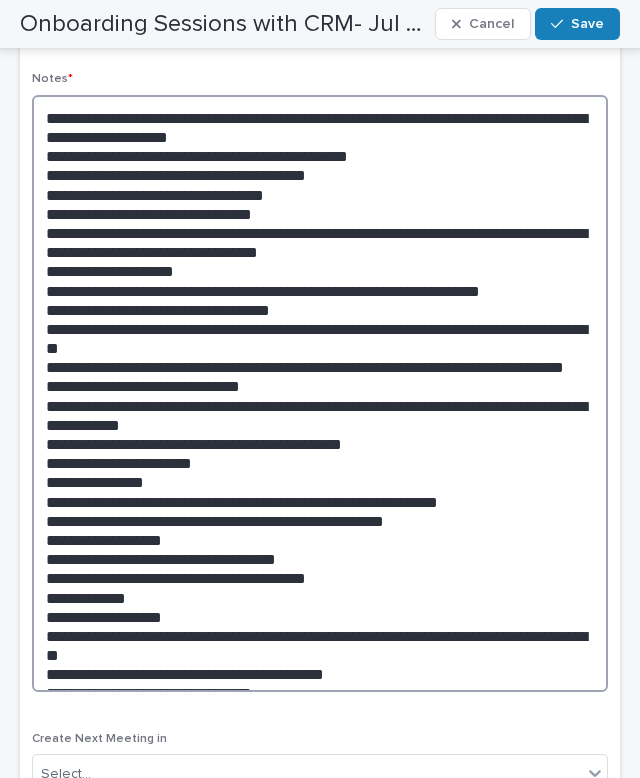 drag, startPoint x: 350, startPoint y: 581, endPoint x: -5, endPoint y: 584, distance: 355.01266 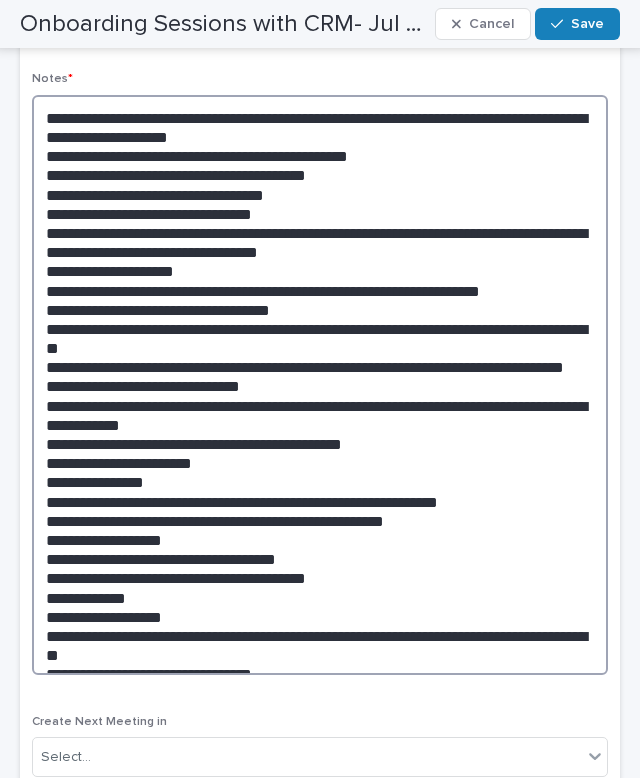 drag, startPoint x: 255, startPoint y: 585, endPoint x: -34, endPoint y: 595, distance: 289.17297 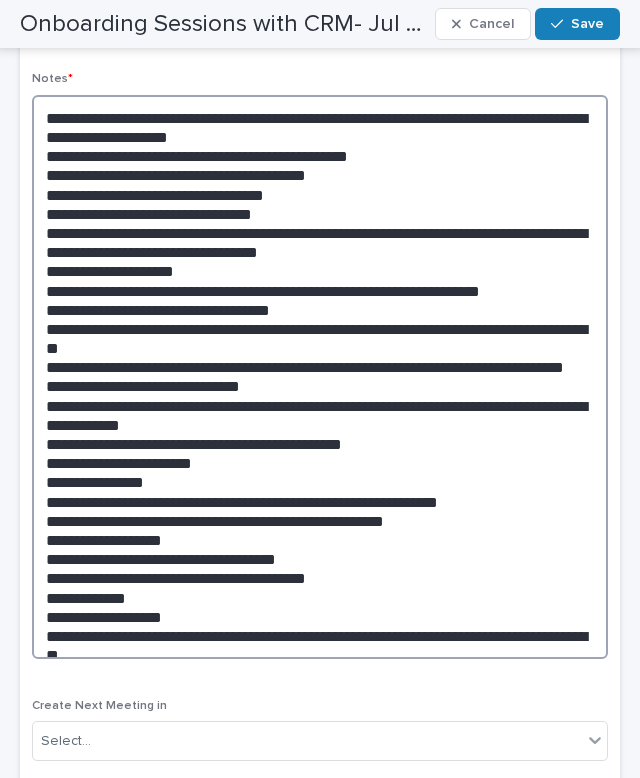 drag, startPoint x: 99, startPoint y: 614, endPoint x: 21, endPoint y: 604, distance: 78.63841 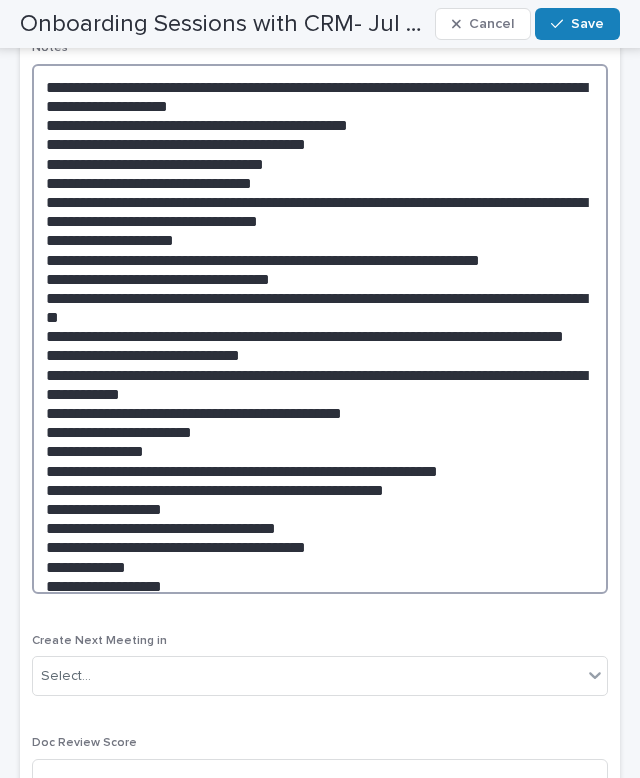 scroll, scrollTop: 1073, scrollLeft: 0, axis: vertical 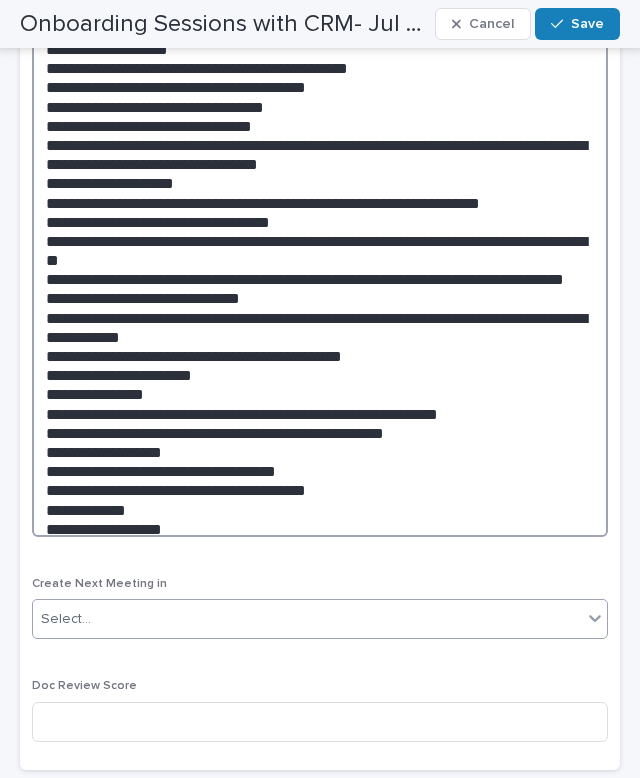 type on "**********" 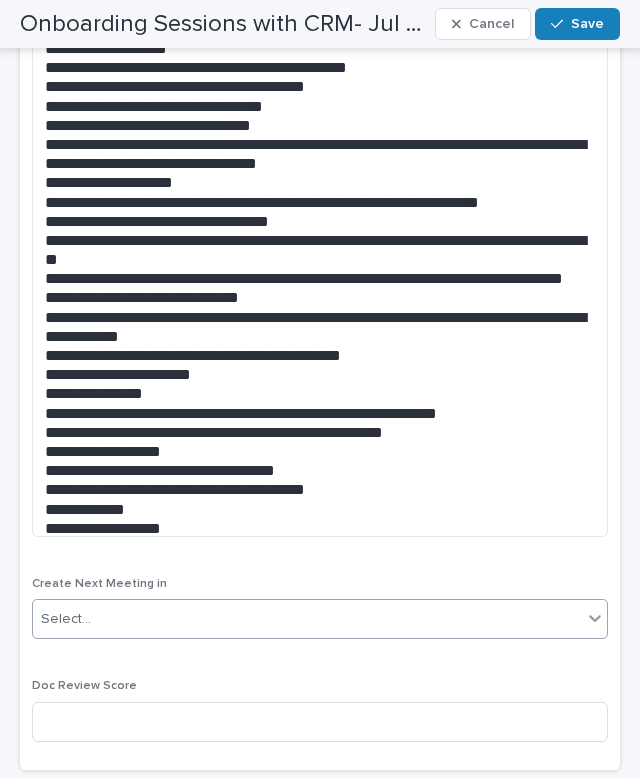 click on "Select..." at bounding box center (307, 619) 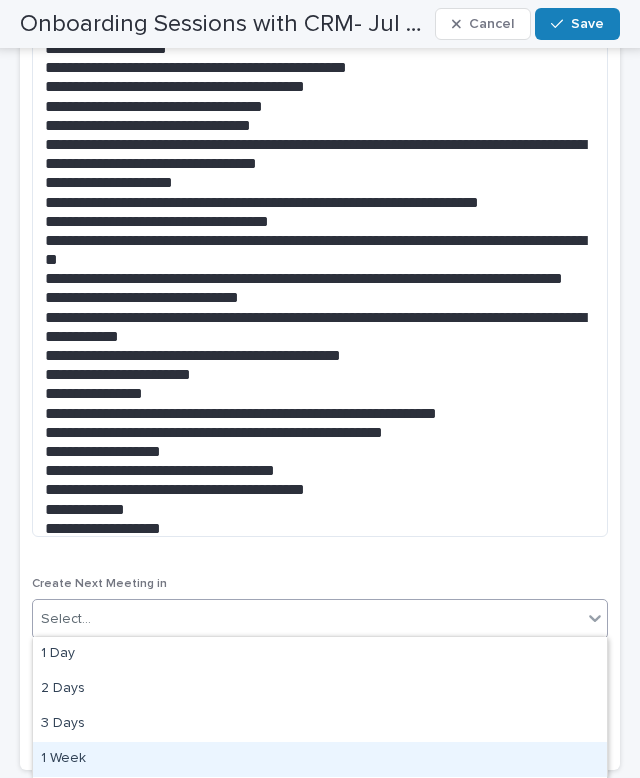 click on "1 Week" at bounding box center (320, 759) 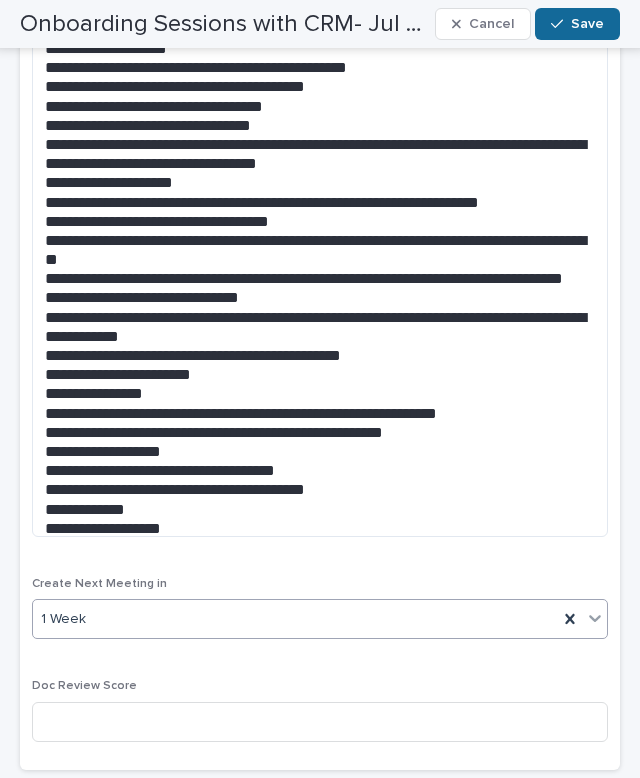 click at bounding box center (561, 24) 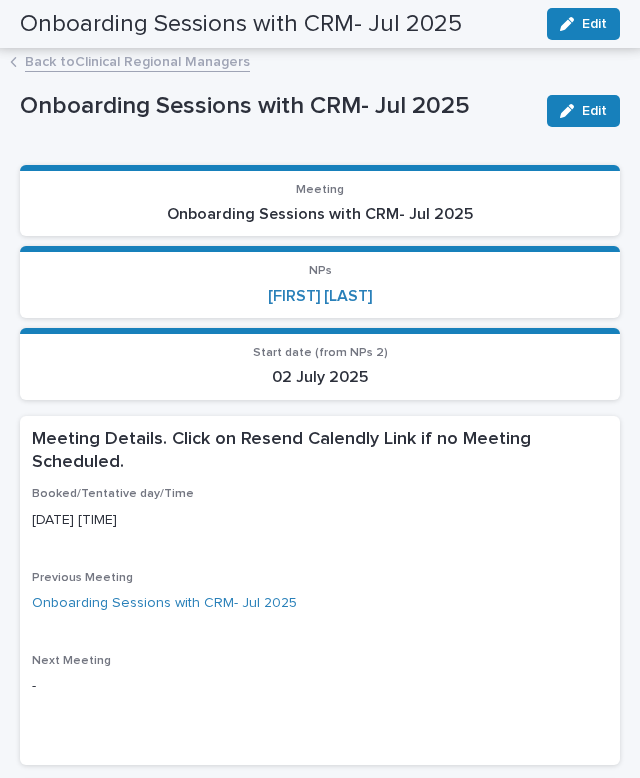 scroll, scrollTop: 0, scrollLeft: 0, axis: both 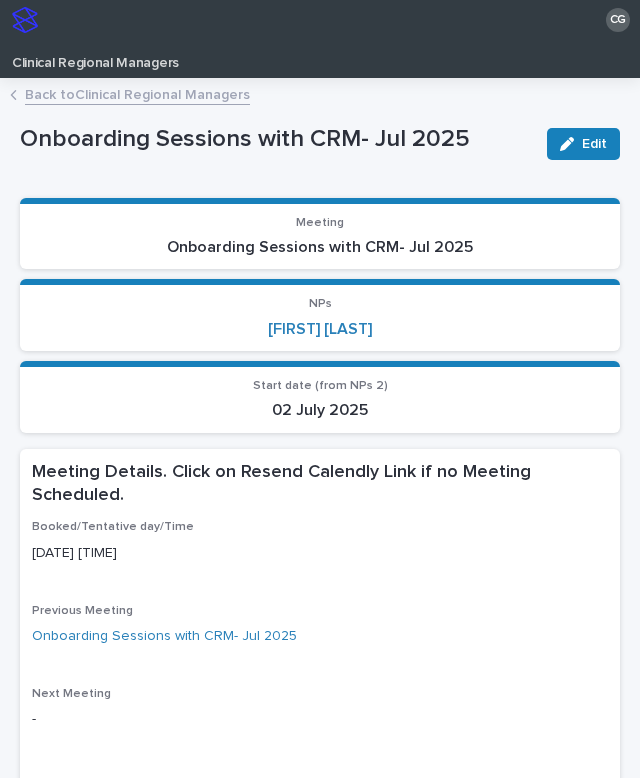 click on "Back to  Clinical Regional Managers" at bounding box center [137, 93] 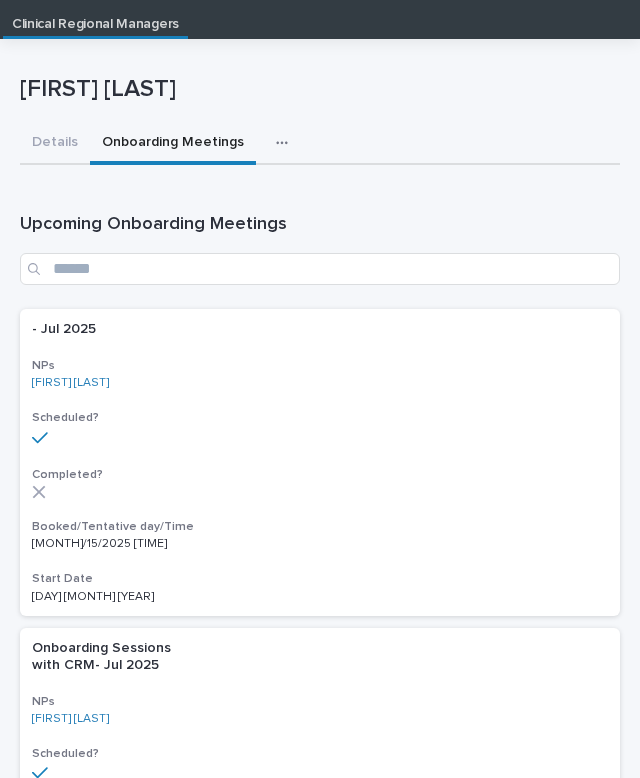 scroll, scrollTop: 40, scrollLeft: 0, axis: vertical 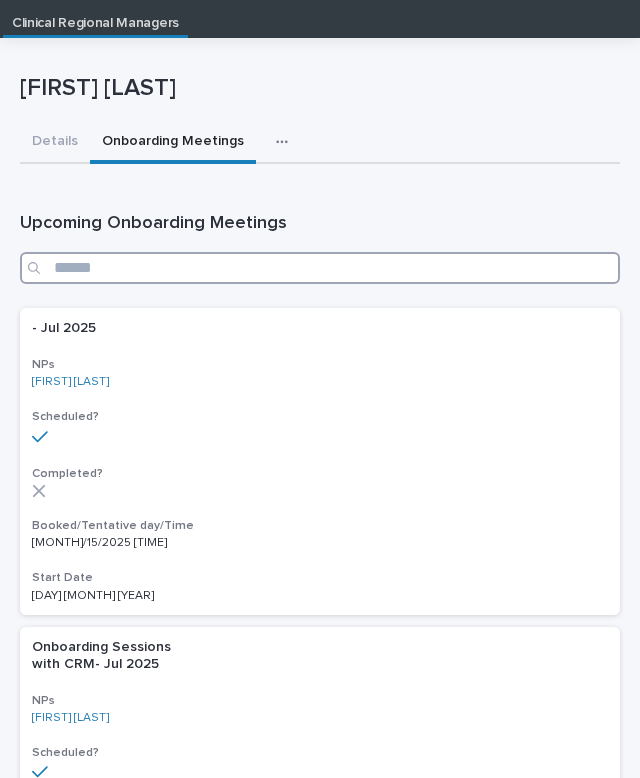 click at bounding box center (320, 268) 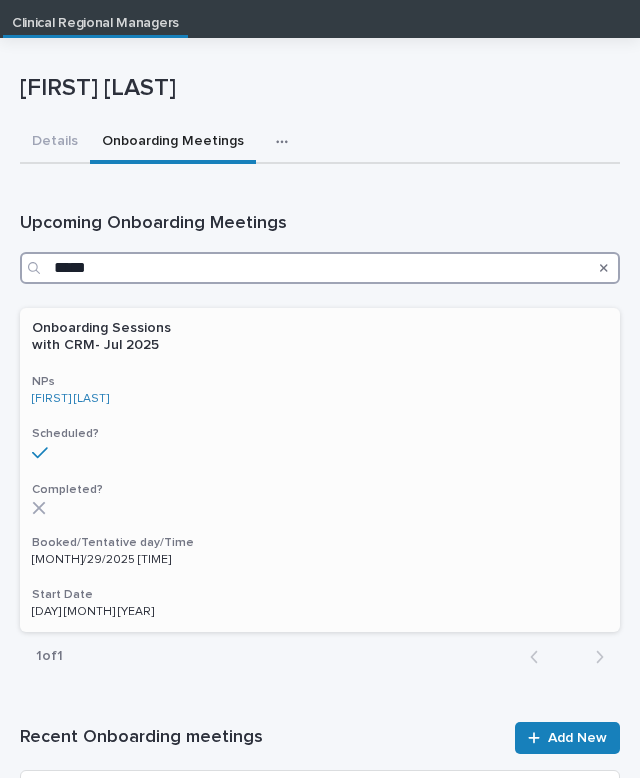 type on "*****" 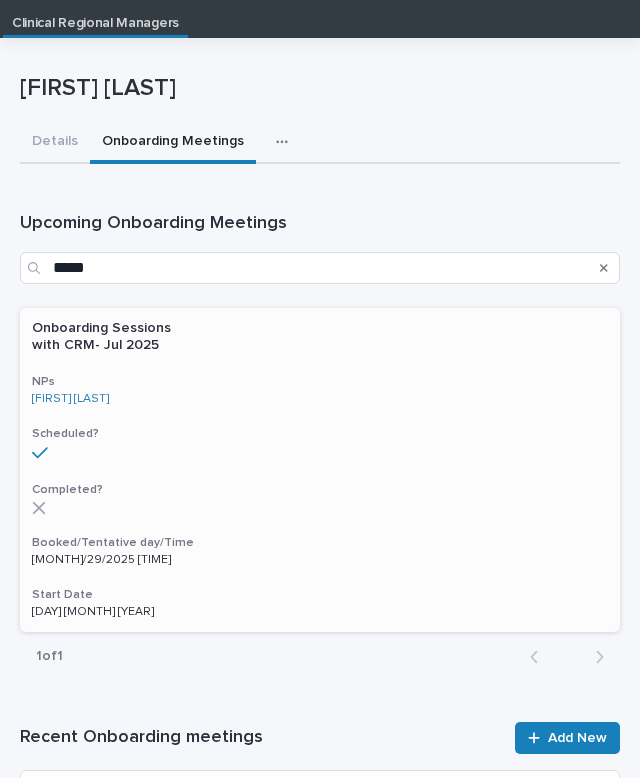 click at bounding box center [320, 453] 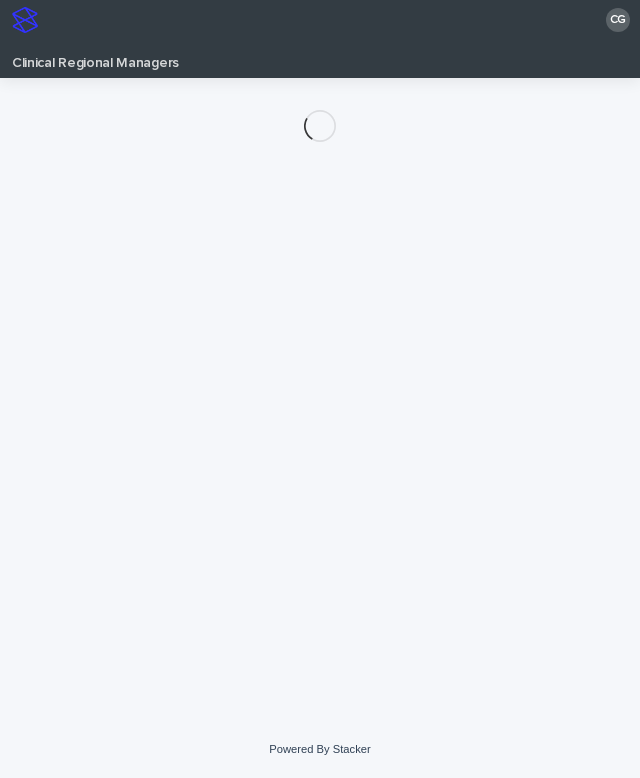 scroll, scrollTop: 0, scrollLeft: 0, axis: both 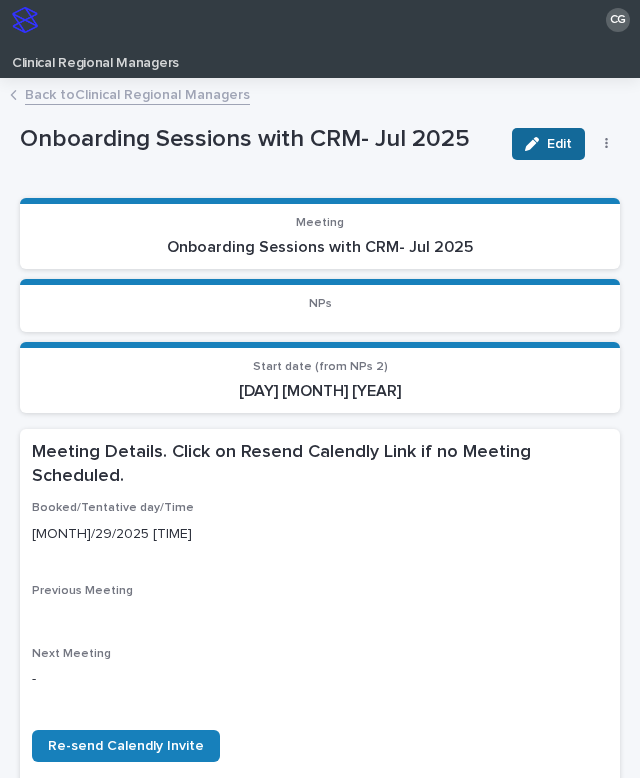click on "Edit" at bounding box center [548, 144] 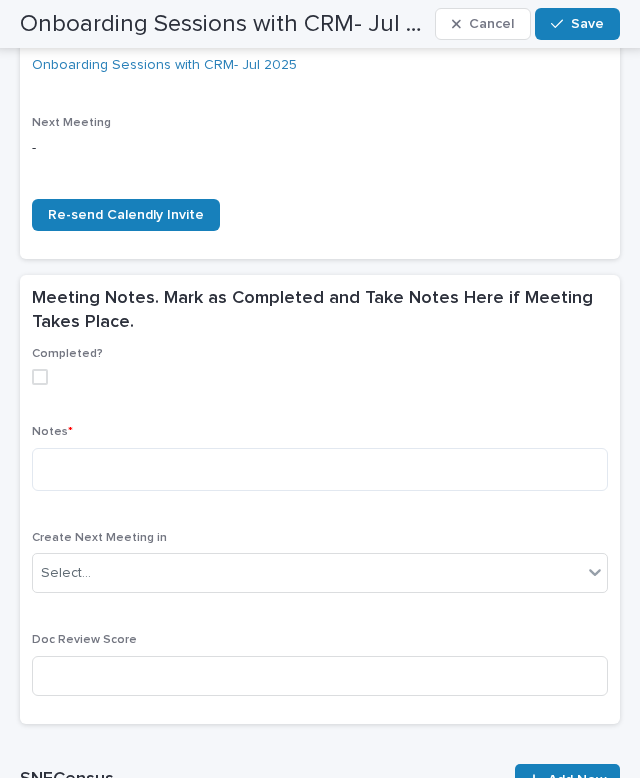 scroll, scrollTop: 640, scrollLeft: 0, axis: vertical 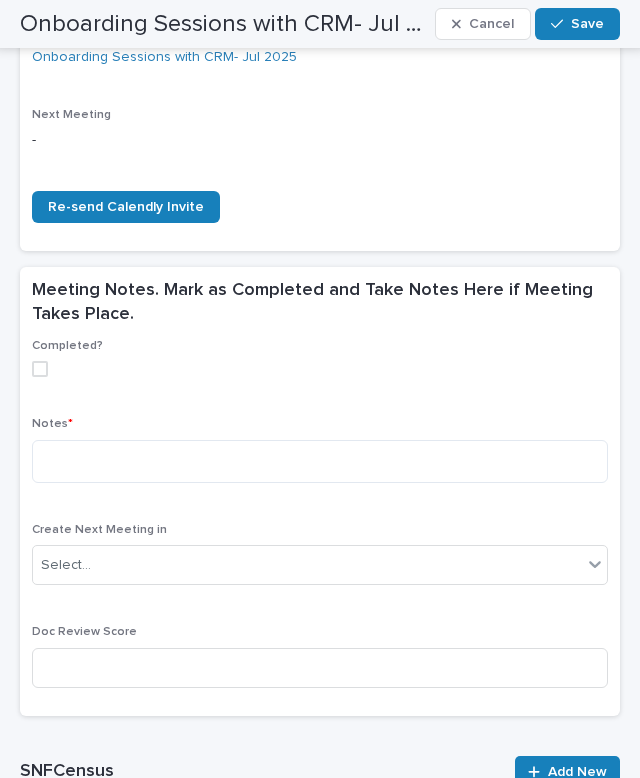 click at bounding box center [40, 369] 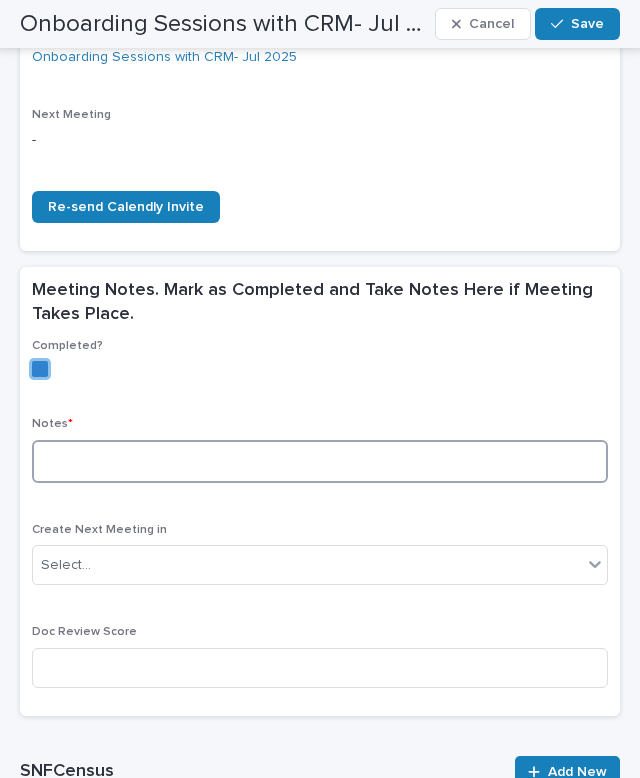 click at bounding box center [320, 461] 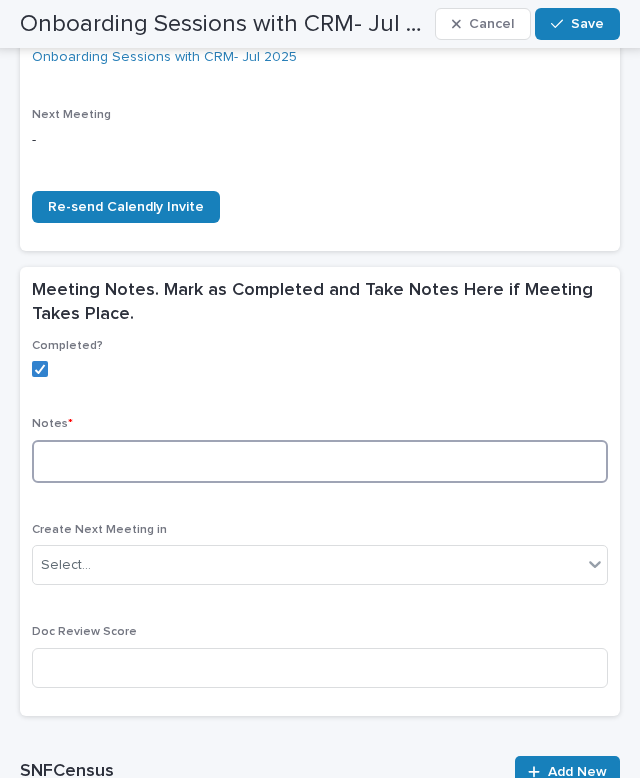 paste on "**********" 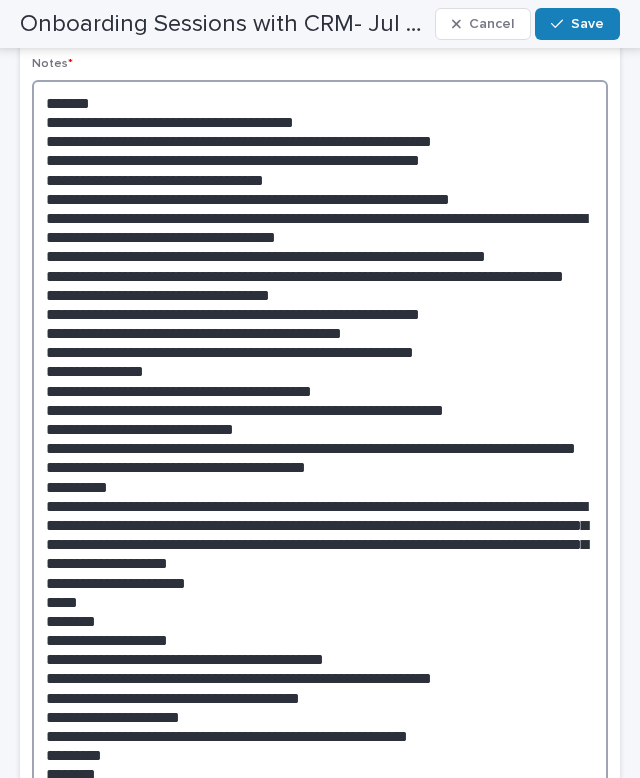 scroll, scrollTop: 996, scrollLeft: 0, axis: vertical 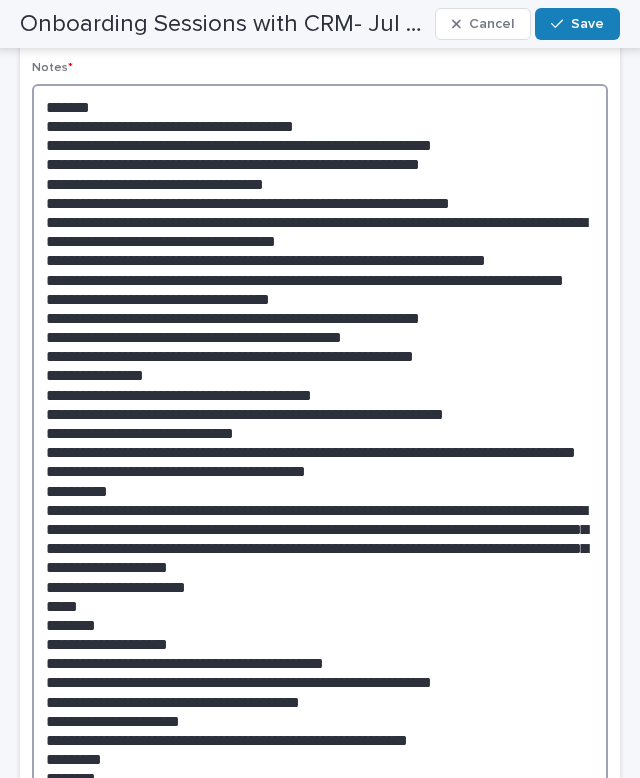 click at bounding box center (320, 441) 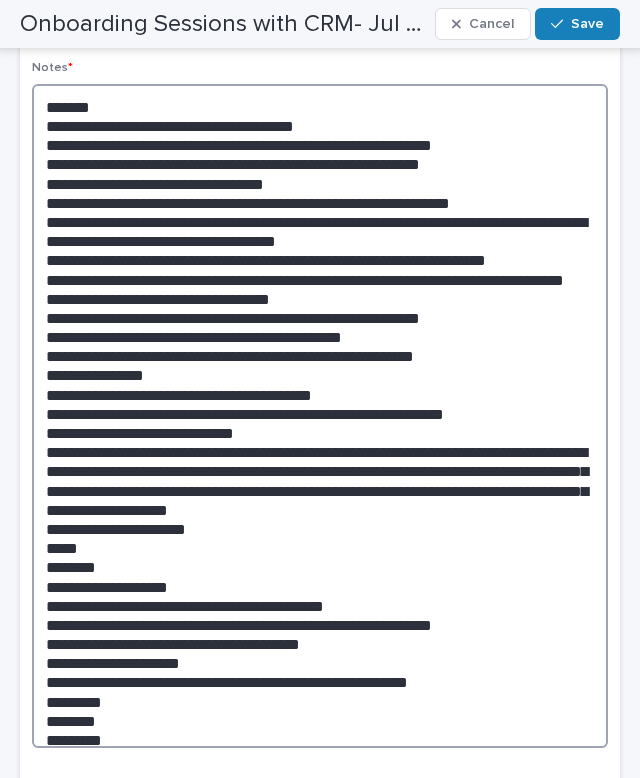 drag, startPoint x: 248, startPoint y: 453, endPoint x: 466, endPoint y: 438, distance: 218.51544 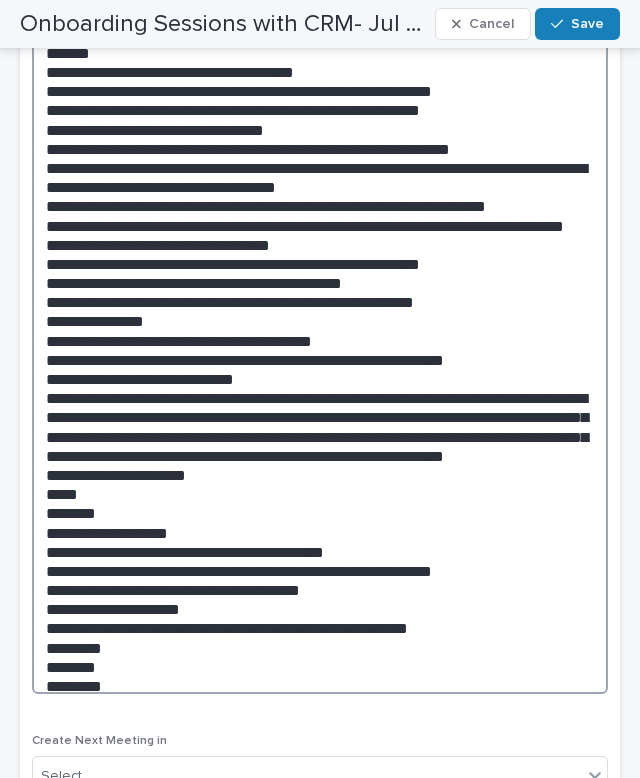 scroll, scrollTop: 1038, scrollLeft: 0, axis: vertical 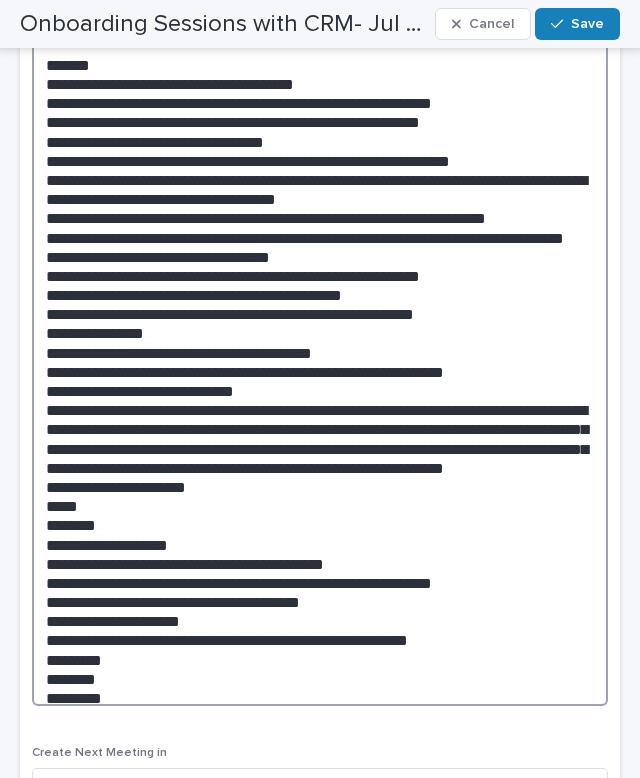 click at bounding box center (320, 374) 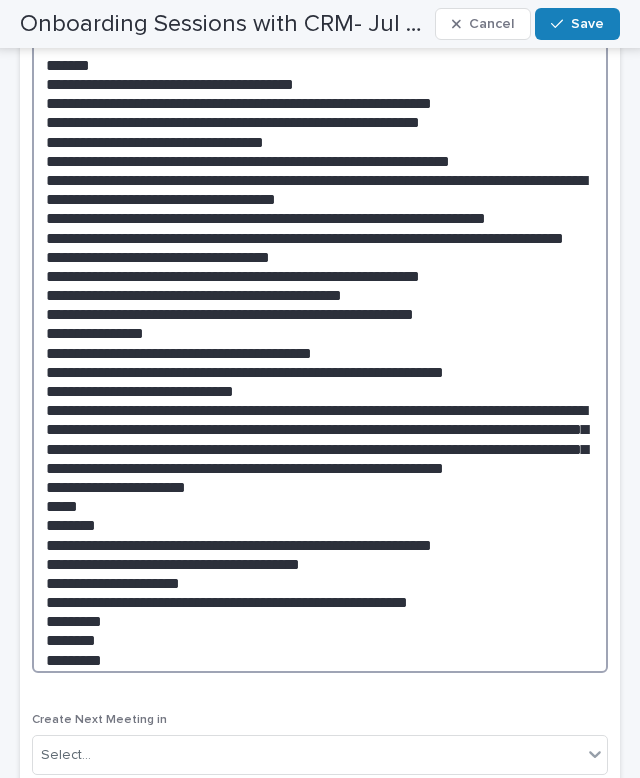 drag, startPoint x: 98, startPoint y: 445, endPoint x: 8, endPoint y: 445, distance: 90 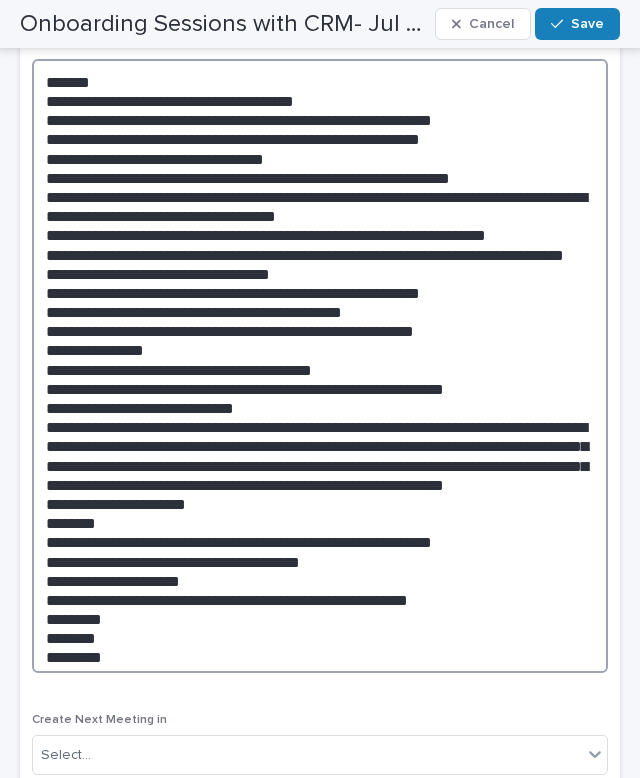 scroll, scrollTop: 1026, scrollLeft: 0, axis: vertical 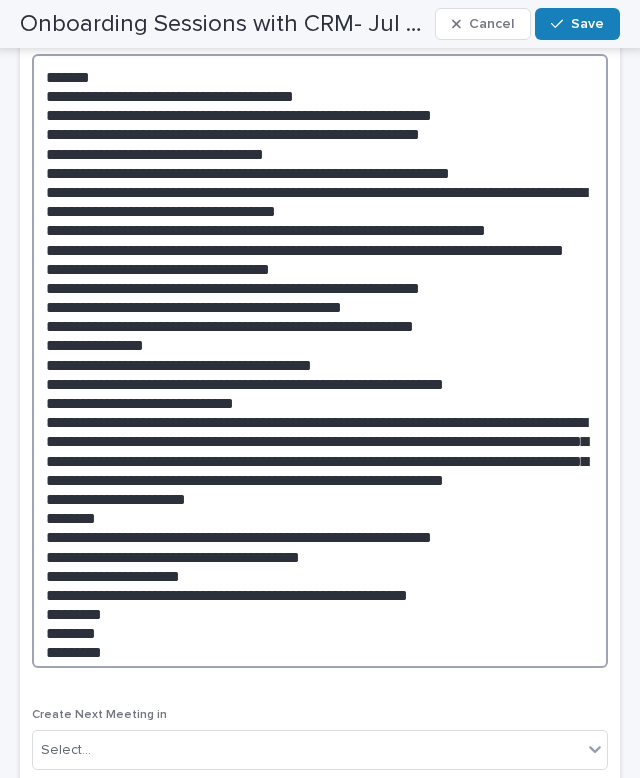 drag, startPoint x: 255, startPoint y: 640, endPoint x: 200, endPoint y: 626, distance: 56.753853 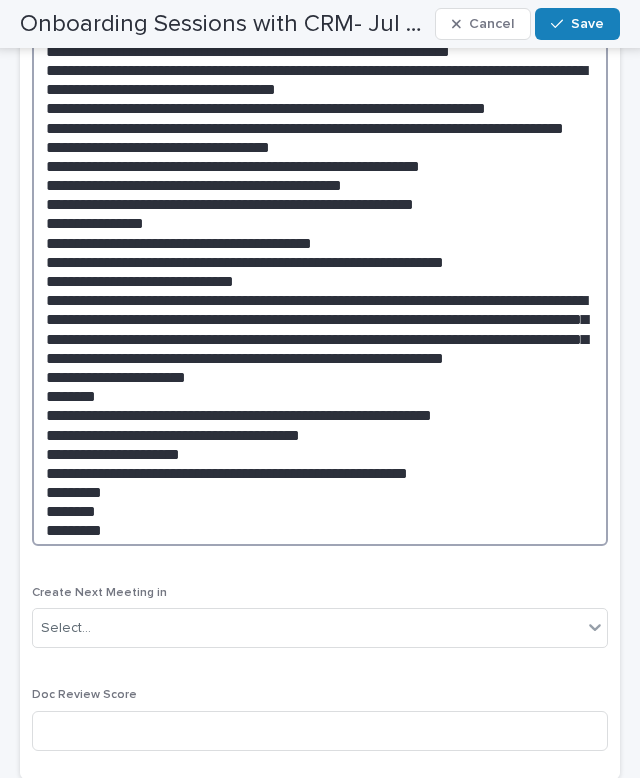 scroll, scrollTop: 1147, scrollLeft: 0, axis: vertical 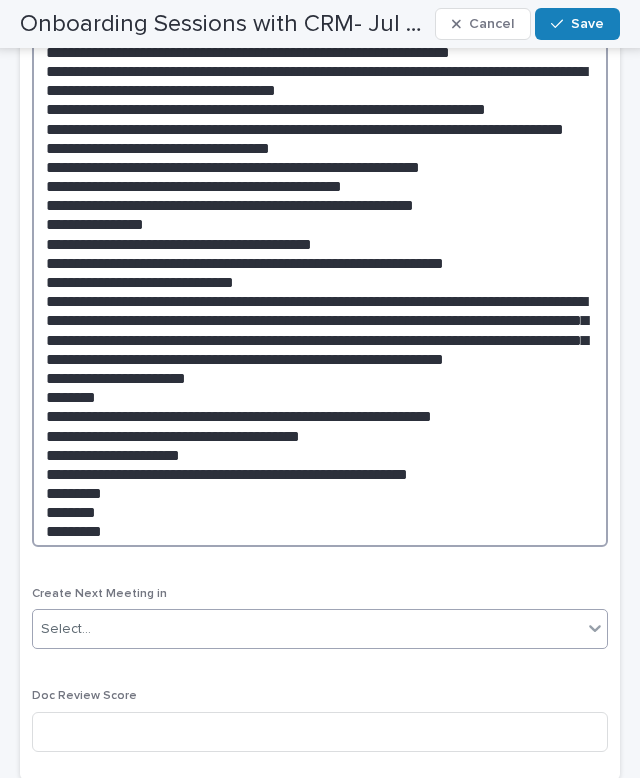 type on "**********" 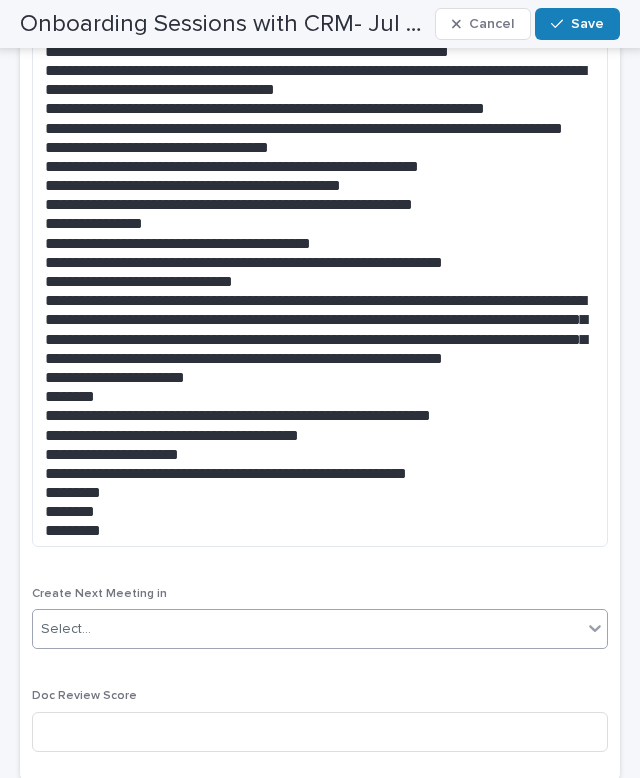 click on "Select..." at bounding box center [307, 629] 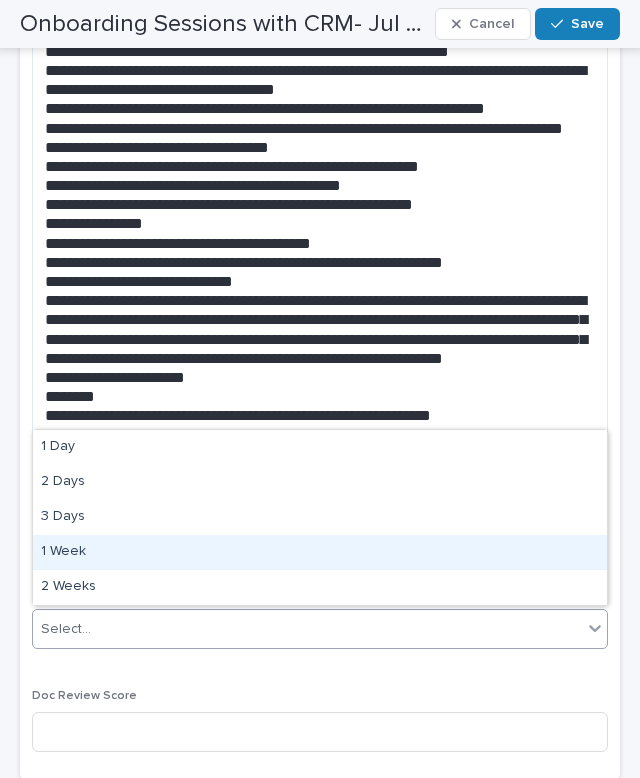 click on "1 Week" at bounding box center (320, 552) 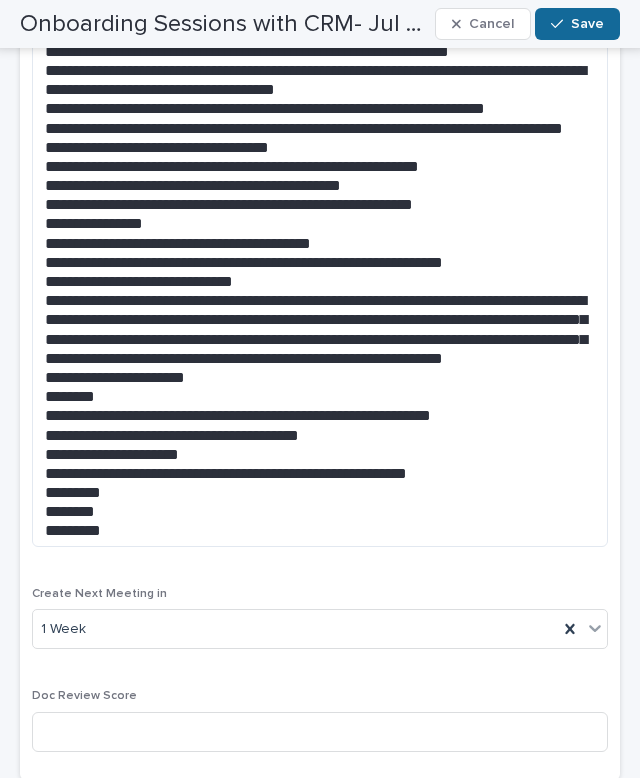 click 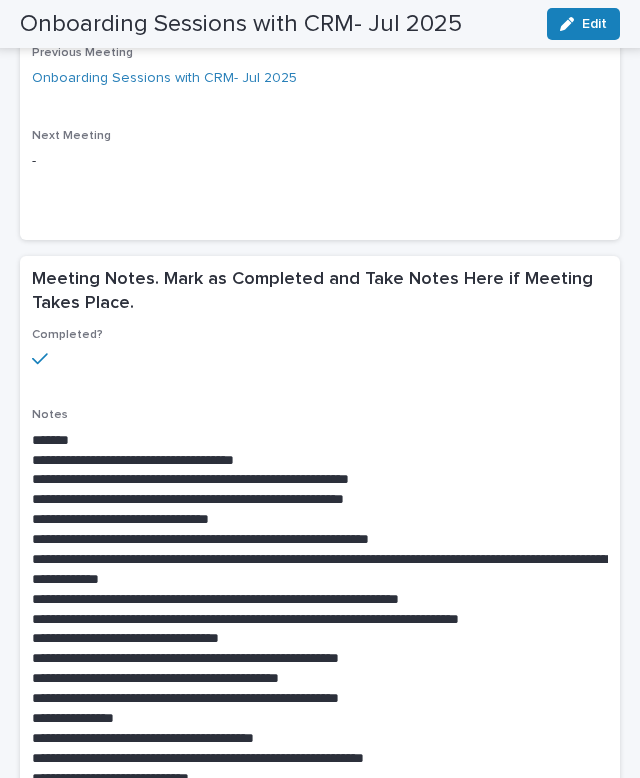 scroll, scrollTop: 0, scrollLeft: 0, axis: both 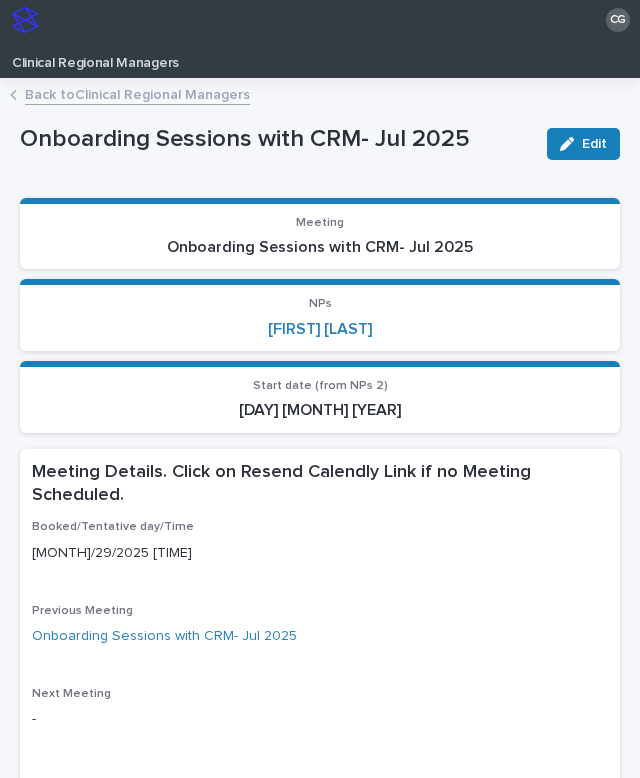 click on "Back to  Clinical Regional Managers" at bounding box center [137, 93] 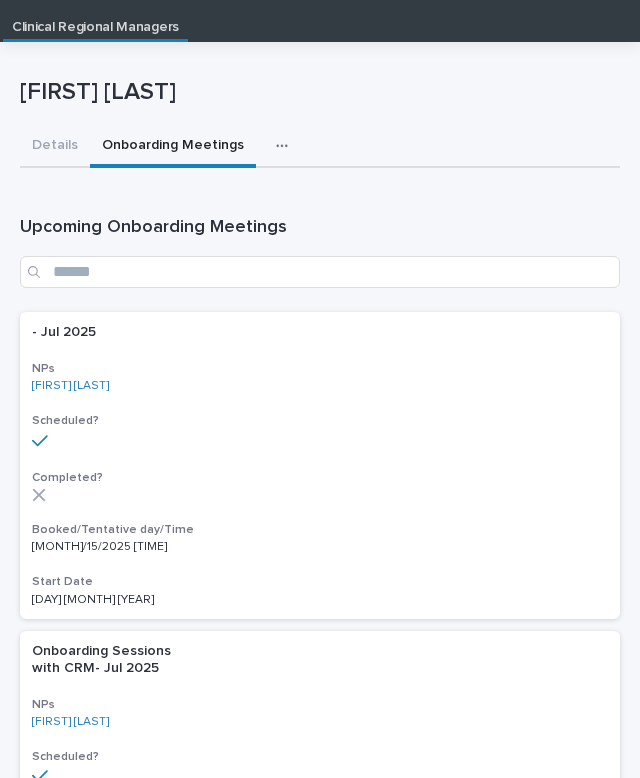 scroll, scrollTop: 40, scrollLeft: 0, axis: vertical 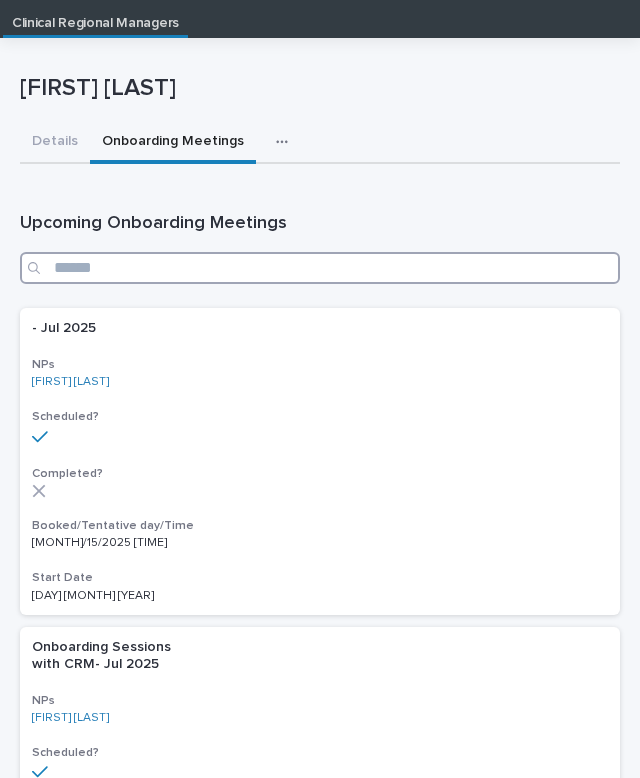 click at bounding box center [320, 268] 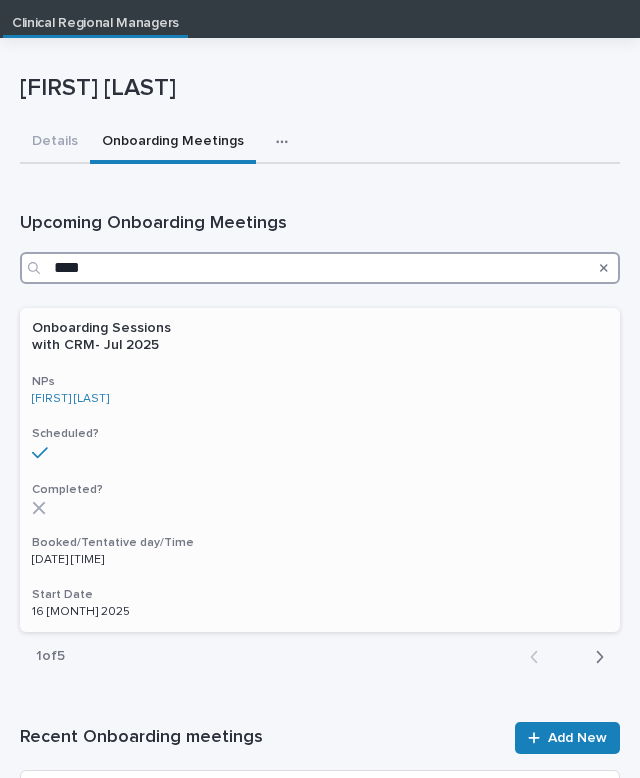 type on "****" 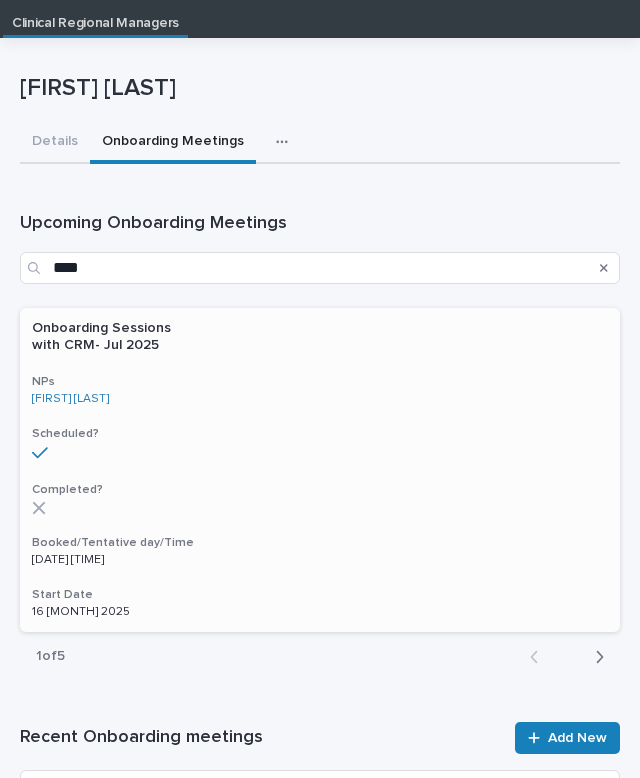 click on "Scheduled?" at bounding box center [320, 444] 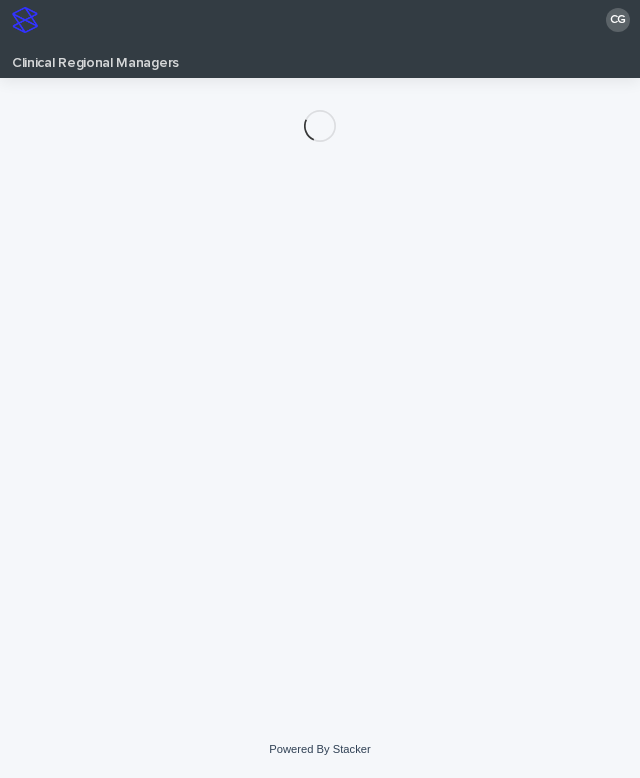 scroll, scrollTop: 0, scrollLeft: 0, axis: both 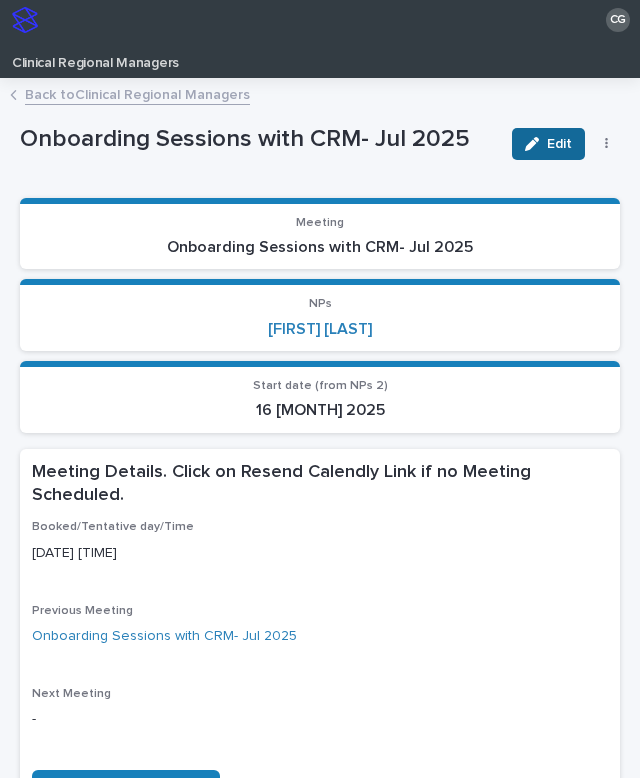 click on "Edit" at bounding box center [559, 144] 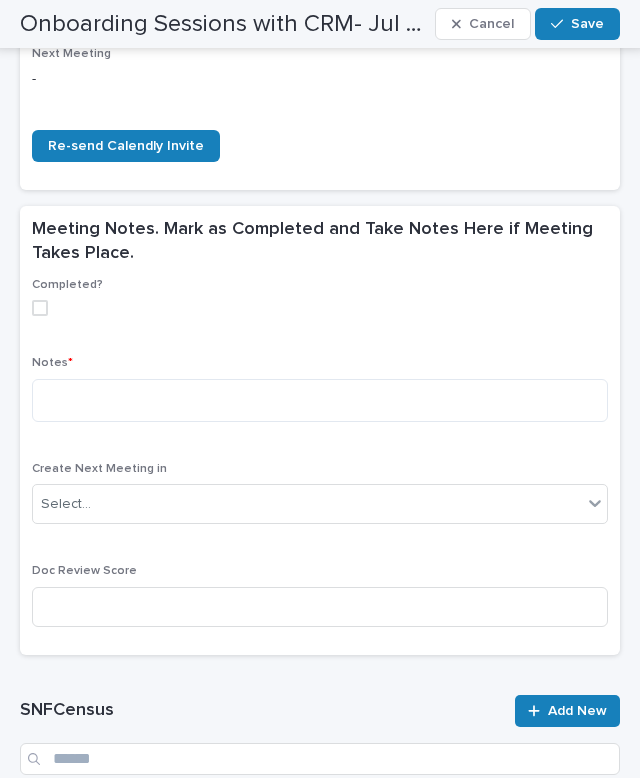 scroll, scrollTop: 708, scrollLeft: 0, axis: vertical 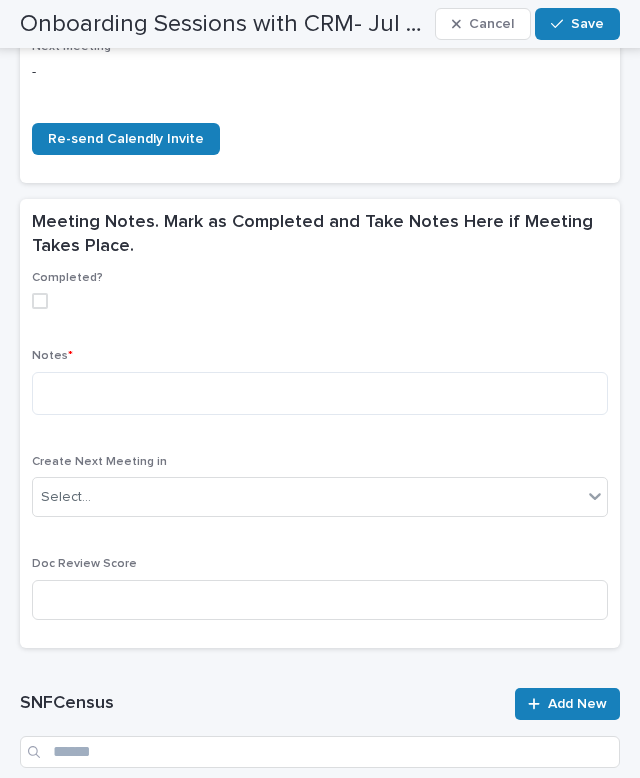 click at bounding box center [40, 301] 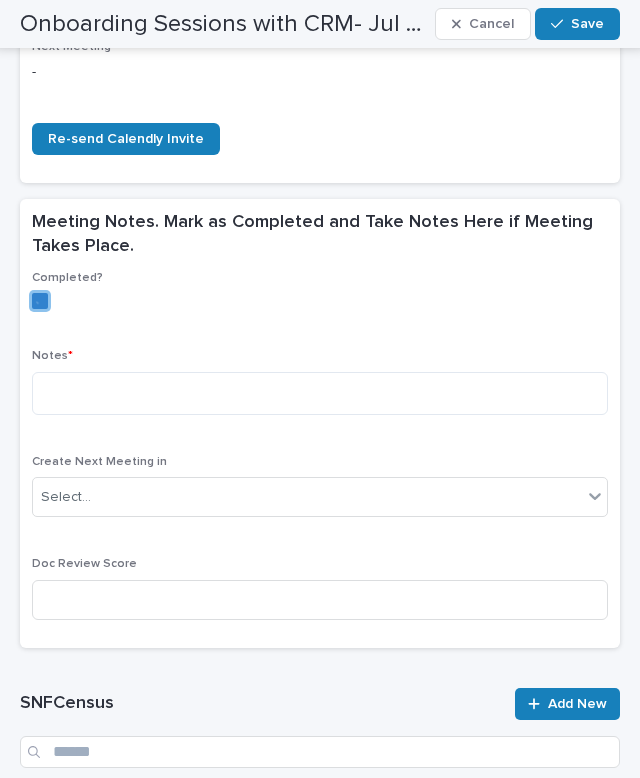 click on "Notes *" at bounding box center [320, 389] 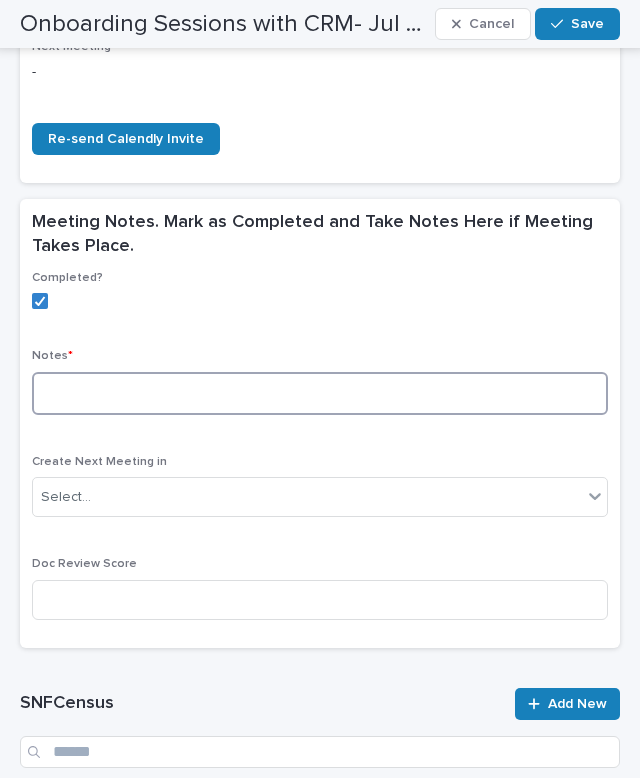 click at bounding box center [320, 393] 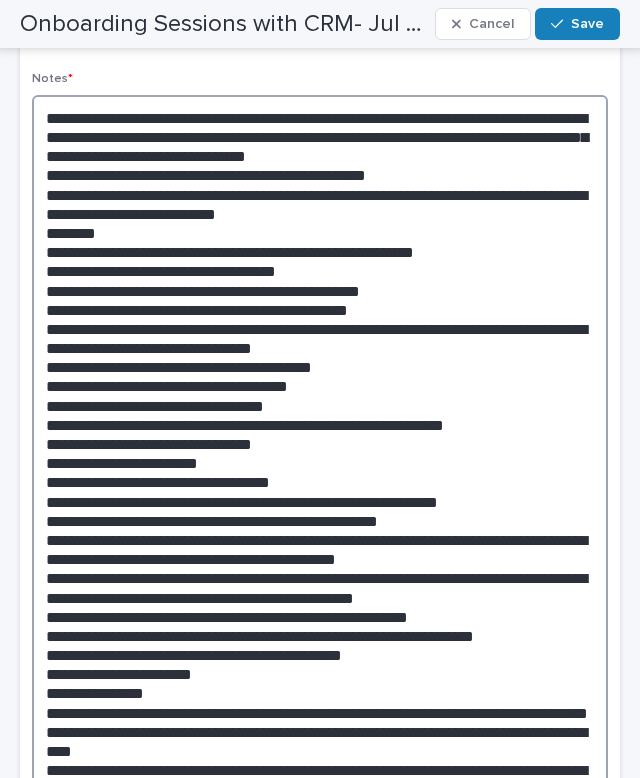 scroll, scrollTop: 1016, scrollLeft: 0, axis: vertical 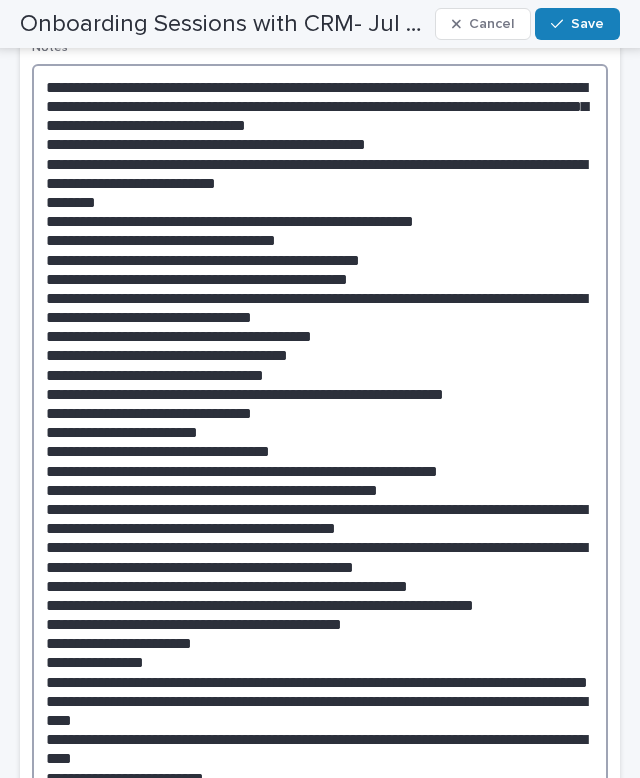 drag, startPoint x: 248, startPoint y: 115, endPoint x: 71, endPoint y: 115, distance: 177 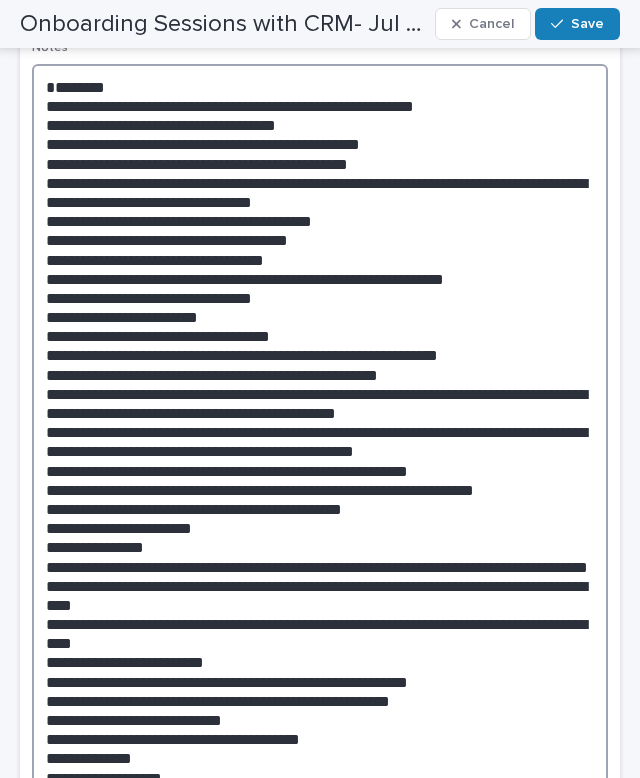 click at bounding box center (320, 513) 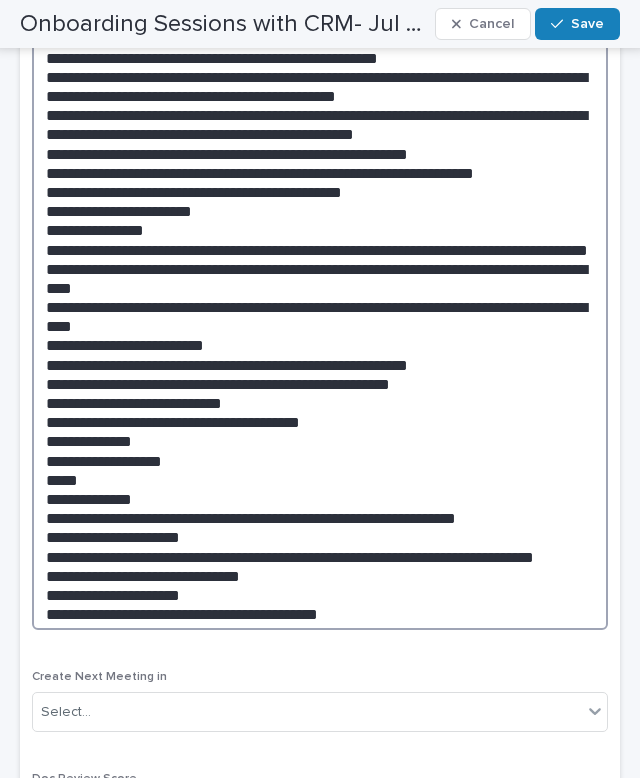 scroll, scrollTop: 1336, scrollLeft: 0, axis: vertical 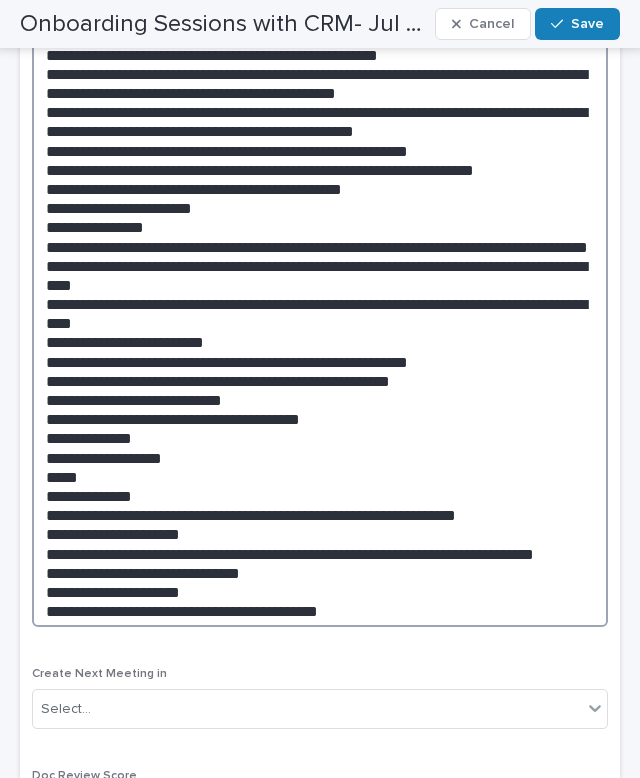 drag, startPoint x: 349, startPoint y: 133, endPoint x: 161, endPoint y: 133, distance: 188 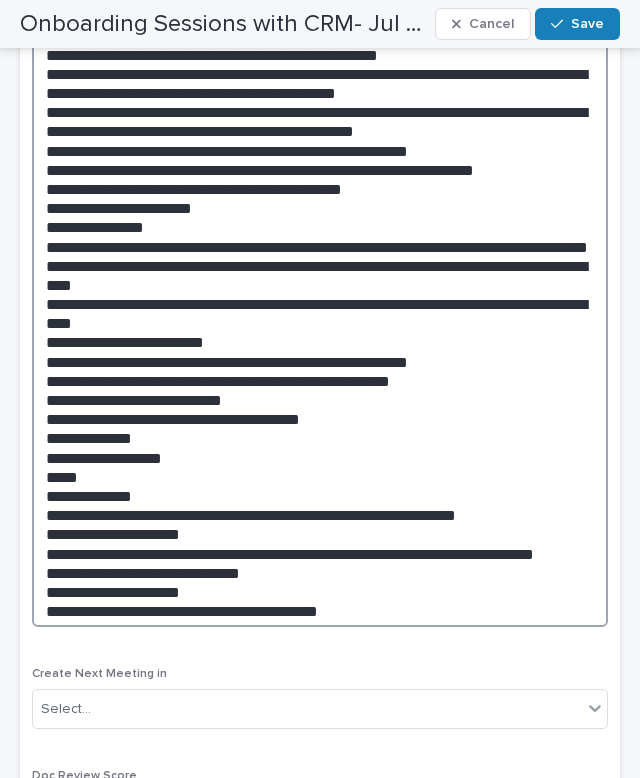 click at bounding box center (320, 185) 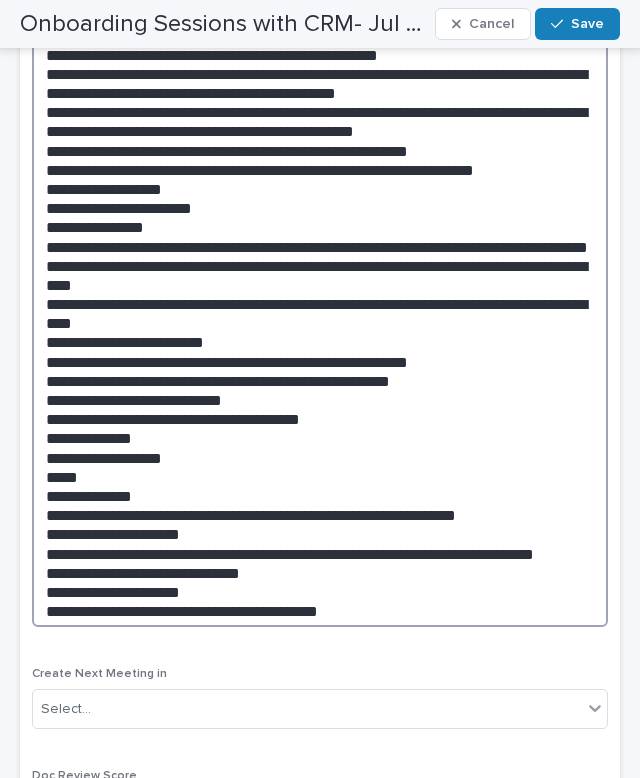 drag, startPoint x: 204, startPoint y: 144, endPoint x: 23, endPoint y: 144, distance: 181 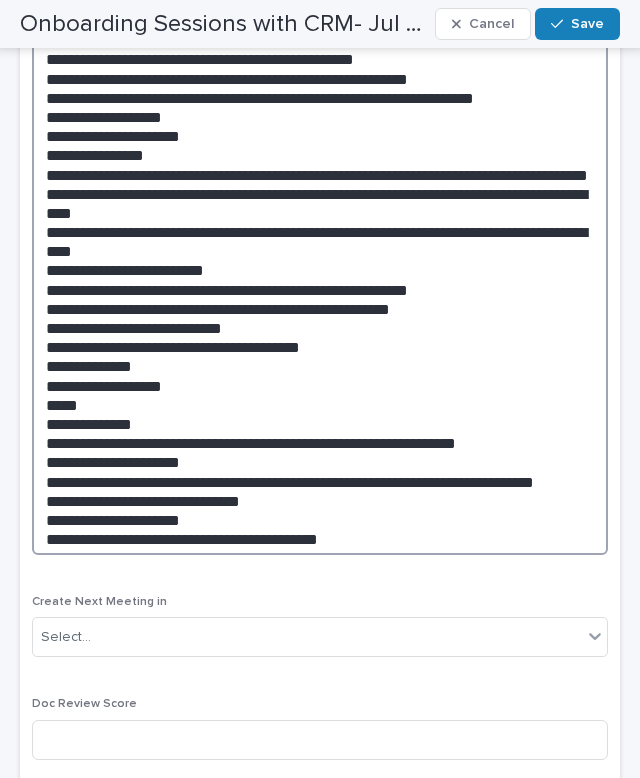 scroll, scrollTop: 1418, scrollLeft: 0, axis: vertical 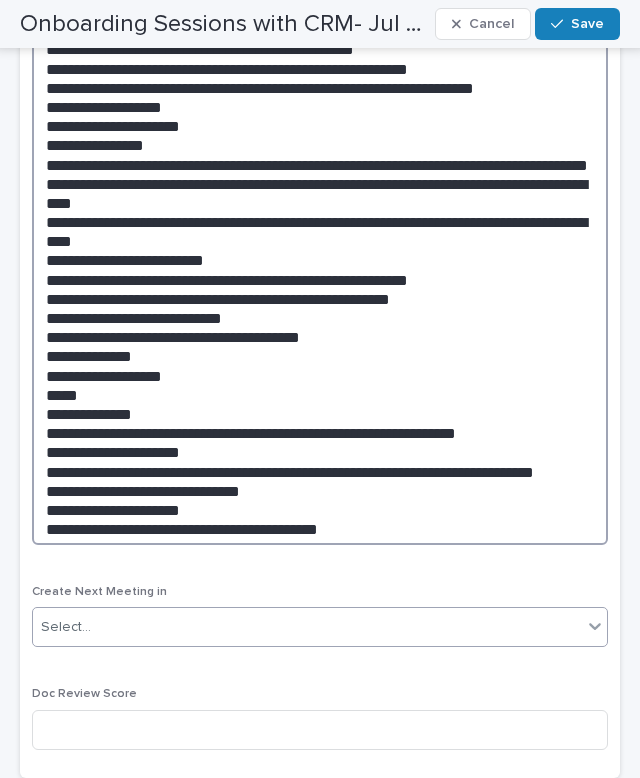 type on "**********" 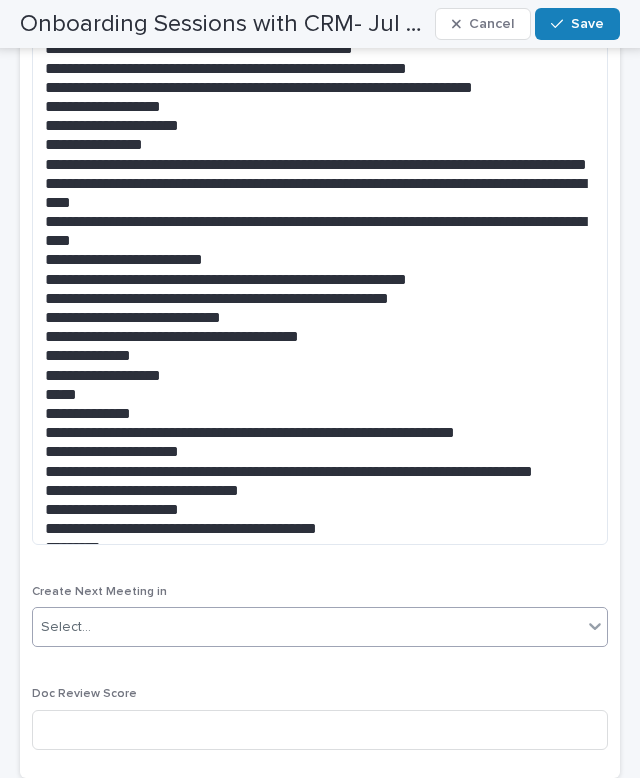 click on "Select..." at bounding box center [307, 627] 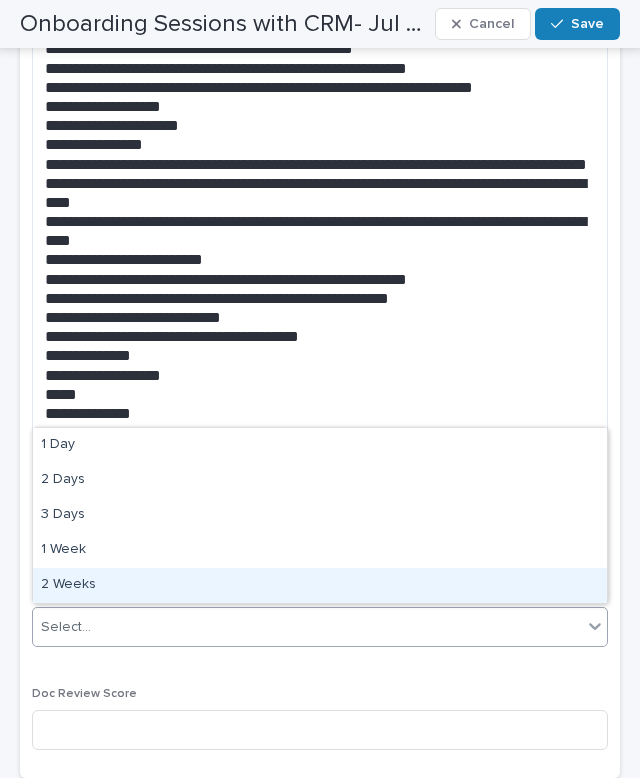 click on "2 Weeks" at bounding box center [320, 585] 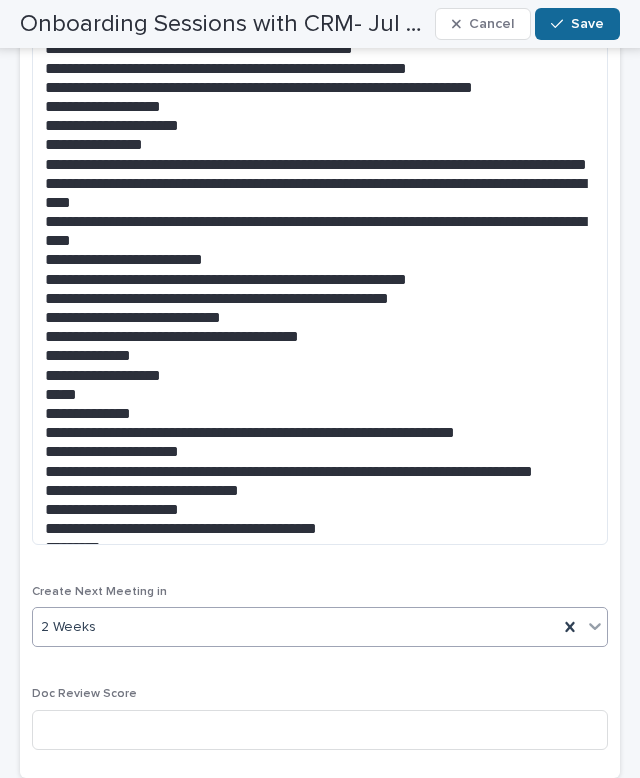 click on "Save" at bounding box center (587, 24) 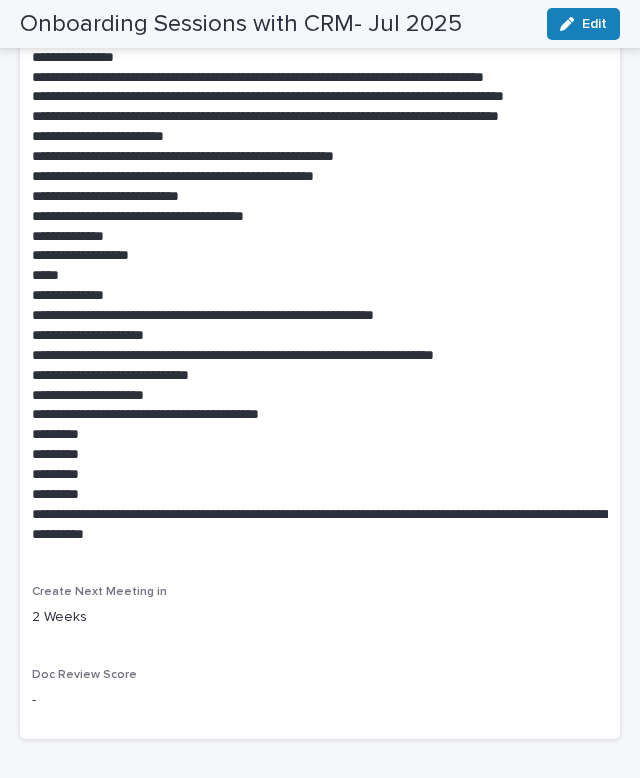 scroll, scrollTop: 0, scrollLeft: 0, axis: both 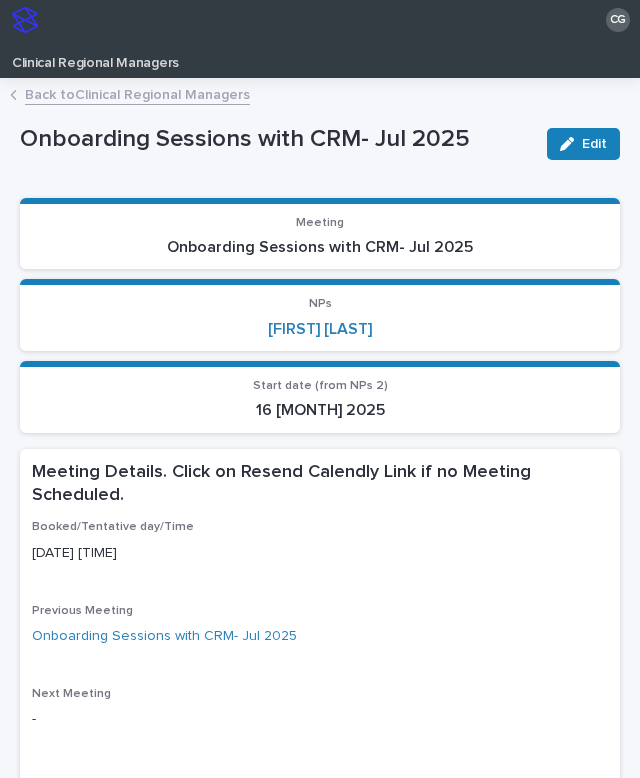 click on "Back to  Clinical Regional Managers" at bounding box center (137, 93) 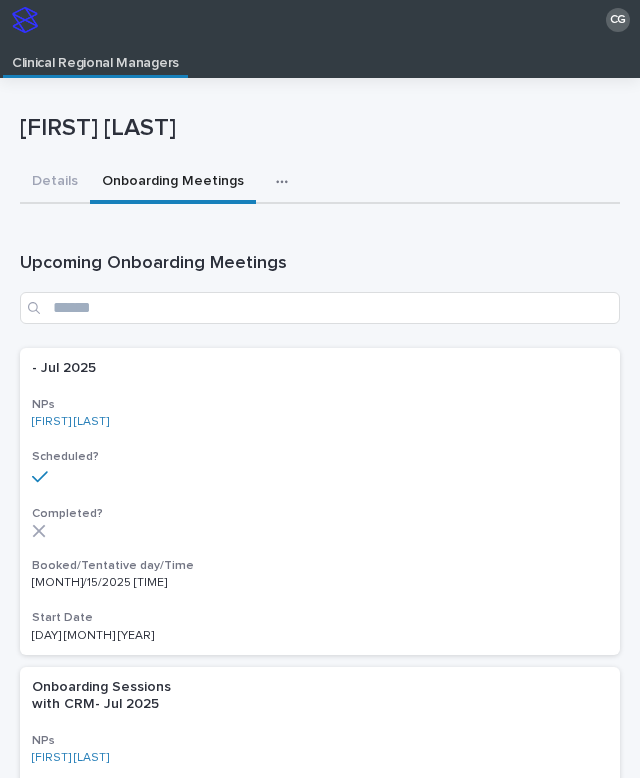 scroll, scrollTop: 40, scrollLeft: 0, axis: vertical 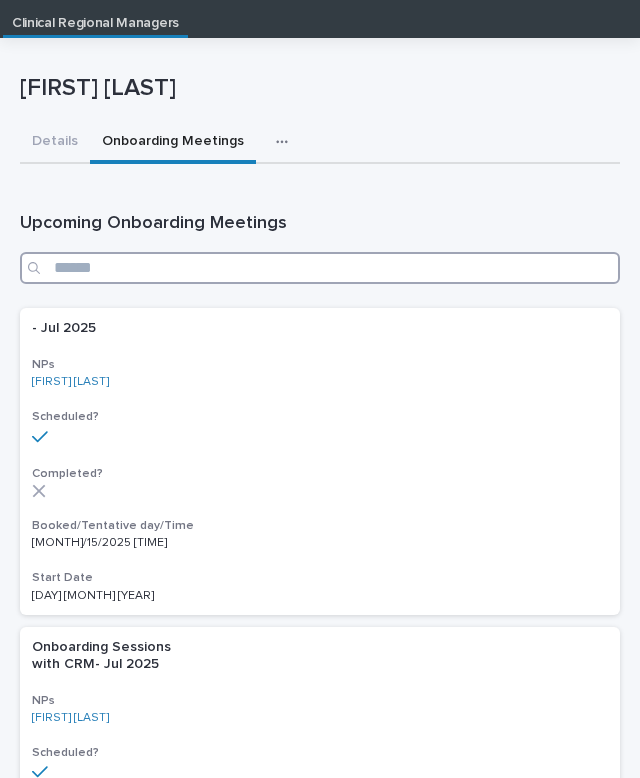 click at bounding box center [320, 268] 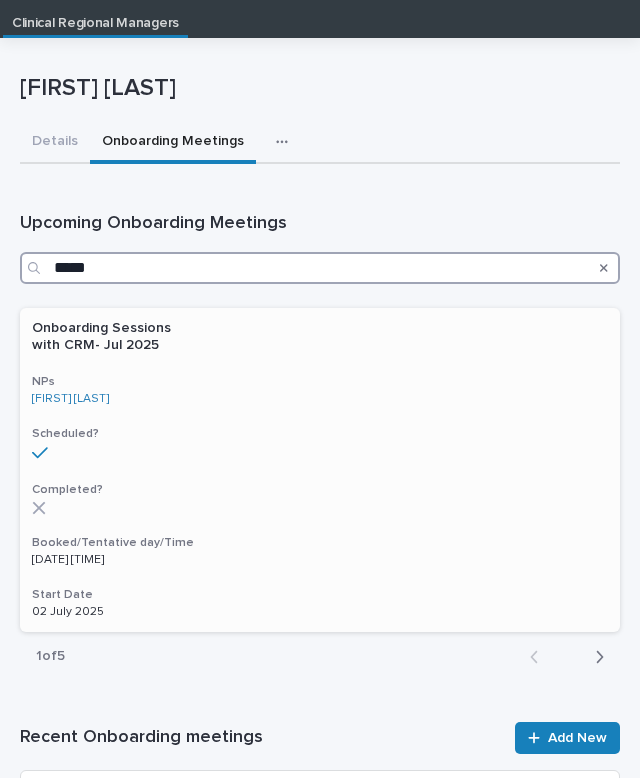 type on "*****" 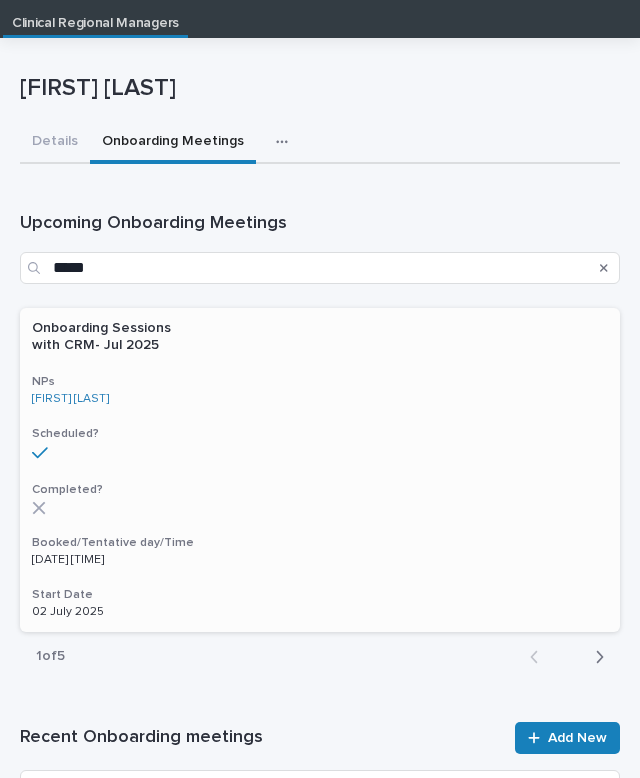 click on "NPs" at bounding box center [320, 382] 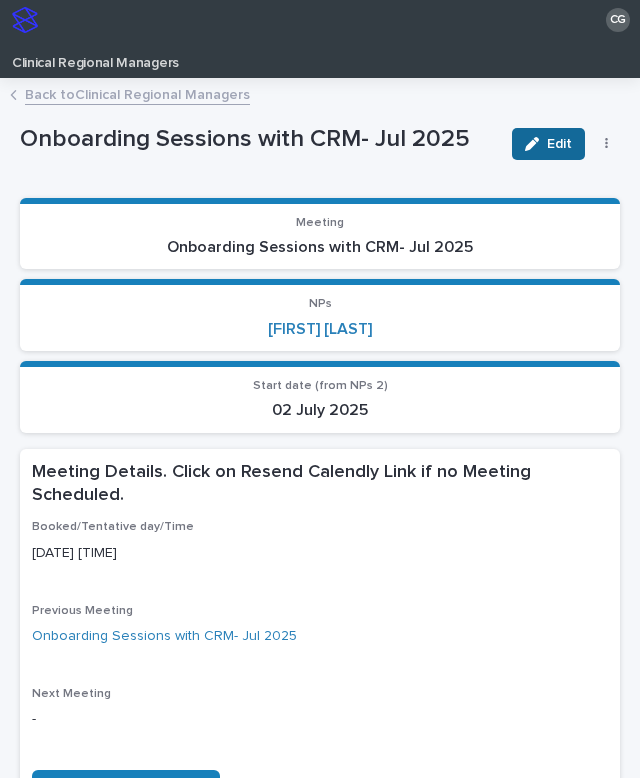 click 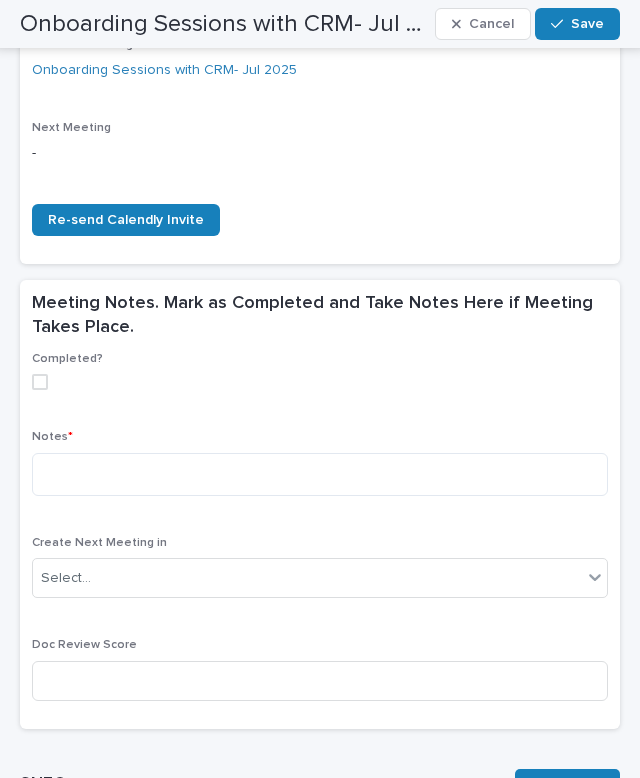 scroll, scrollTop: 667, scrollLeft: 0, axis: vertical 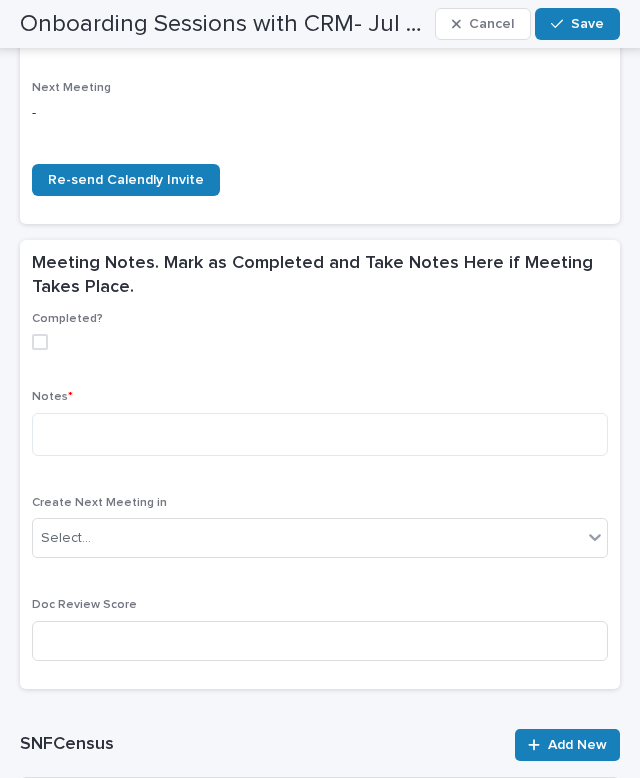 click at bounding box center (320, 342) 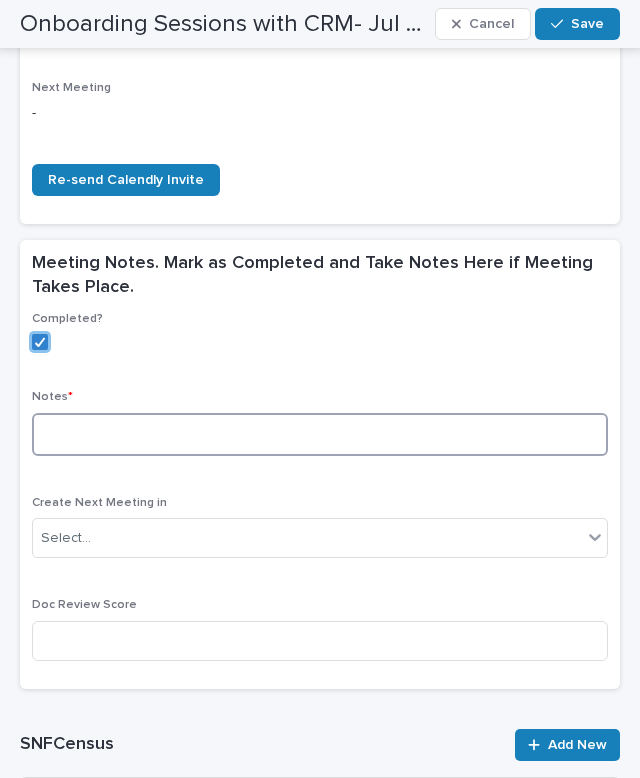 click at bounding box center (320, 434) 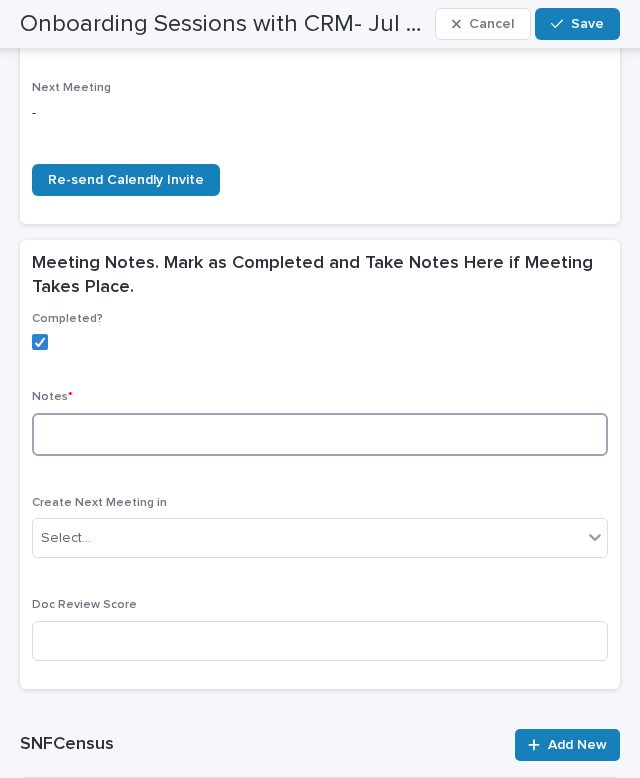 paste on "**********" 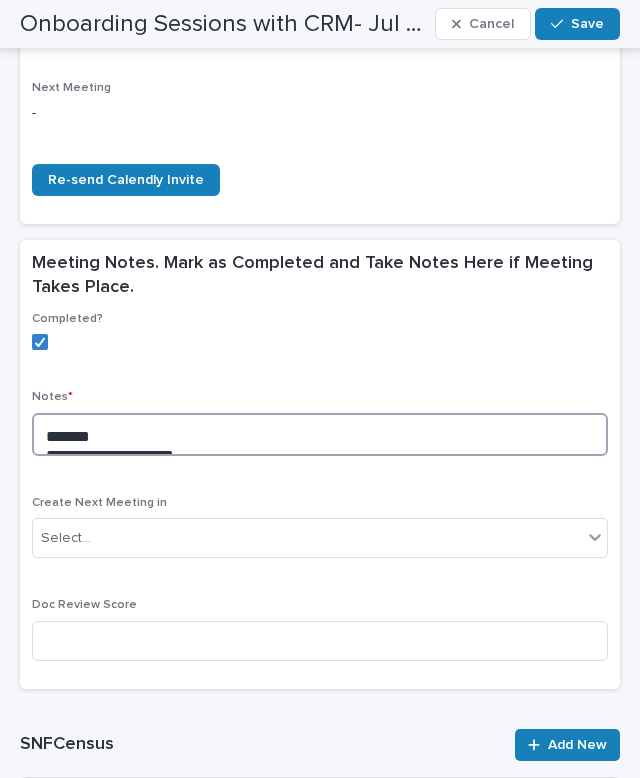 scroll, scrollTop: 866, scrollLeft: 0, axis: vertical 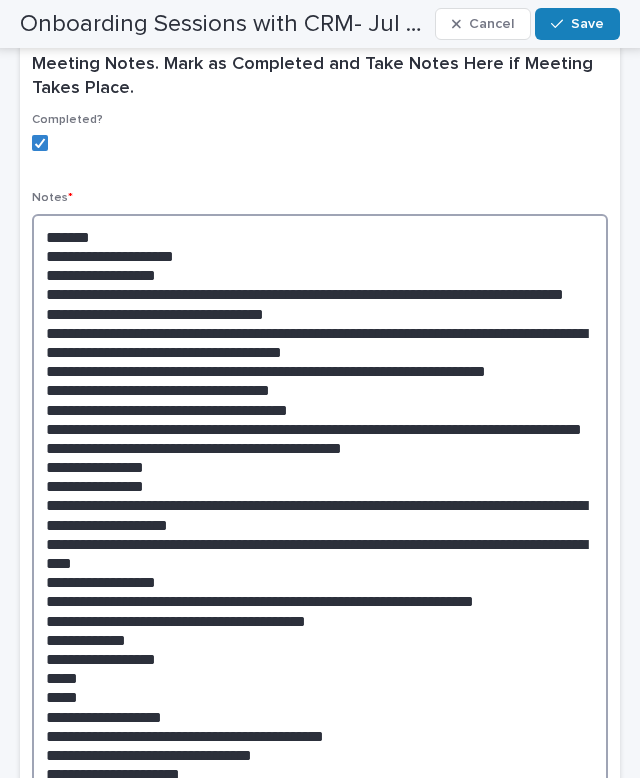 drag, startPoint x: 342, startPoint y: 438, endPoint x: 162, endPoint y: 435, distance: 180.025 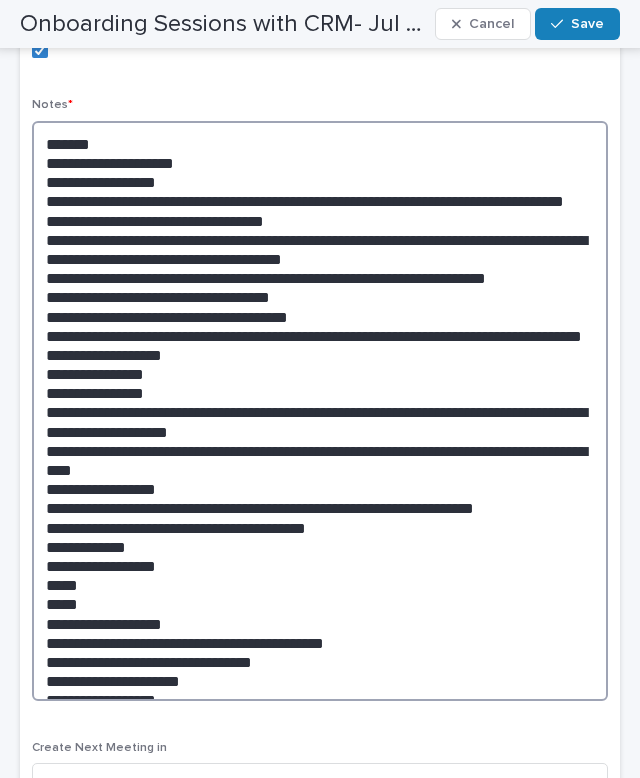 scroll, scrollTop: 962, scrollLeft: 0, axis: vertical 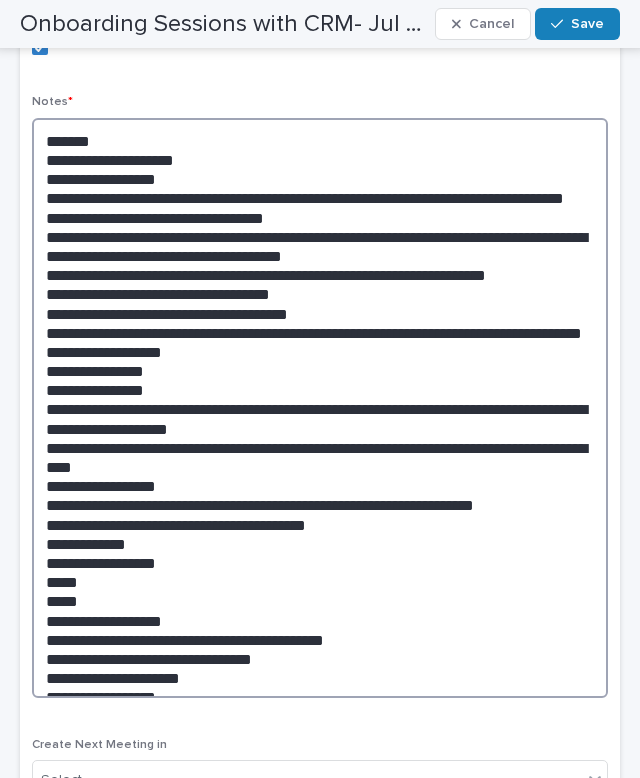 drag, startPoint x: 353, startPoint y: 492, endPoint x: -3, endPoint y: 491, distance: 356.0014 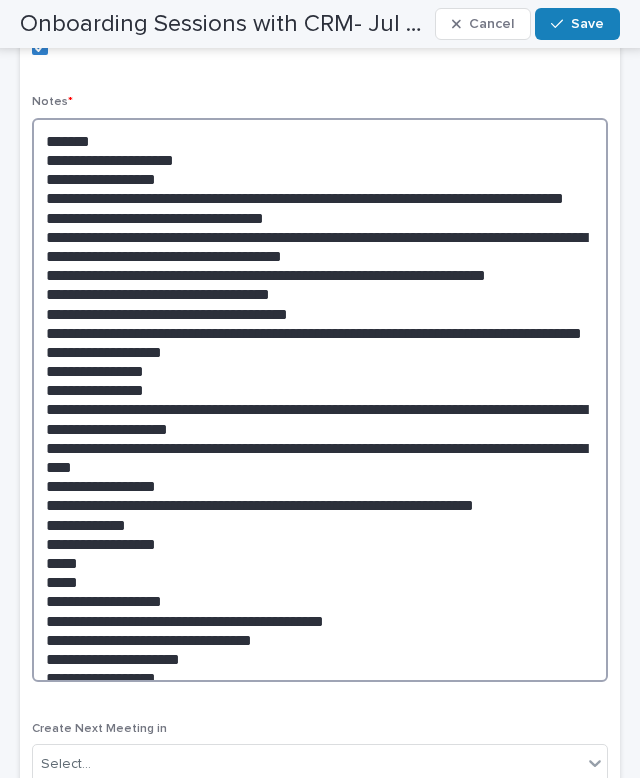 drag, startPoint x: 335, startPoint y: 576, endPoint x: -21, endPoint y: 506, distance: 362.81677 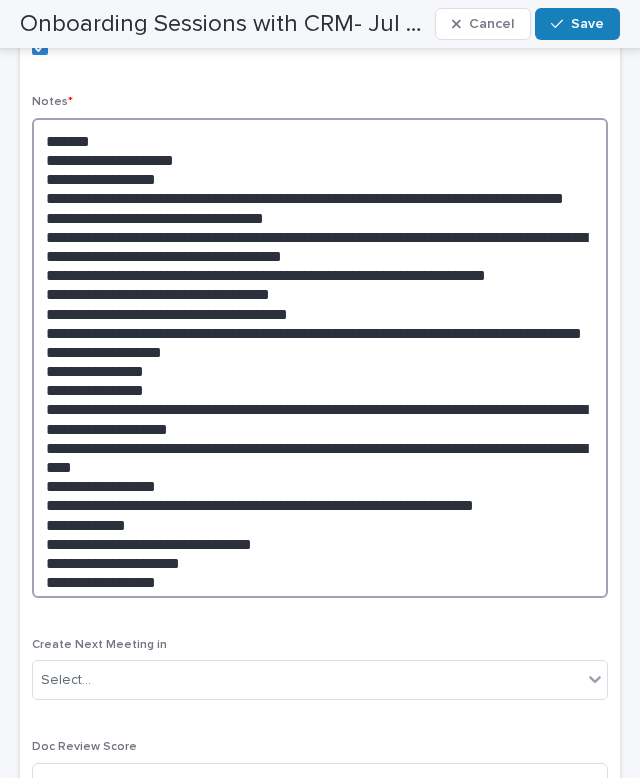 drag, startPoint x: 262, startPoint y: 498, endPoint x: -7, endPoint y: 498, distance: 269 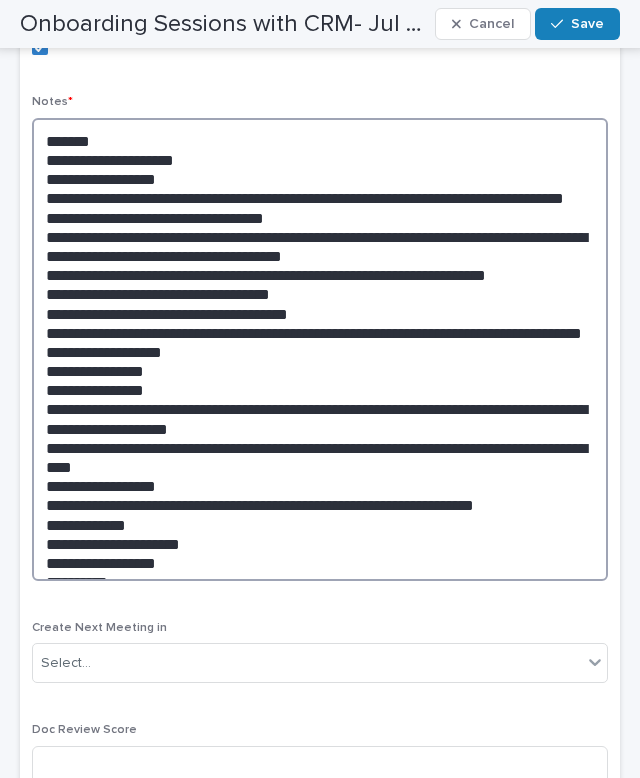 drag, startPoint x: 136, startPoint y: 534, endPoint x: 26, endPoint y: 527, distance: 110.2225 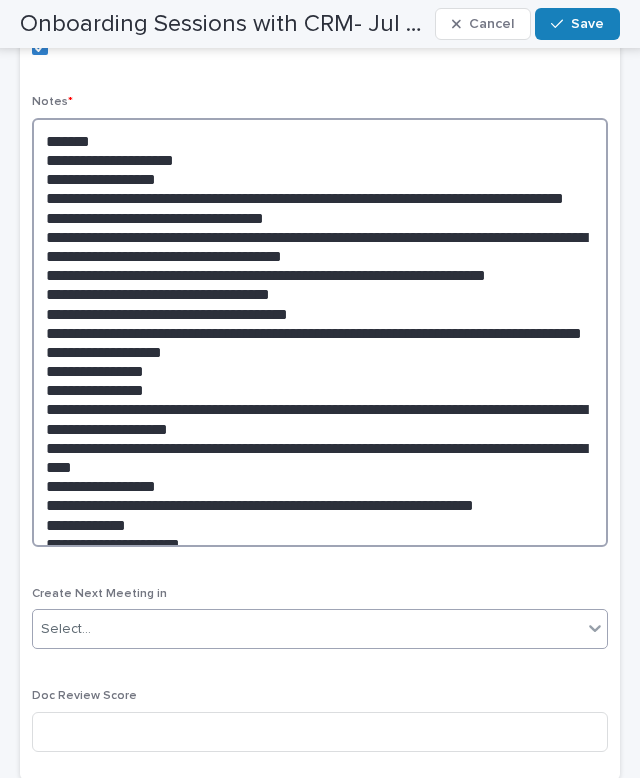 type on "**********" 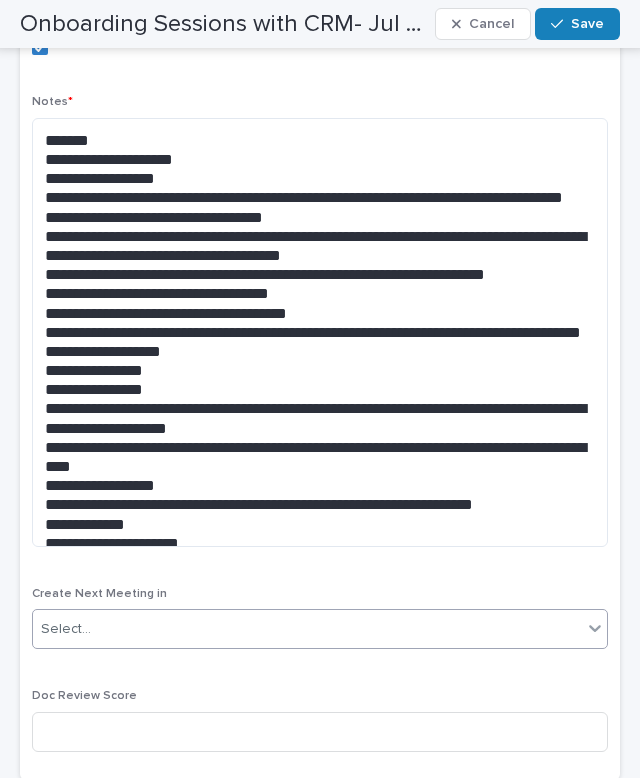 click on "Select..." at bounding box center (307, 629) 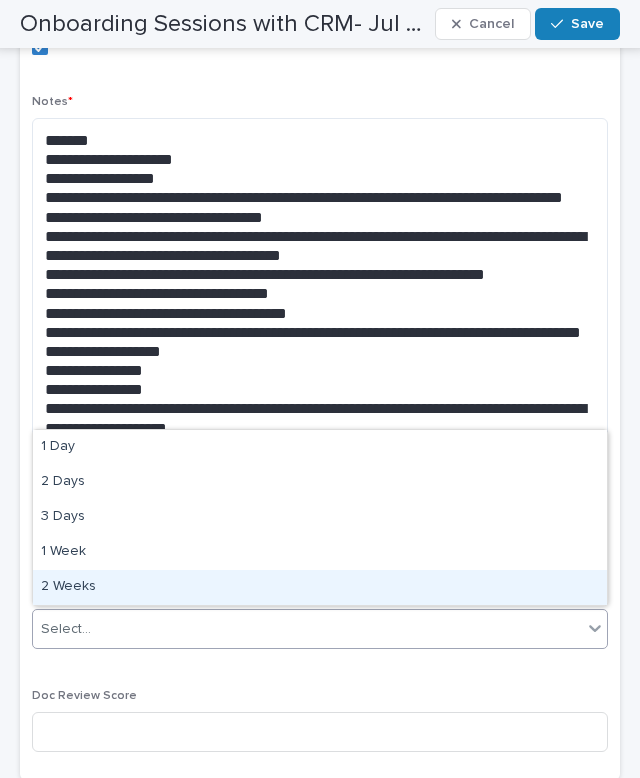 click on "2 Weeks" at bounding box center [320, 587] 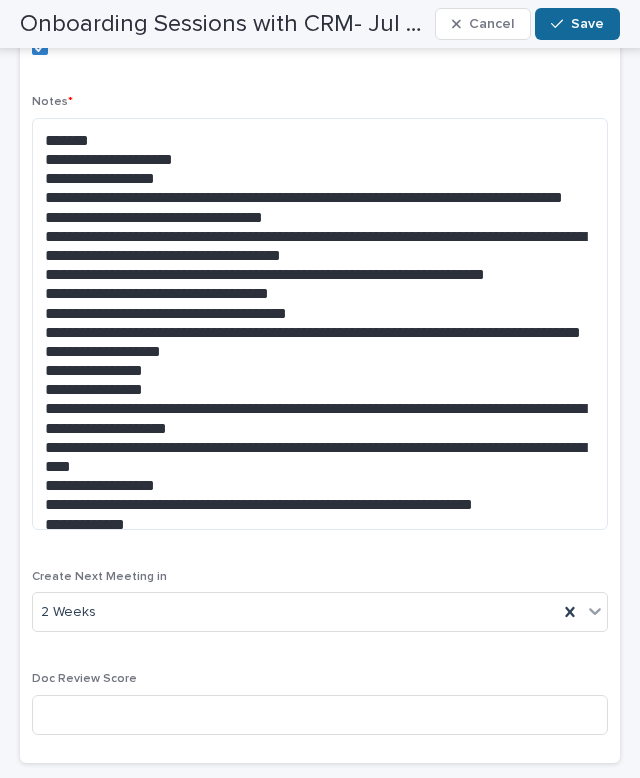 click on "Save" at bounding box center (577, 24) 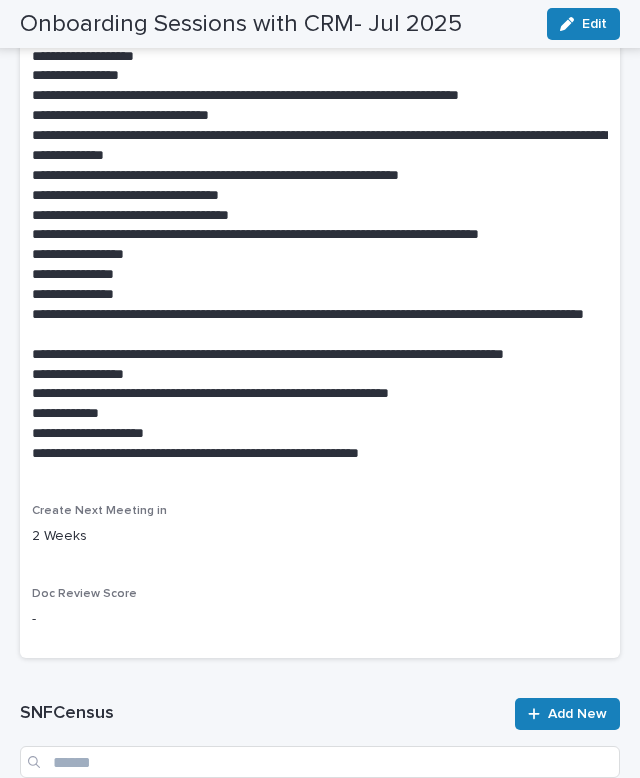 scroll, scrollTop: 911, scrollLeft: 0, axis: vertical 